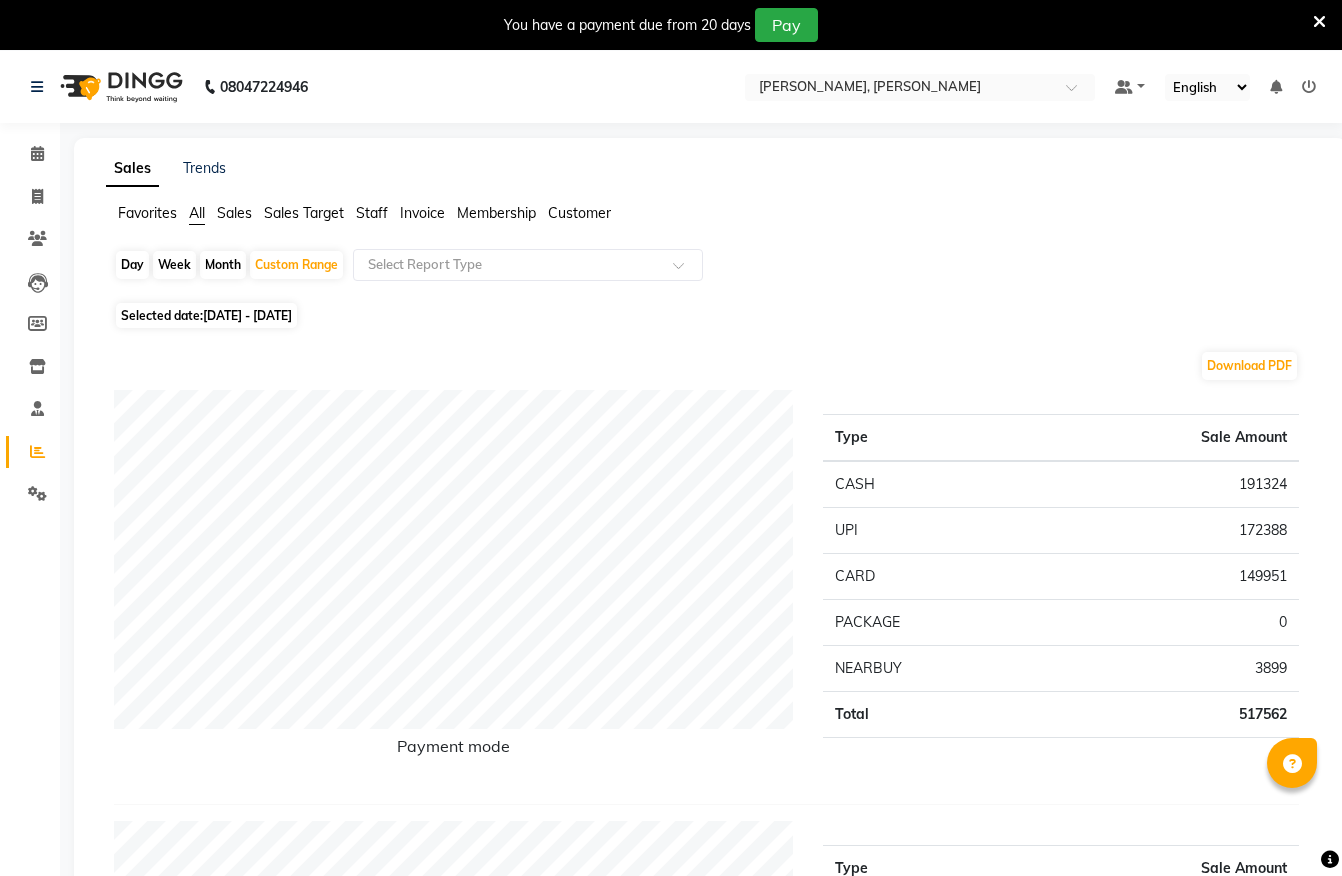 scroll, scrollTop: 0, scrollLeft: 0, axis: both 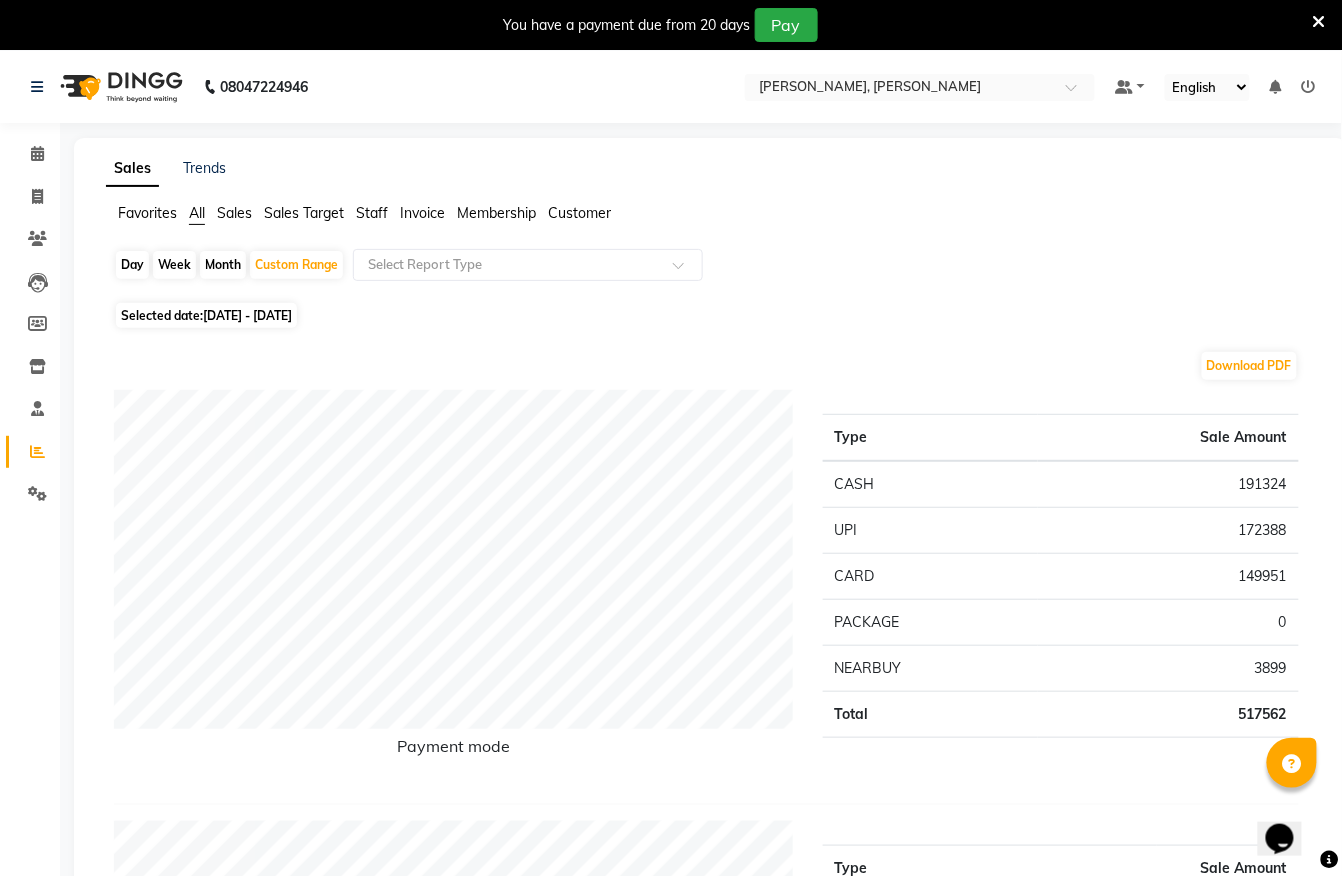 click 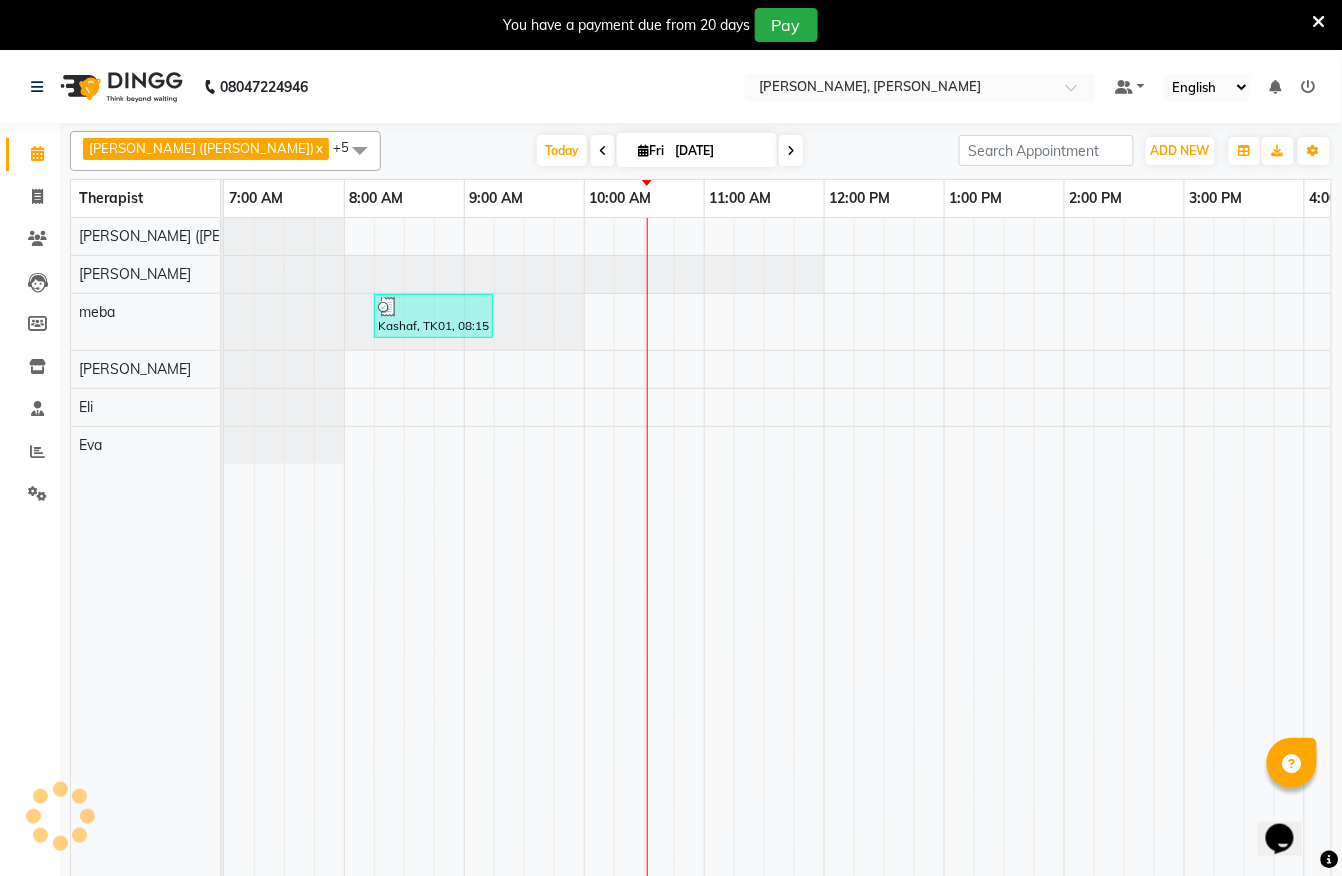 scroll, scrollTop: 0, scrollLeft: 0, axis: both 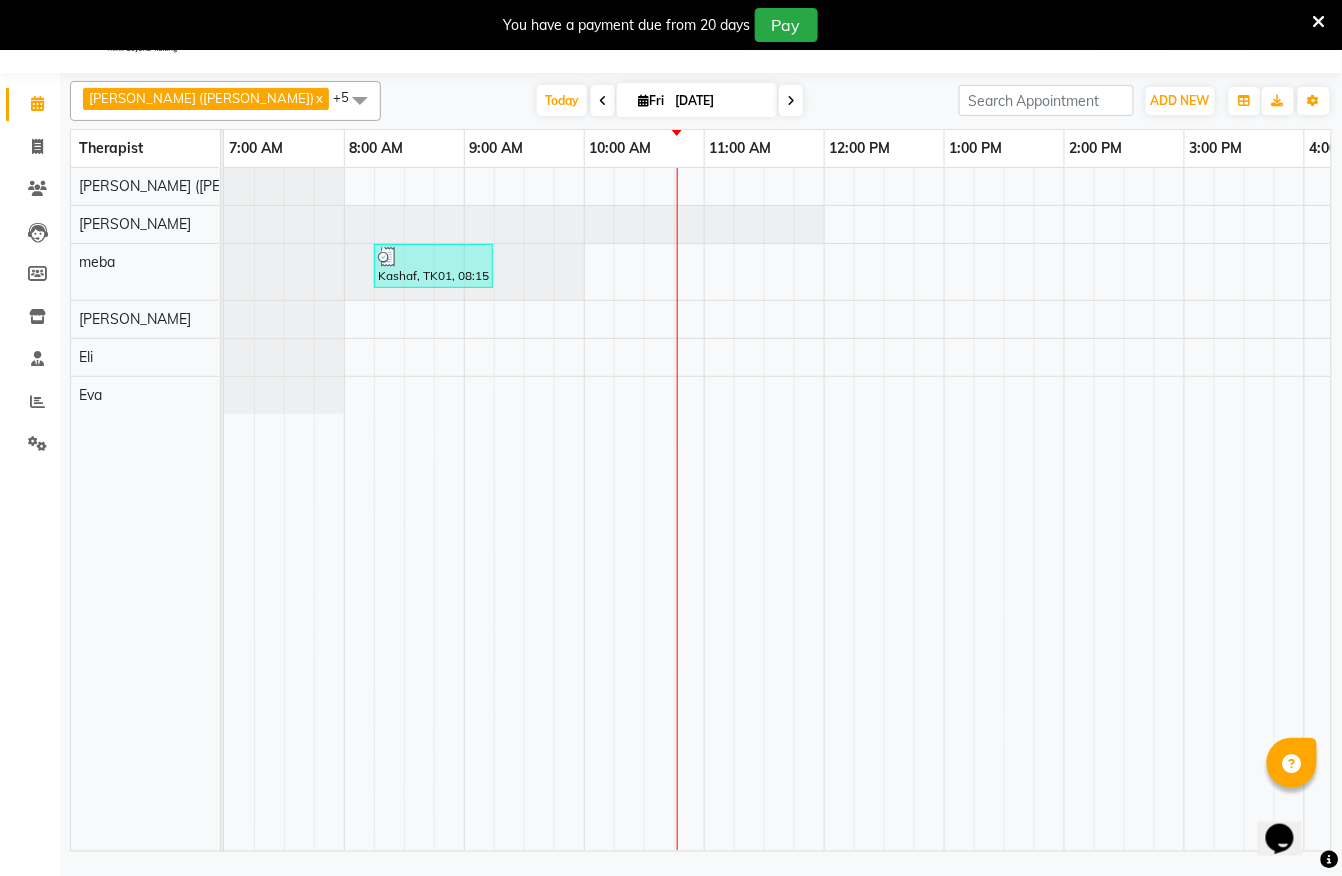 click at bounding box center (603, 100) 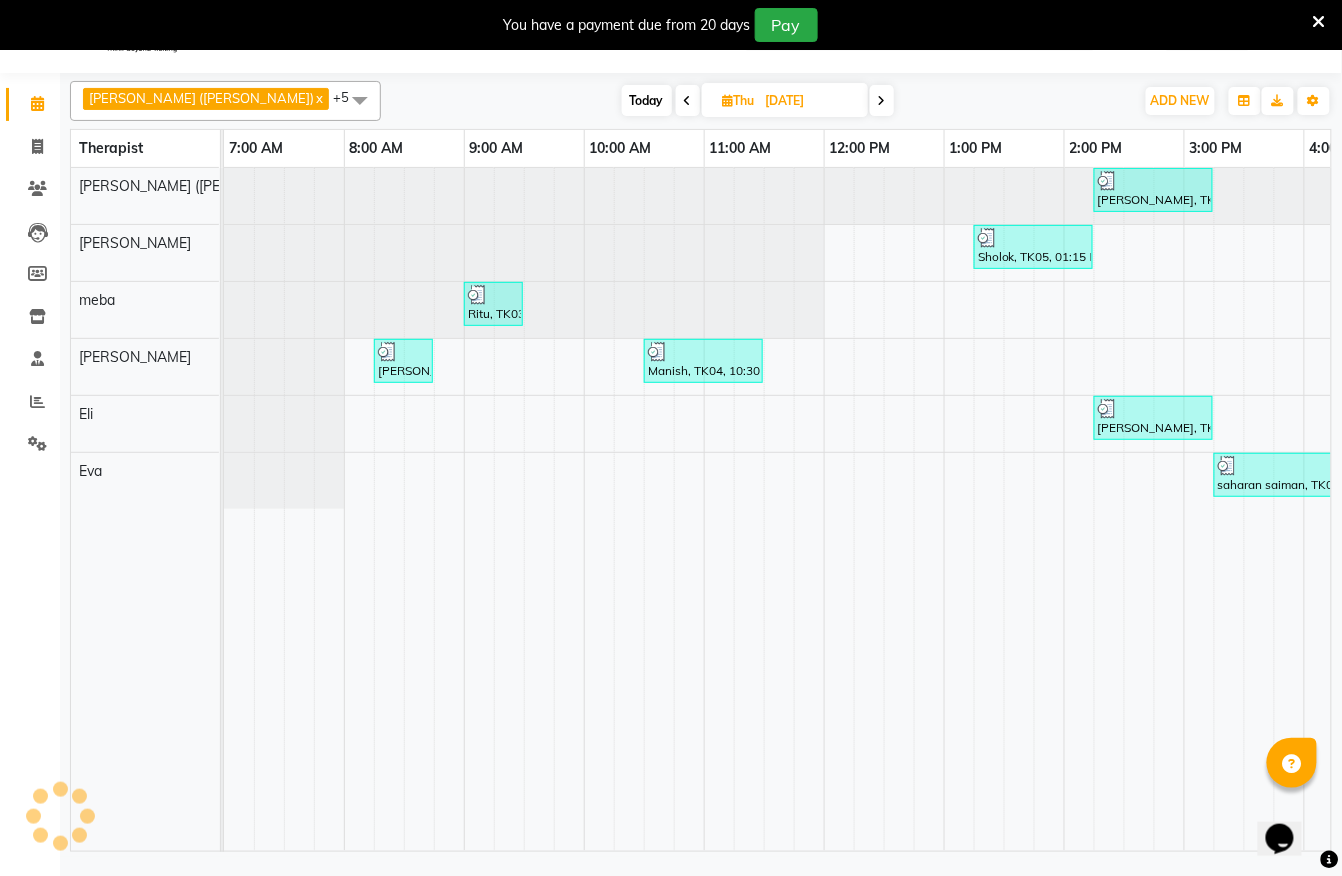 scroll, scrollTop: 0, scrollLeft: 360, axis: horizontal 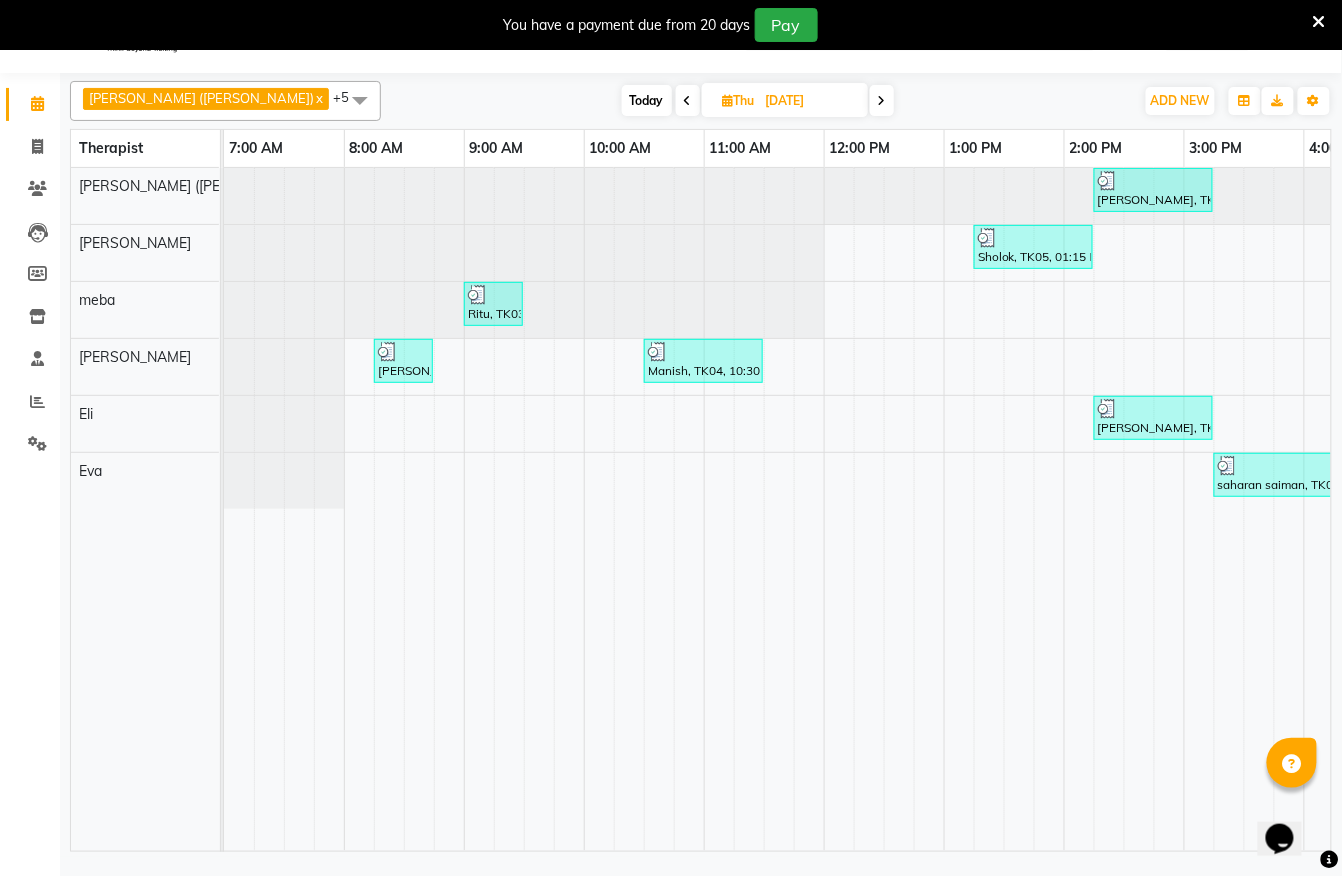 click at bounding box center (882, 101) 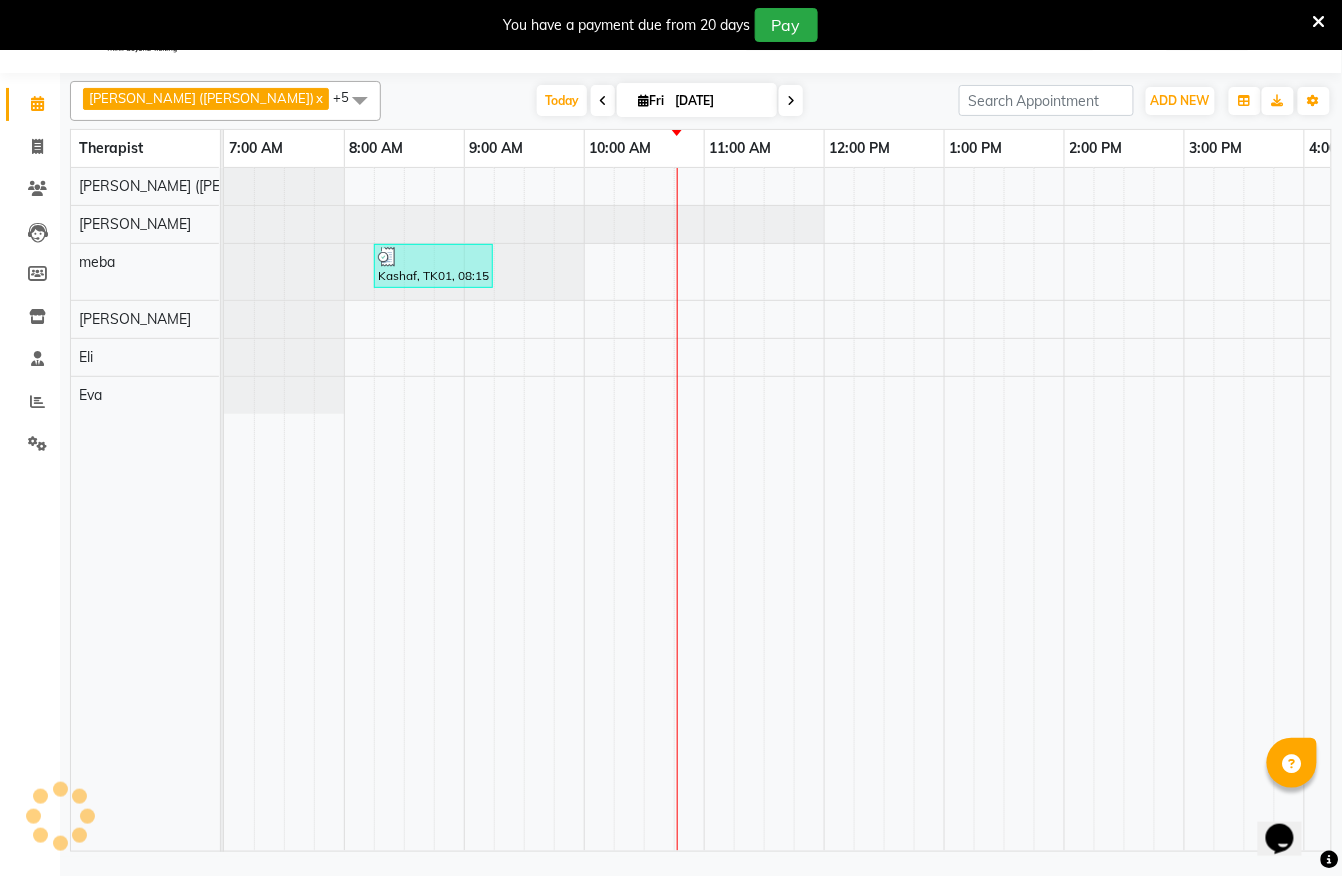 scroll, scrollTop: 0, scrollLeft: 360, axis: horizontal 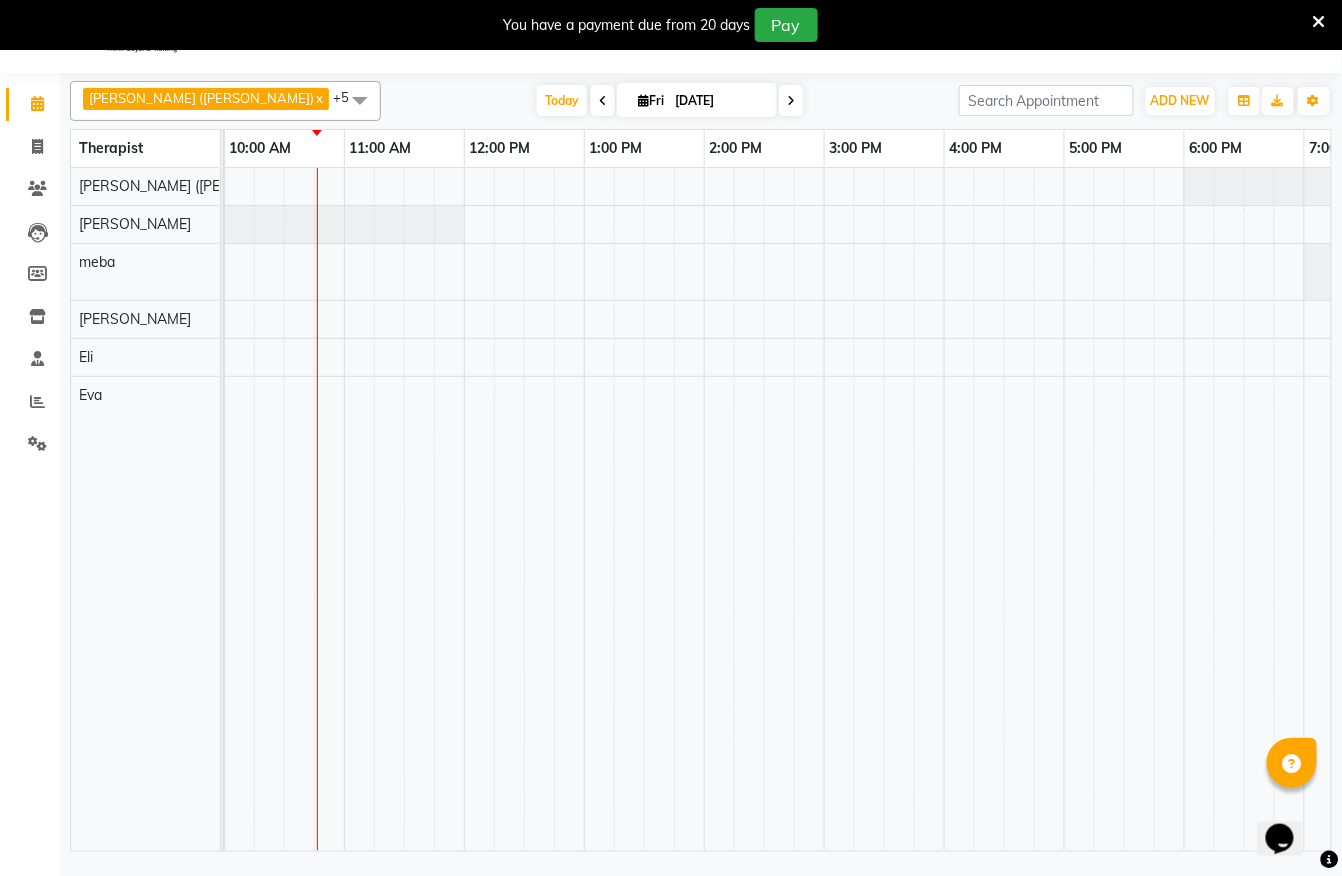 click at bounding box center (603, 100) 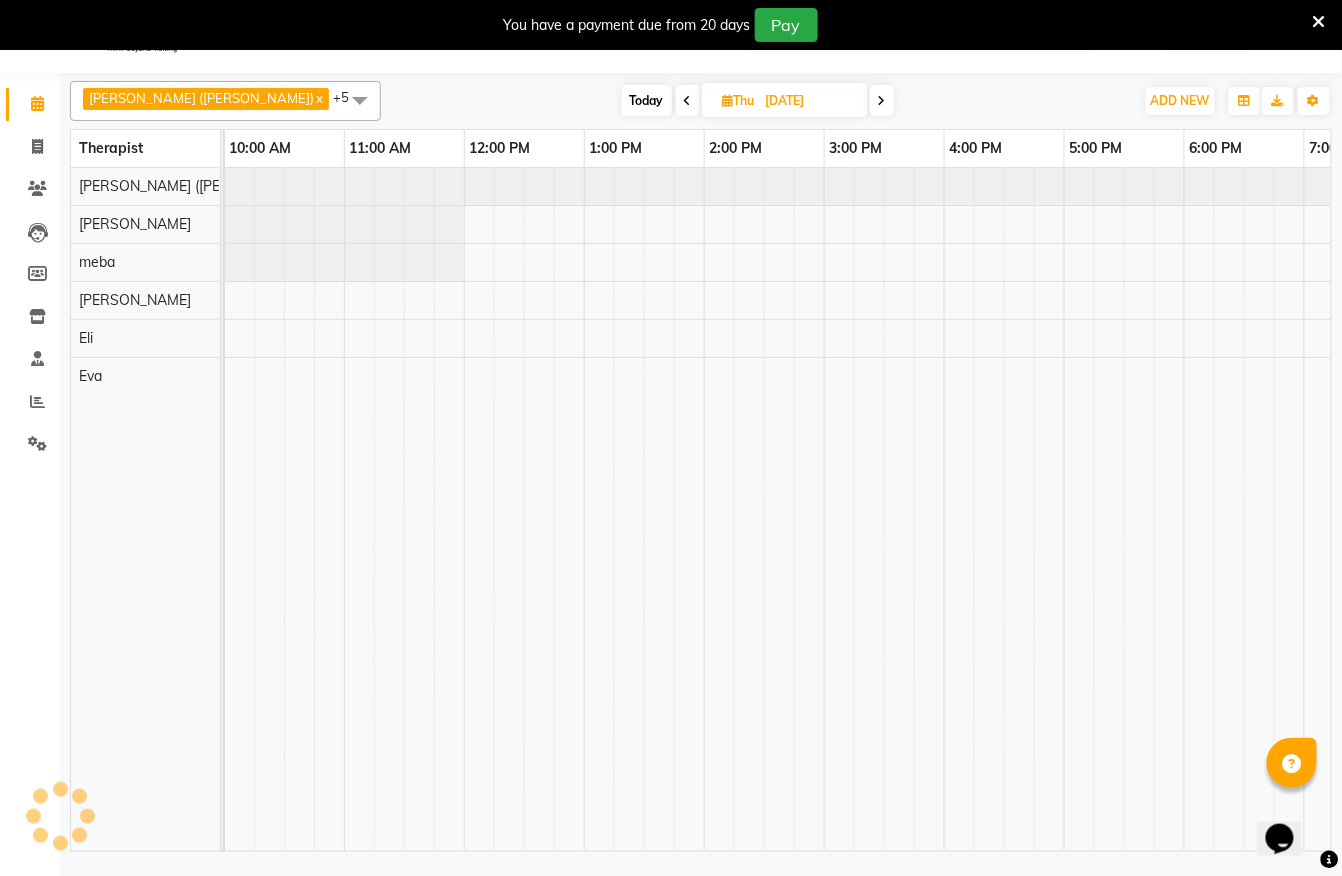 scroll, scrollTop: 0, scrollLeft: 360, axis: horizontal 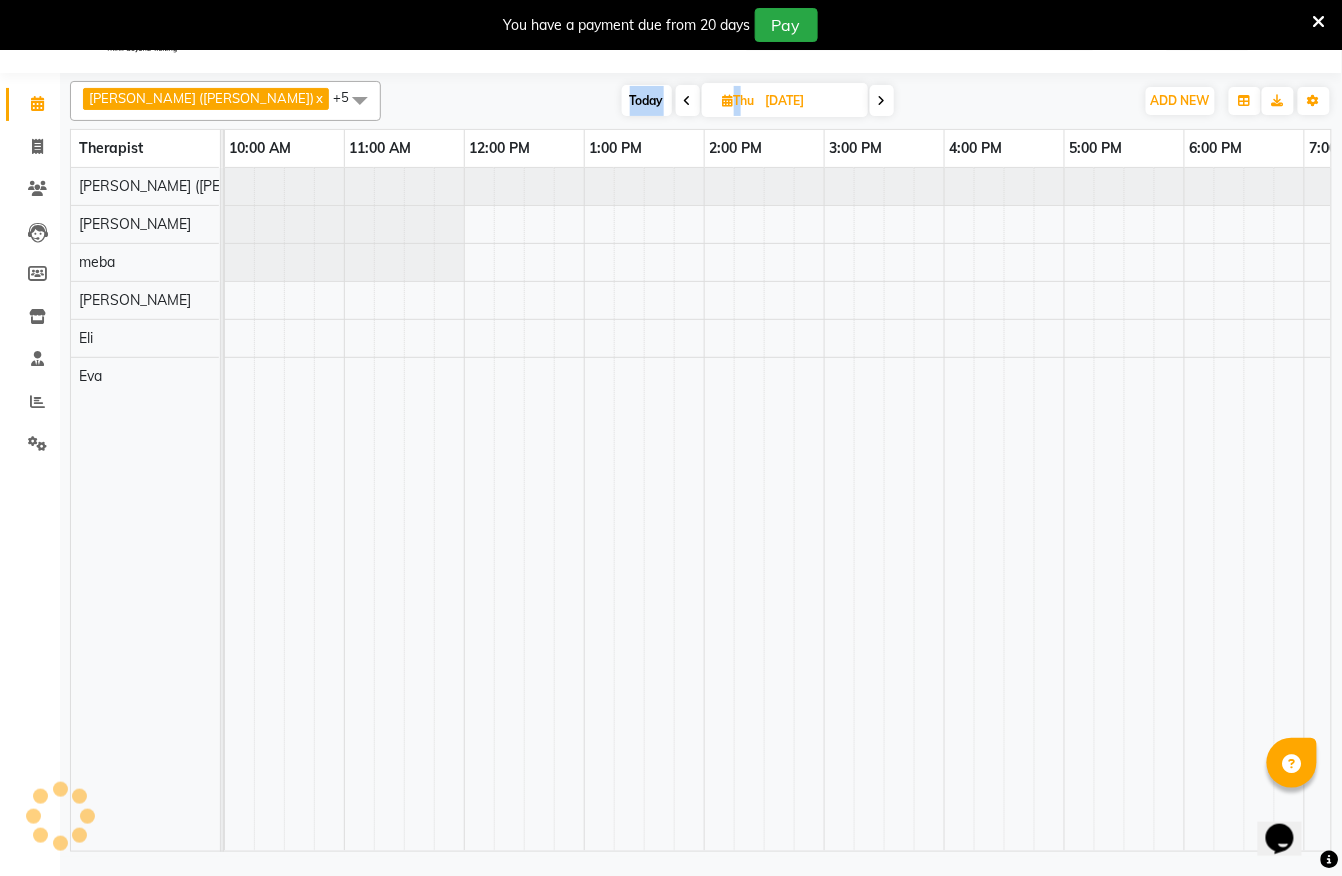 click on "[DATE]  [DATE]" at bounding box center (757, 101) 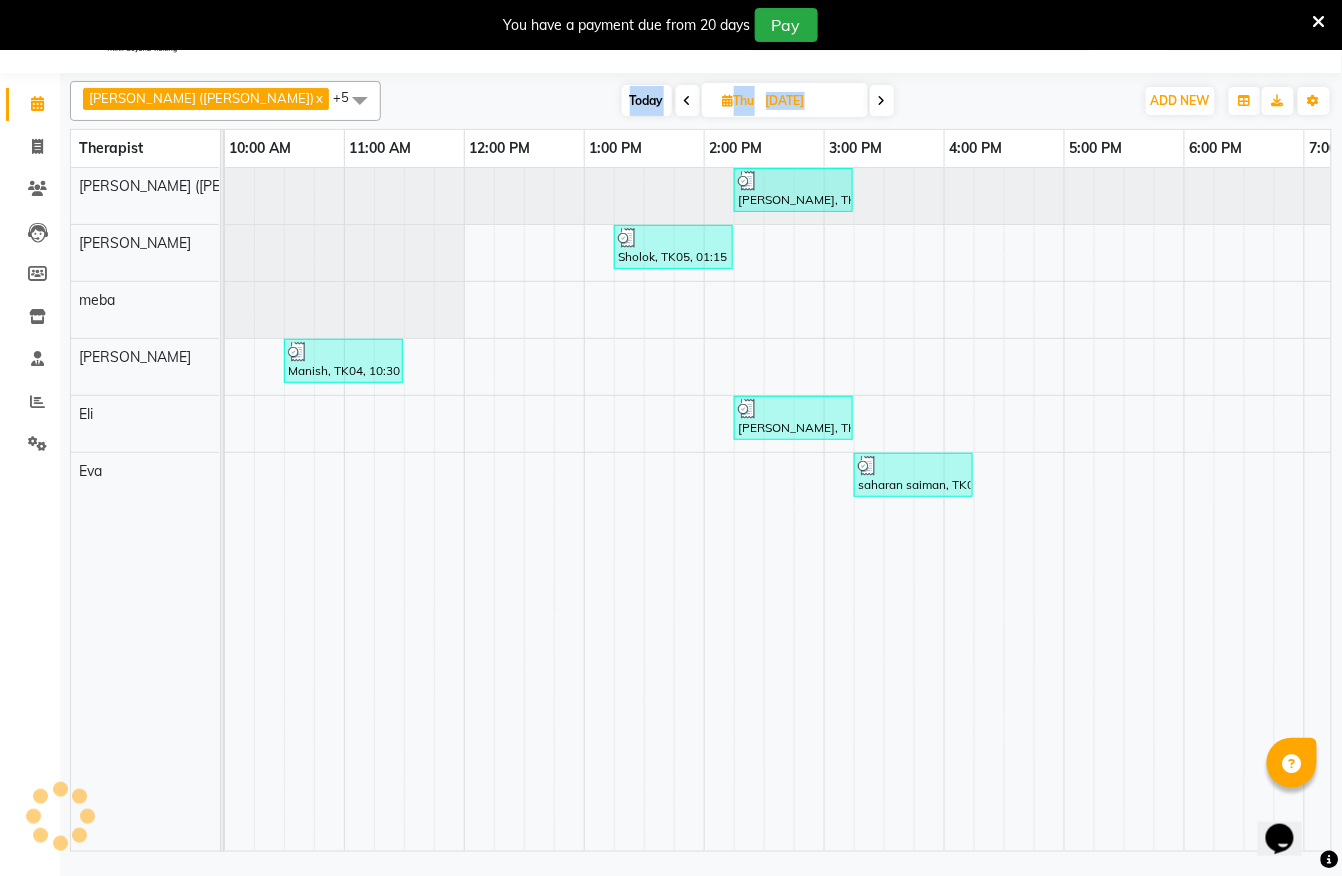 click on "[DATE]  [DATE]" at bounding box center (757, 101) 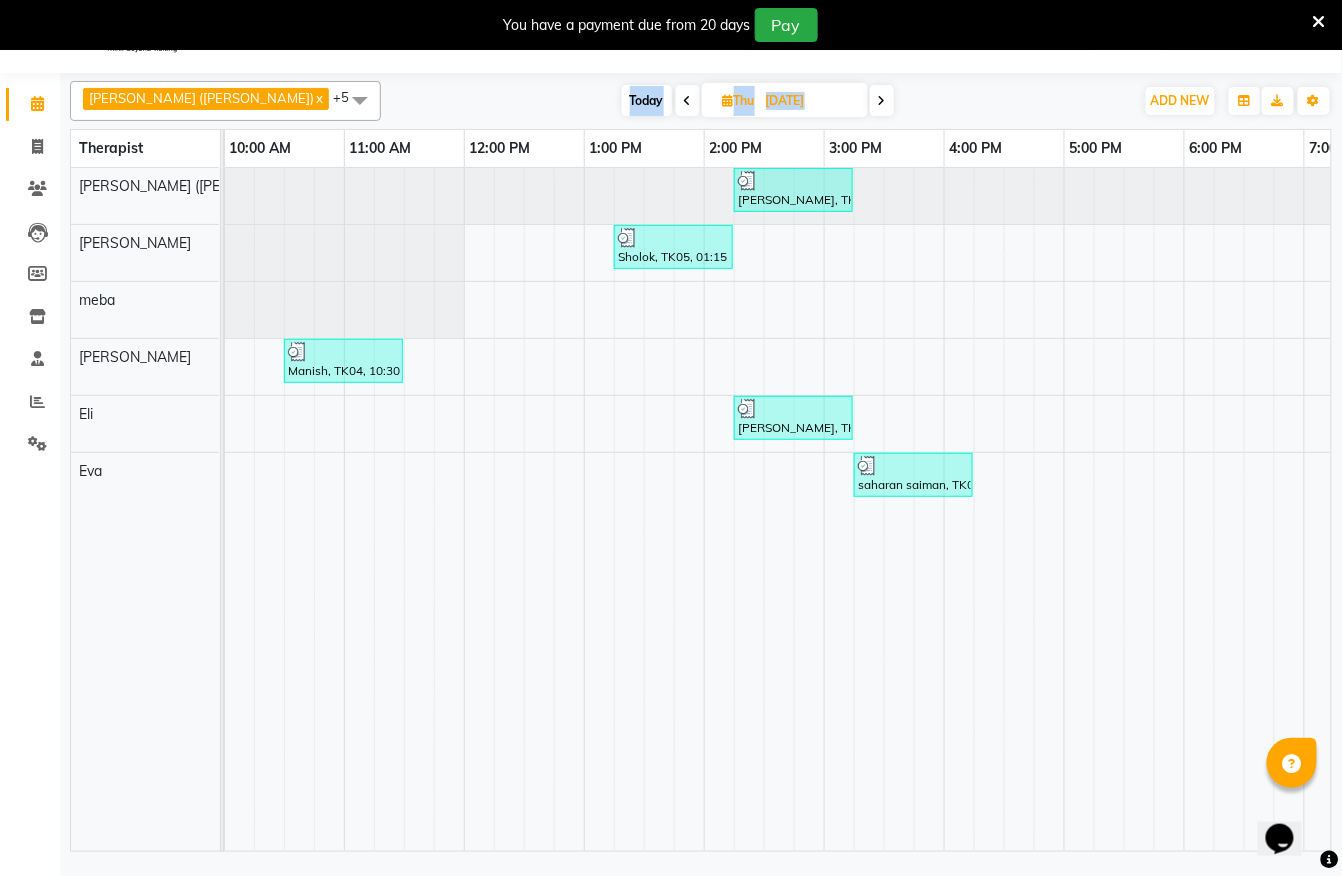 click at bounding box center [688, 101] 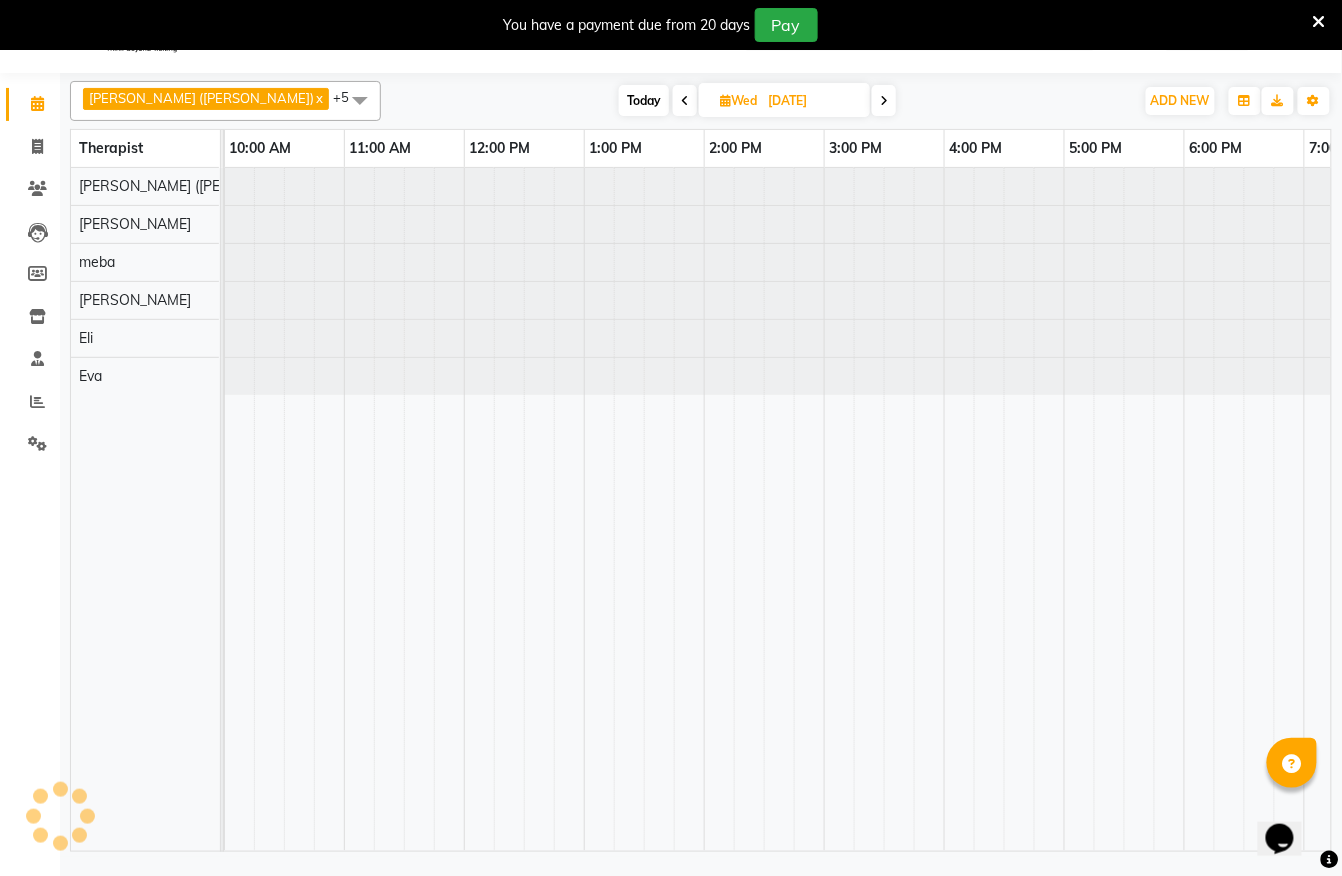 scroll, scrollTop: 0, scrollLeft: 0, axis: both 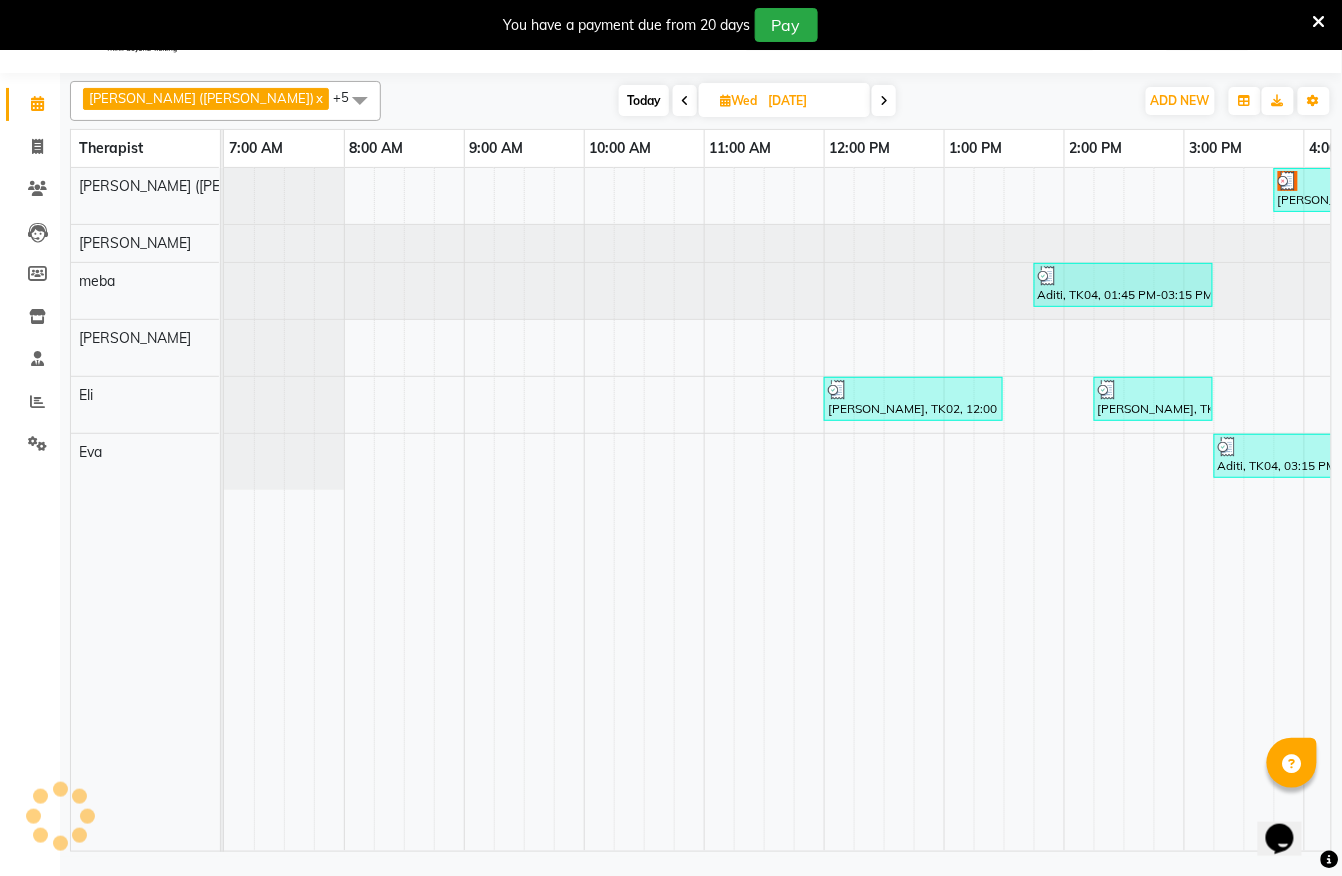 click at bounding box center [685, 101] 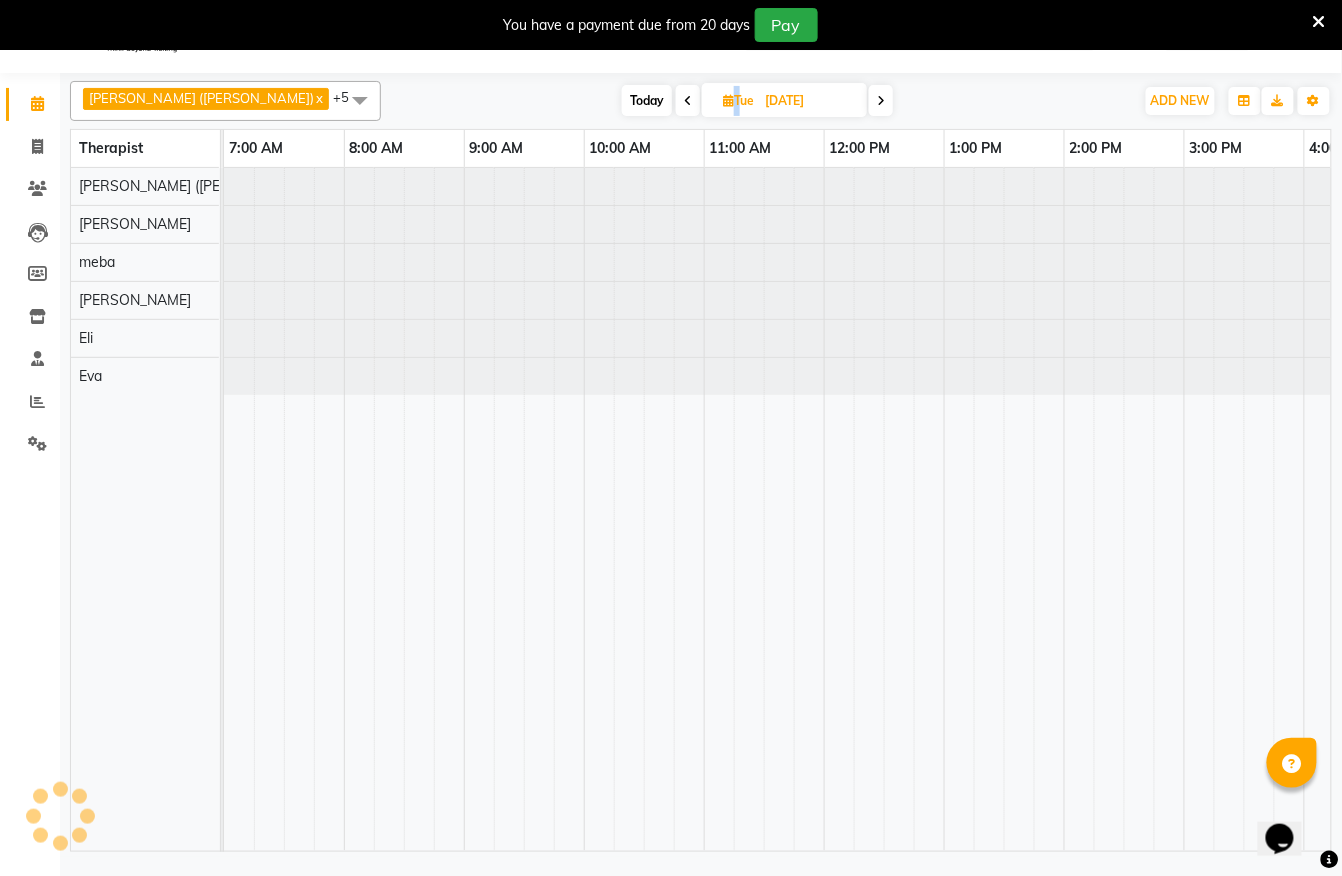 click at bounding box center (688, 101) 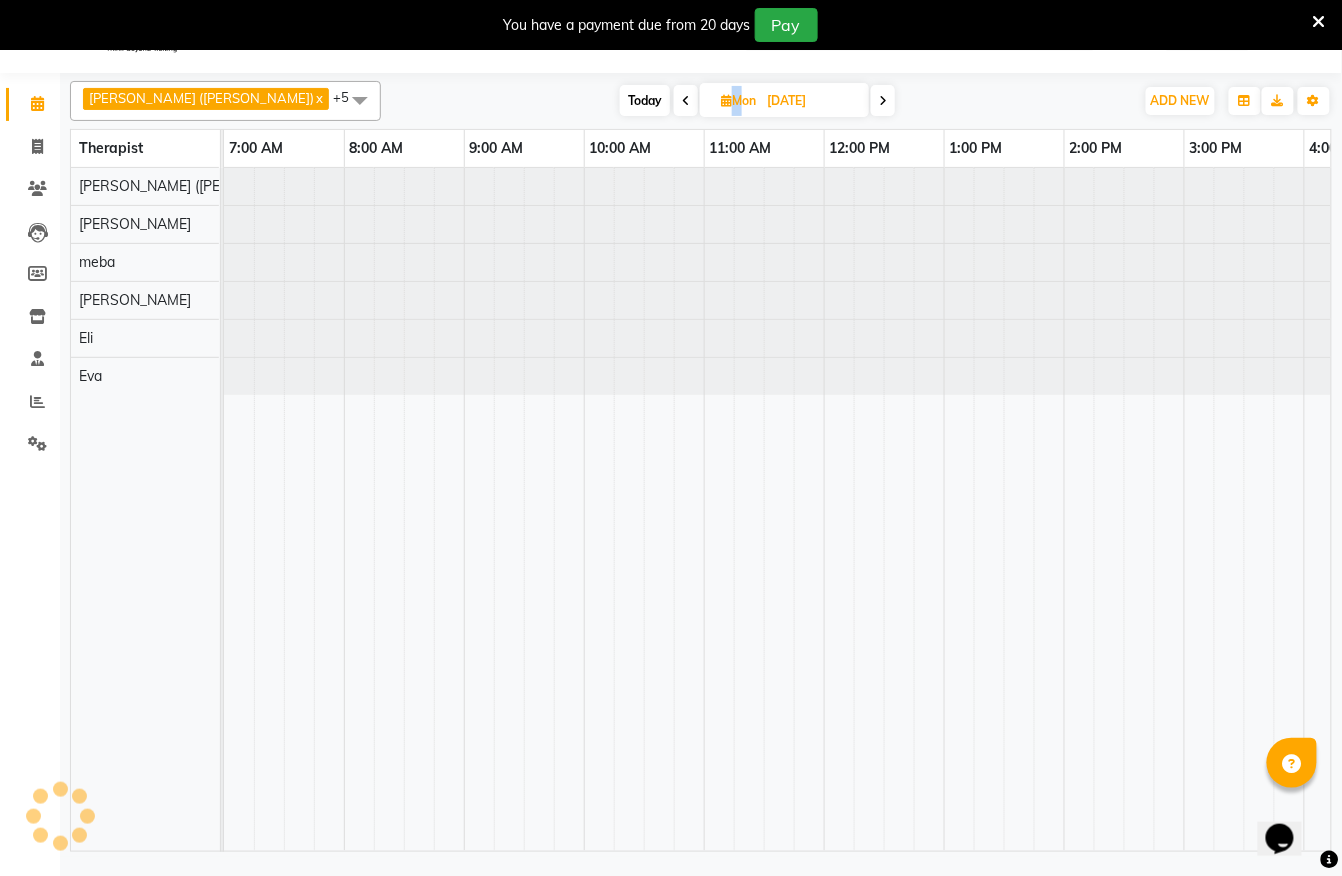 scroll, scrollTop: 0, scrollLeft: 0, axis: both 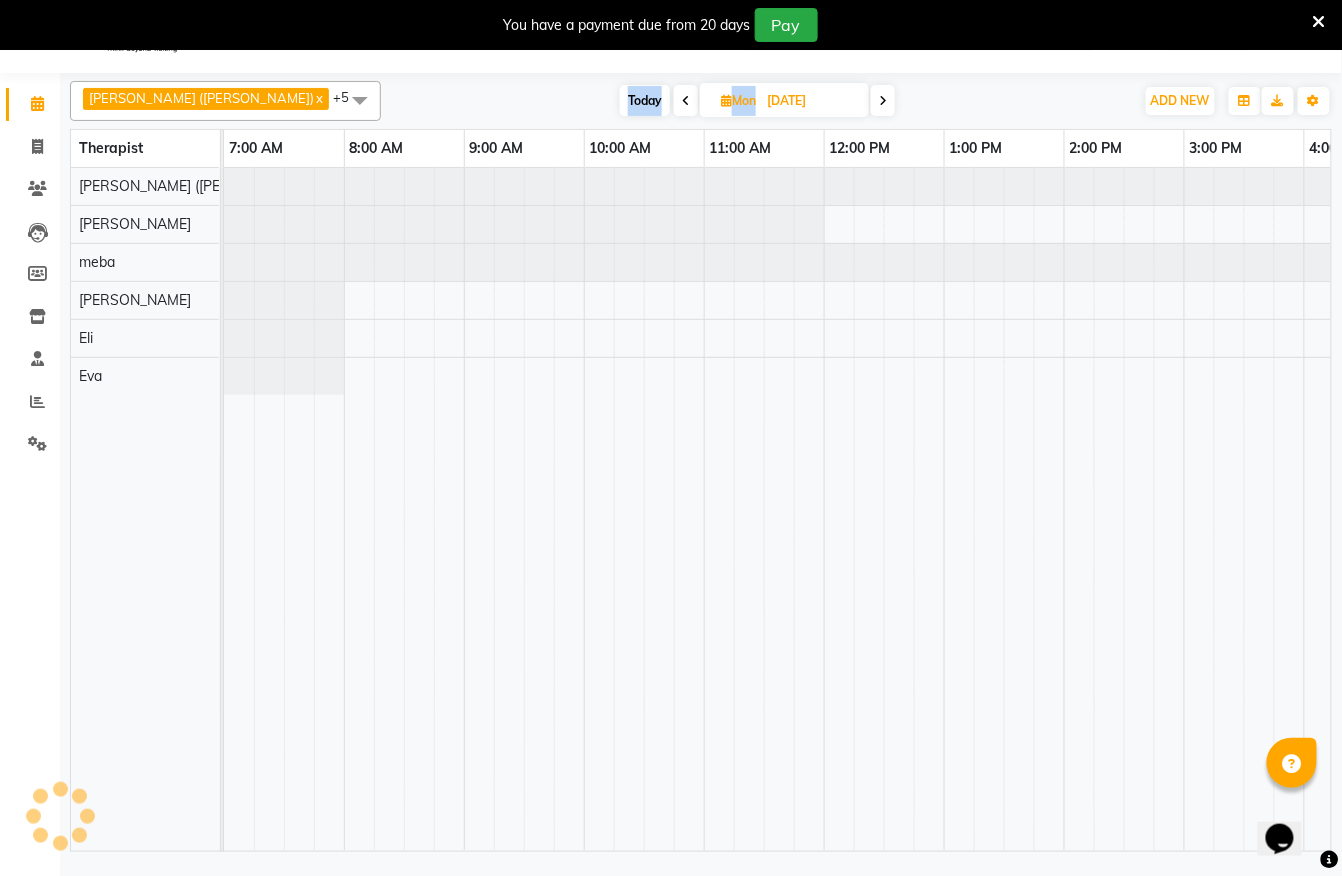 click at bounding box center (686, 101) 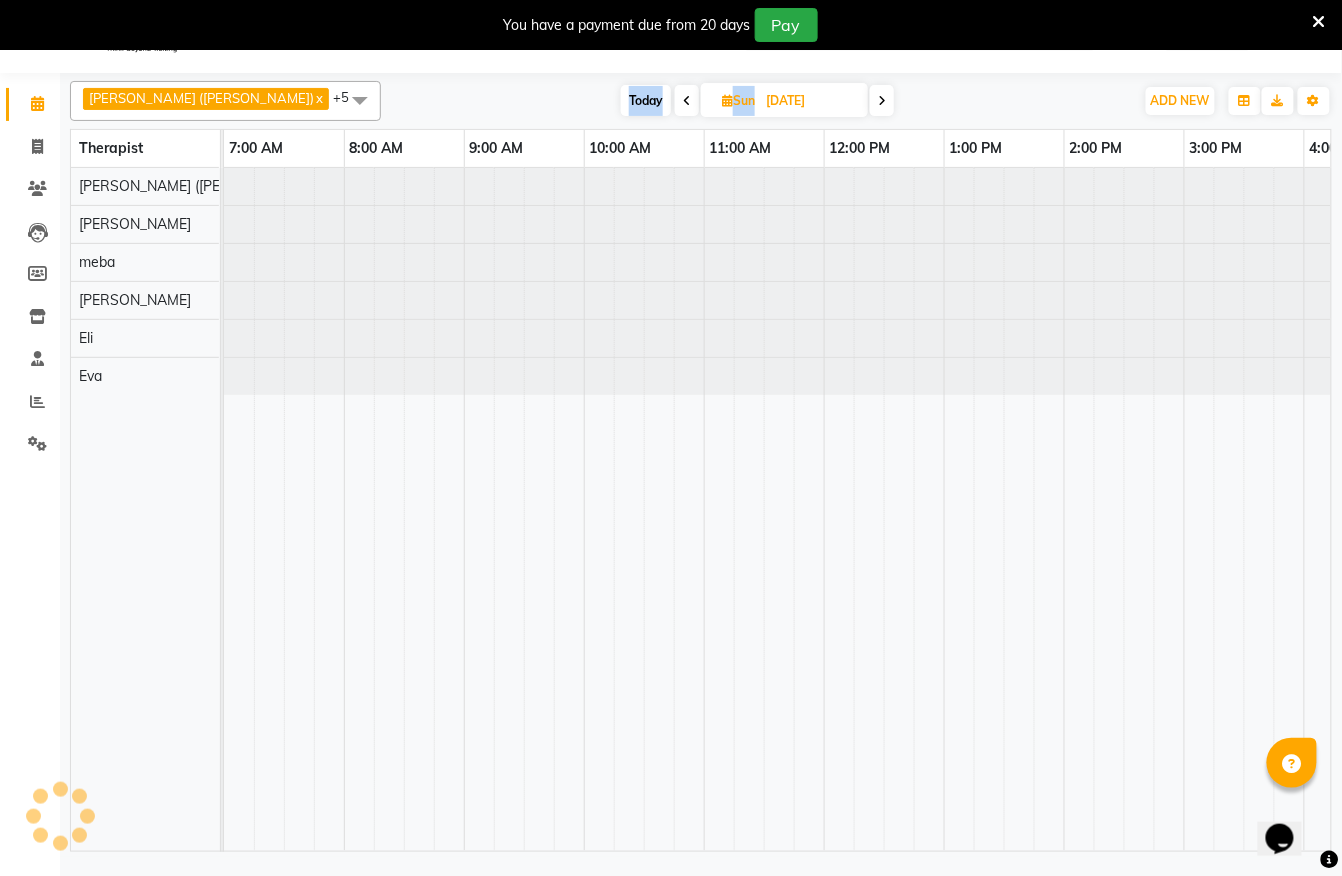 click at bounding box center [687, 101] 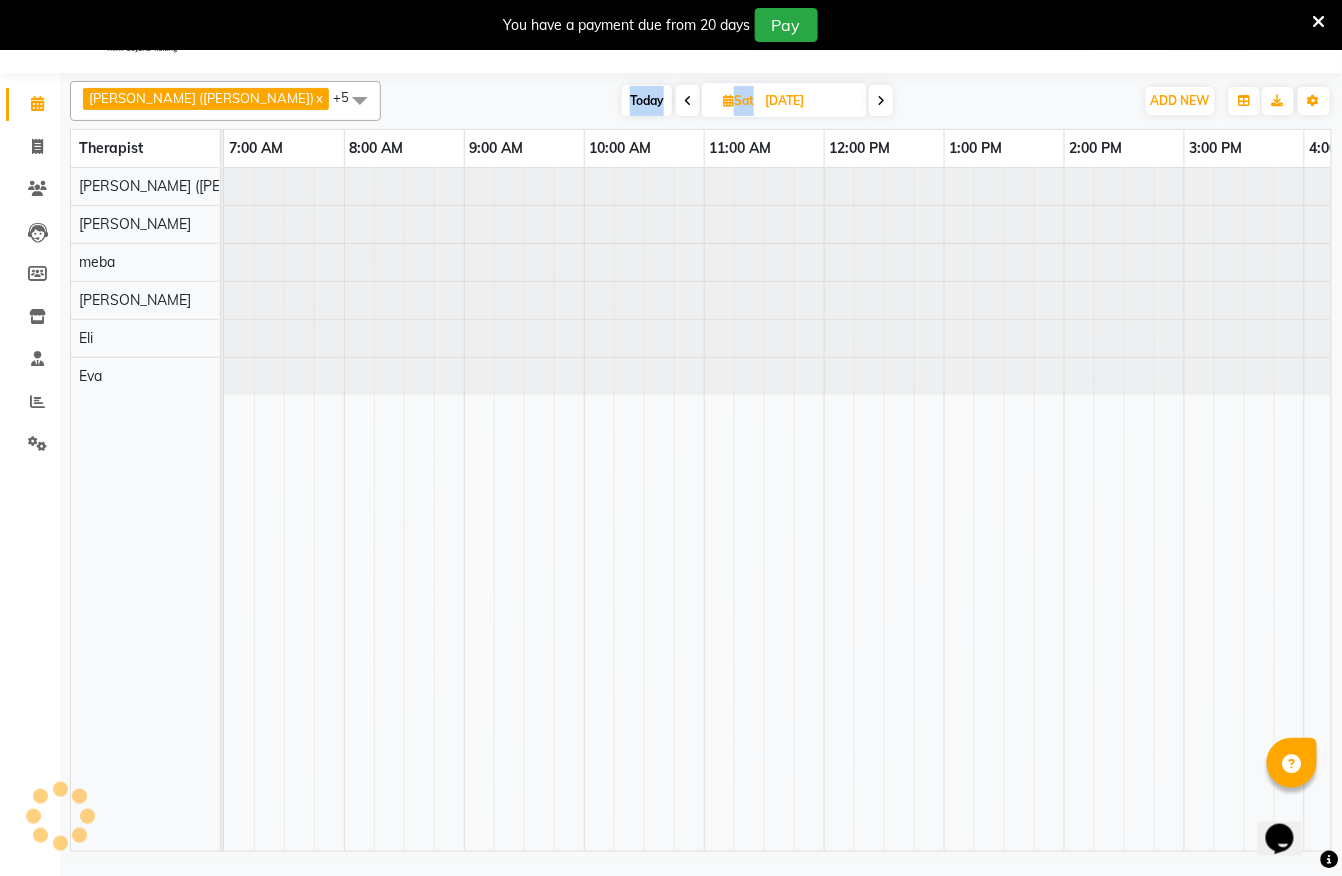 scroll, scrollTop: 0, scrollLeft: 360, axis: horizontal 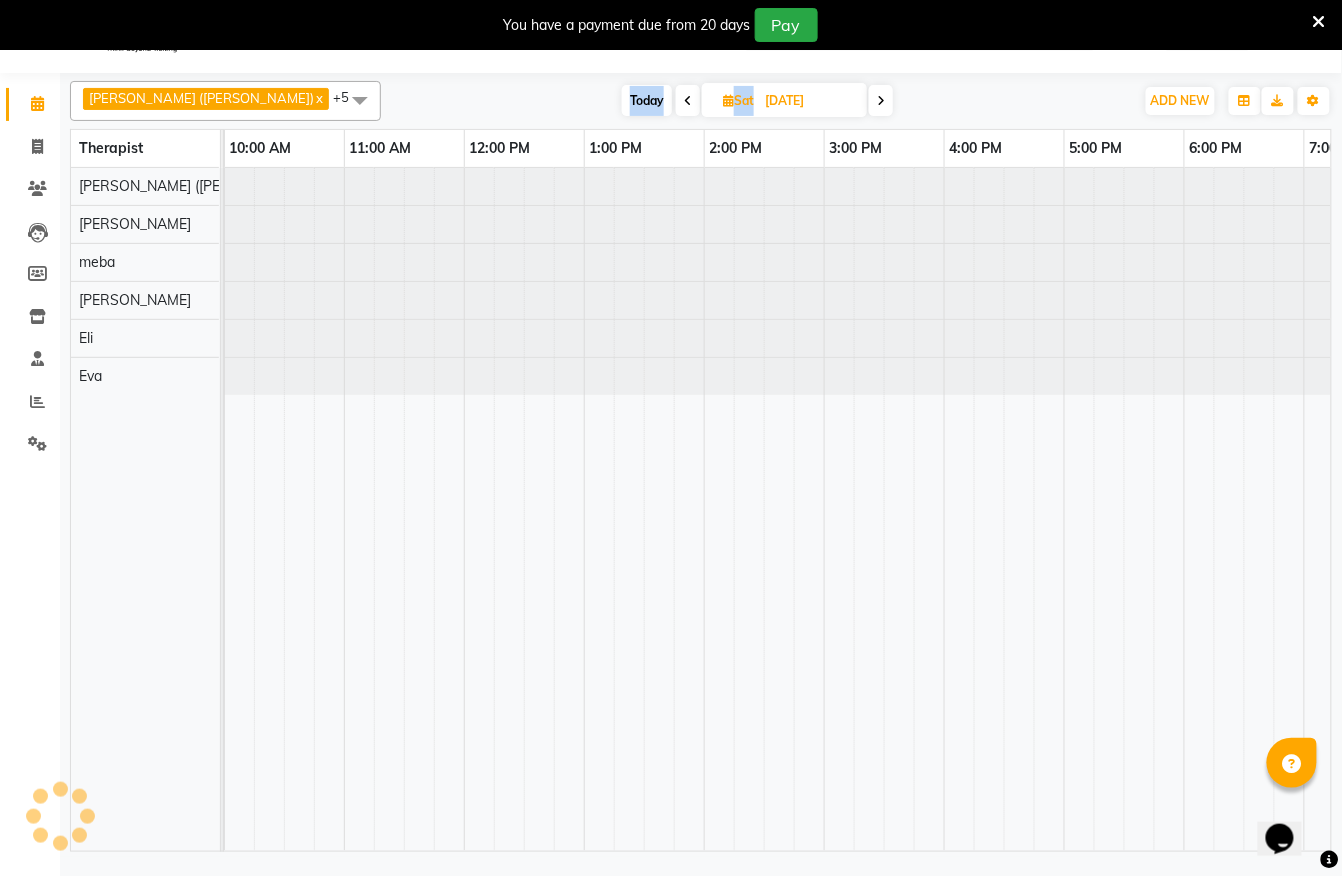 click at bounding box center (688, 101) 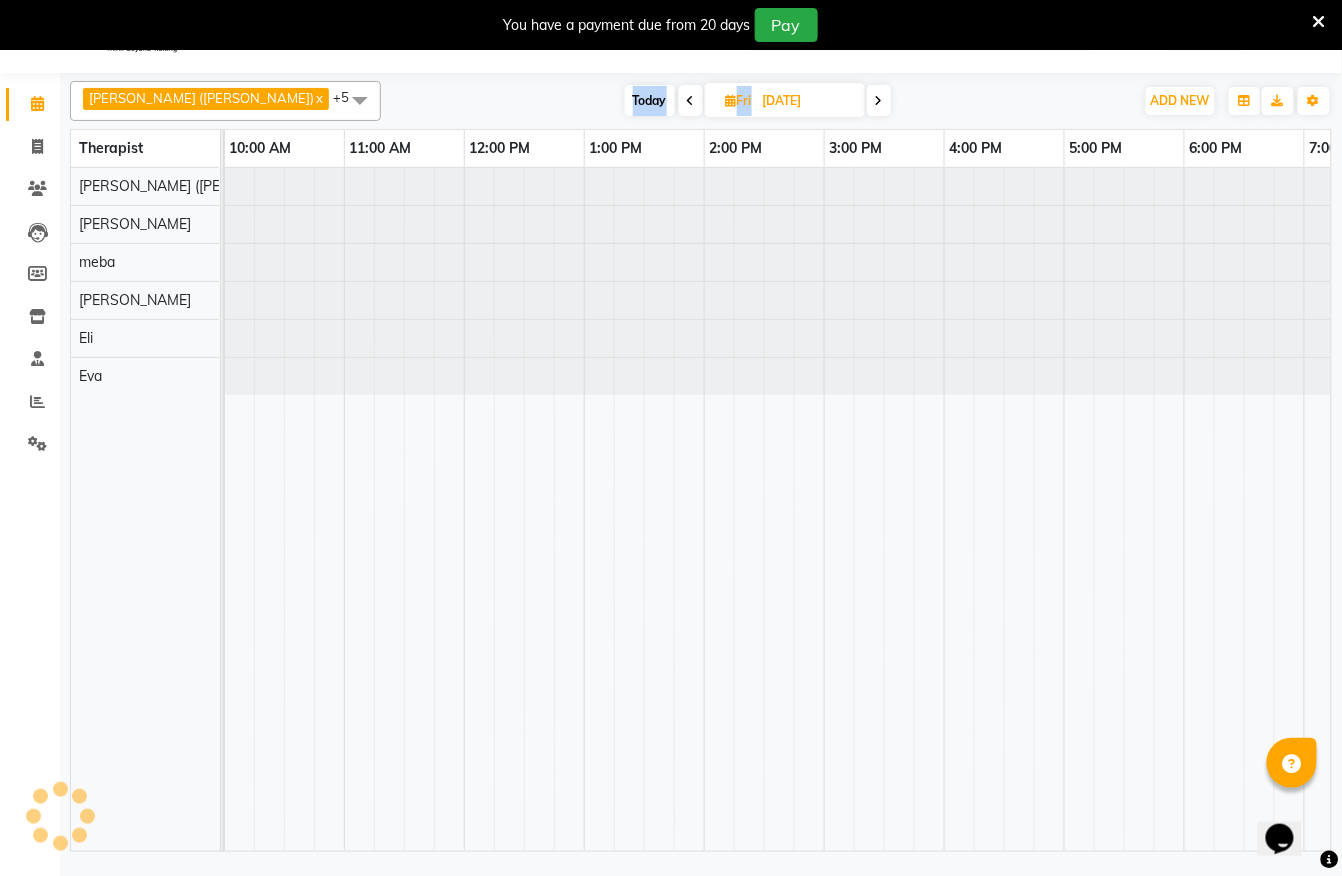 scroll, scrollTop: 0, scrollLeft: 360, axis: horizontal 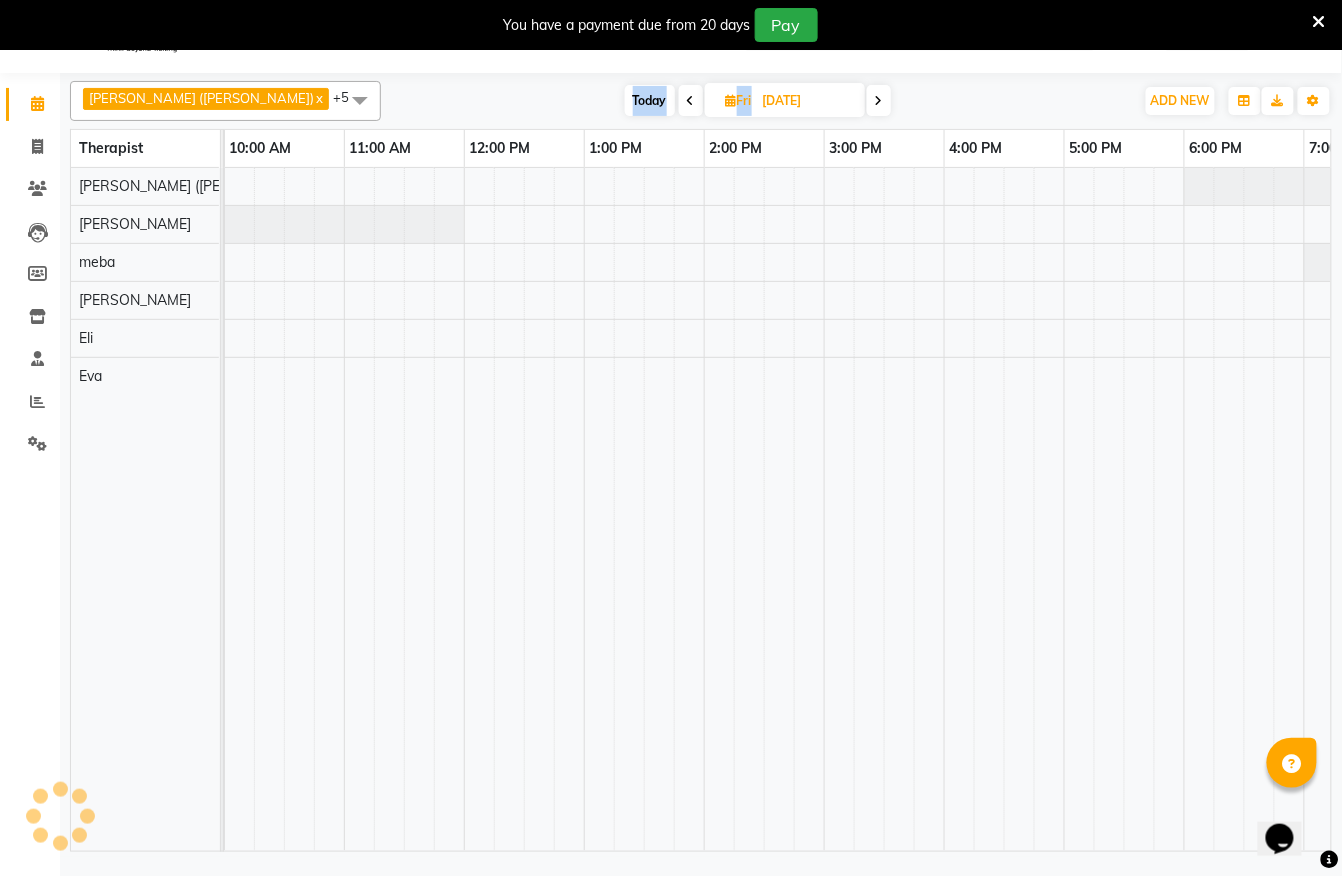 click at bounding box center (691, 100) 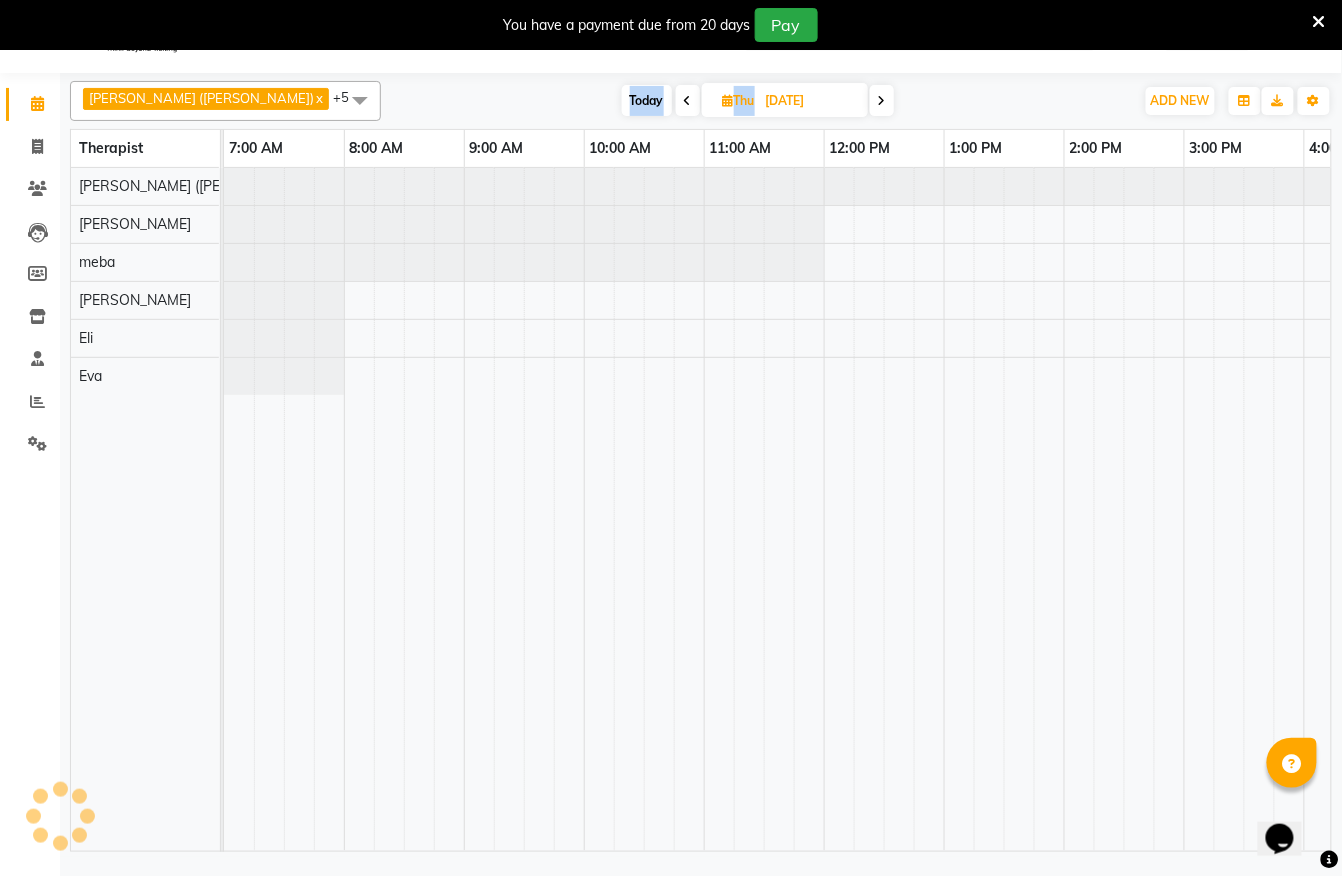scroll, scrollTop: 0, scrollLeft: 360, axis: horizontal 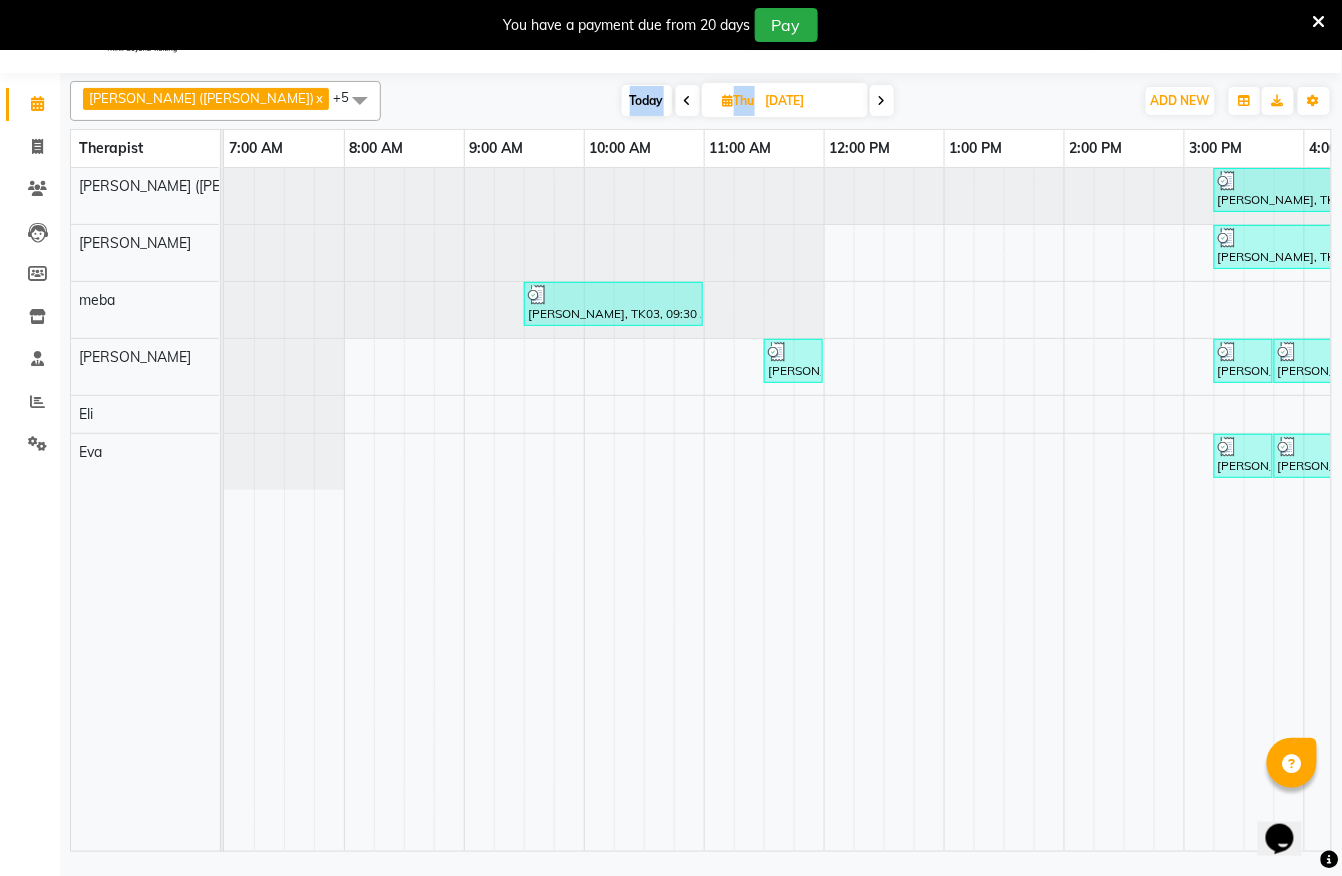 click at bounding box center [688, 100] 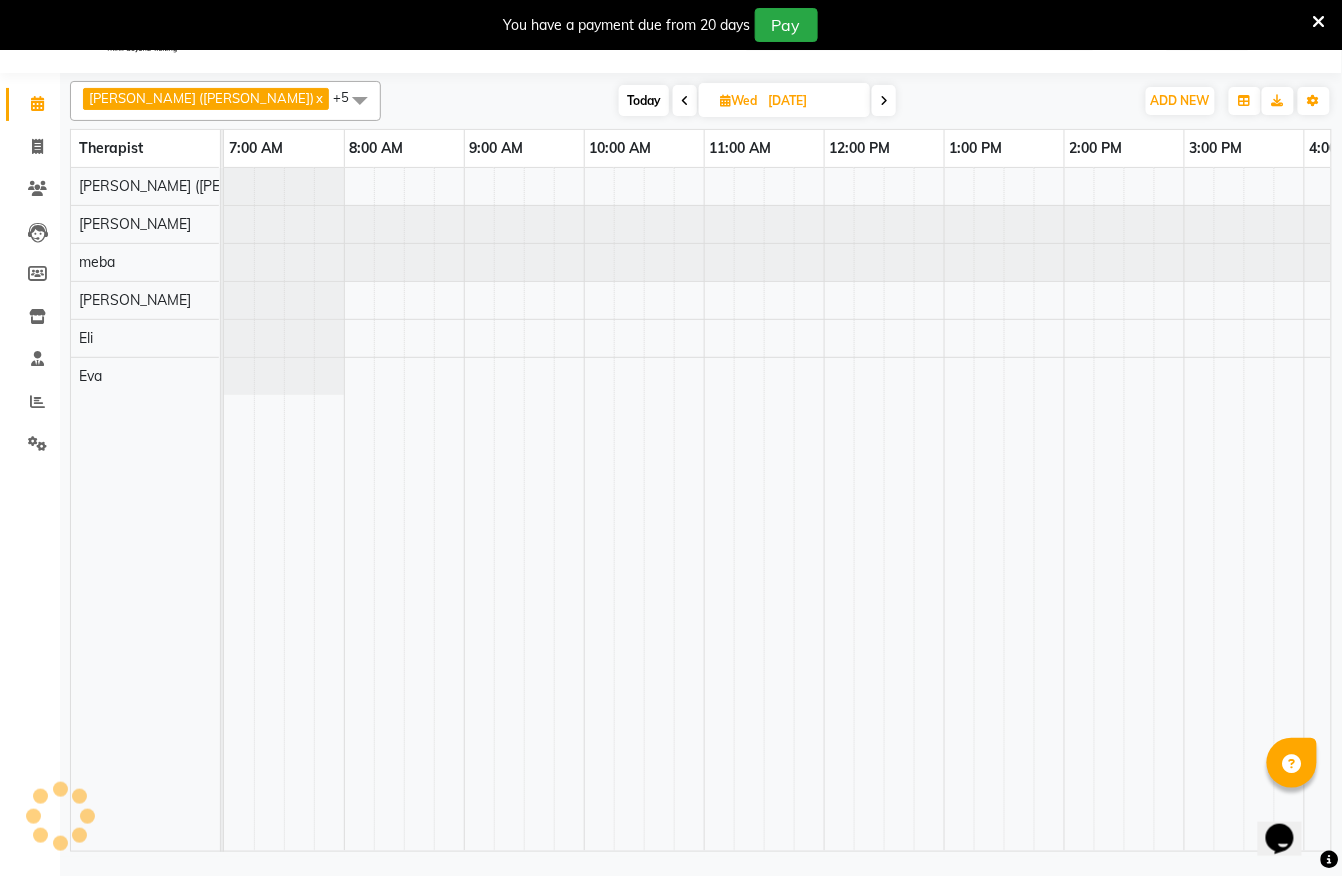scroll 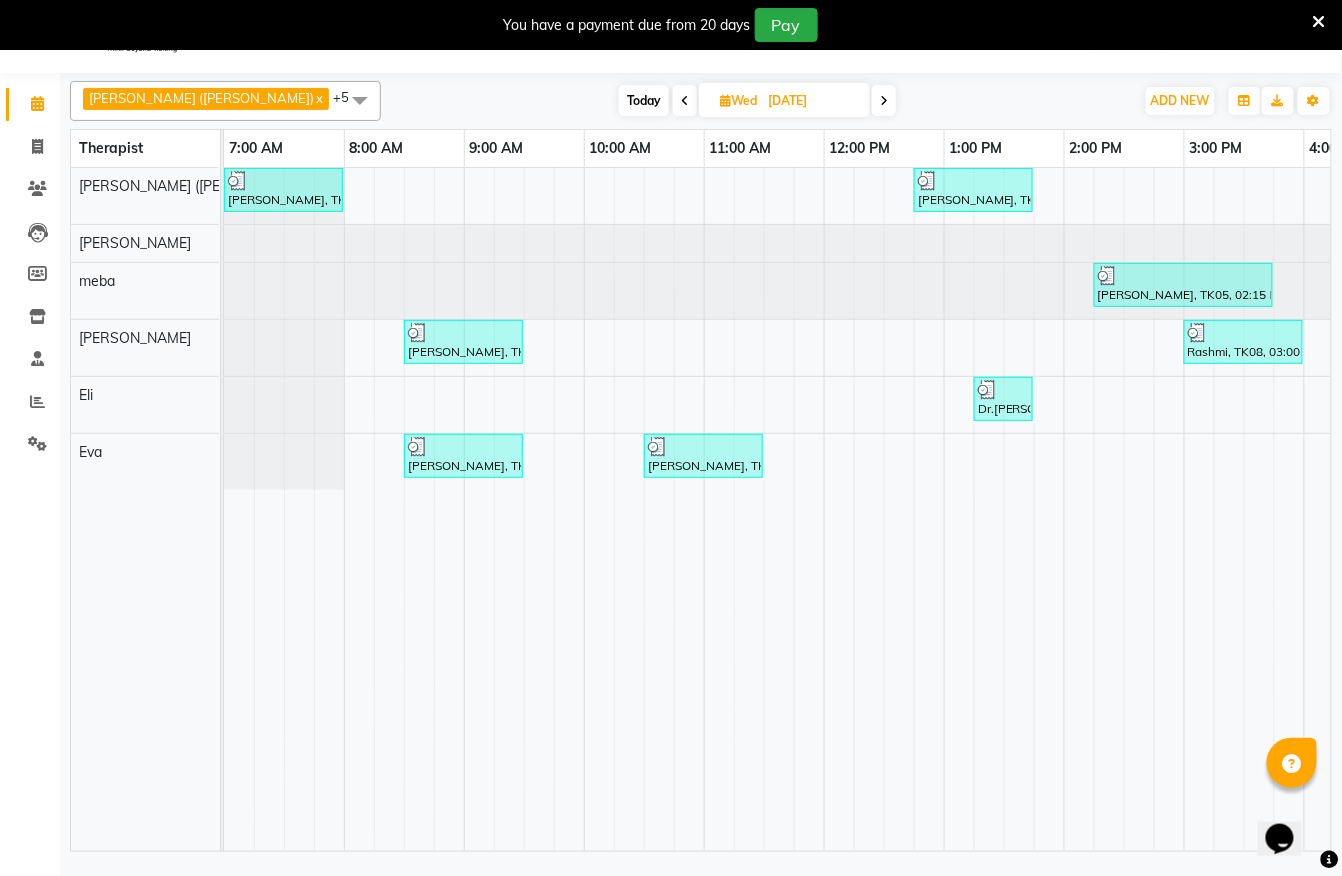 click at bounding box center (685, 101) 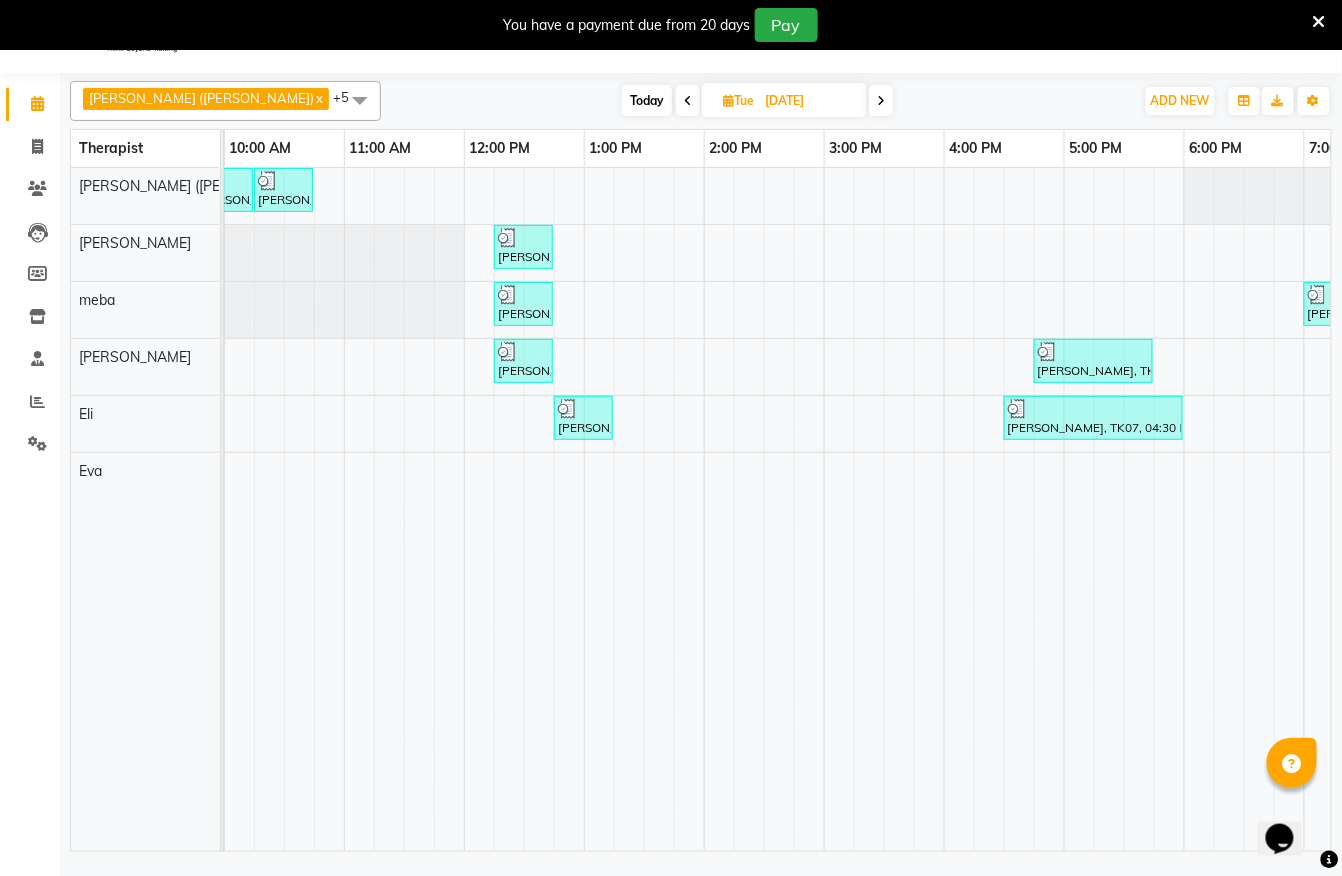 drag, startPoint x: 792, startPoint y: 828, endPoint x: 706, endPoint y: 828, distance: 86 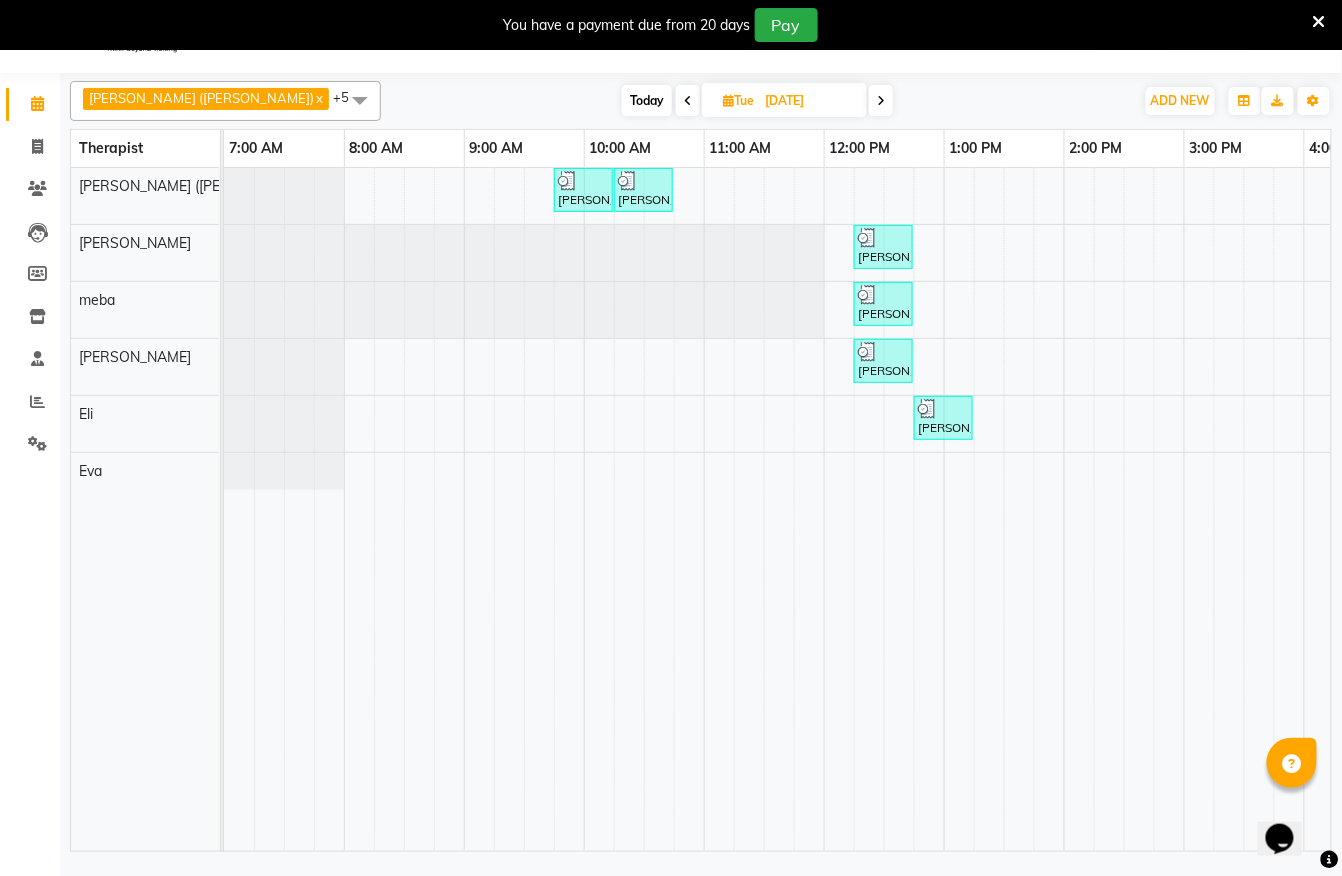 click at bounding box center (688, 100) 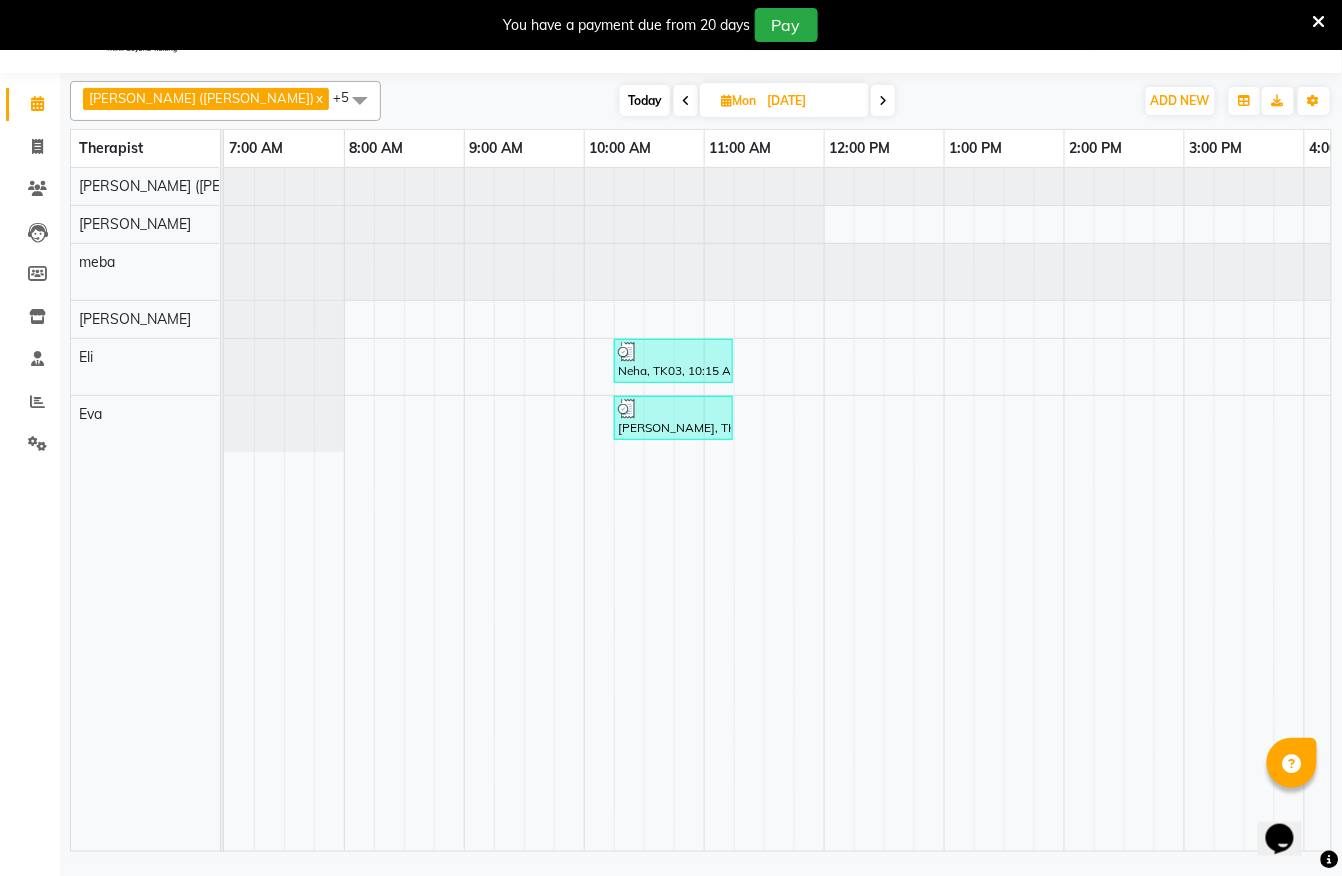 click at bounding box center [686, 100] 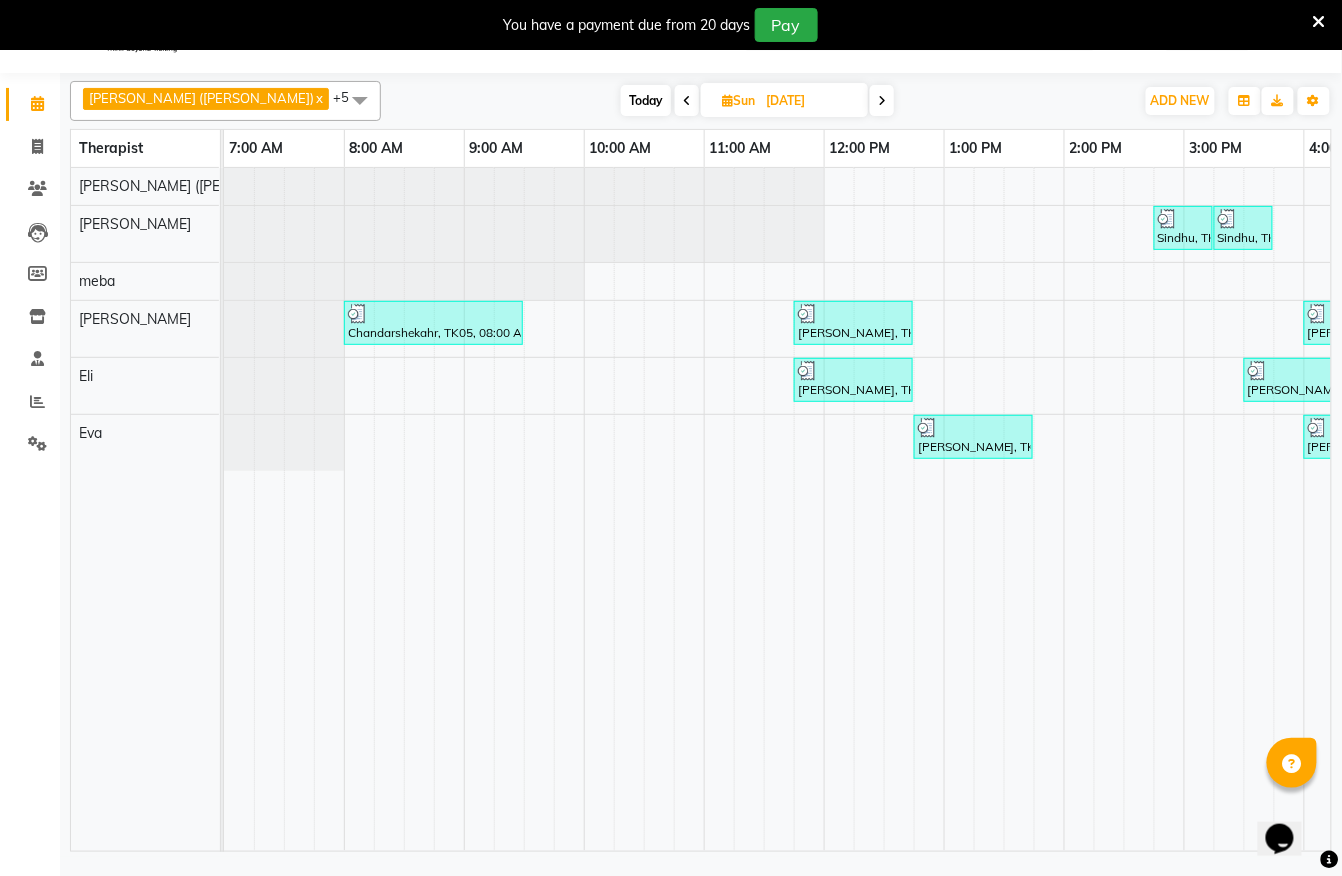 click at bounding box center (687, 101) 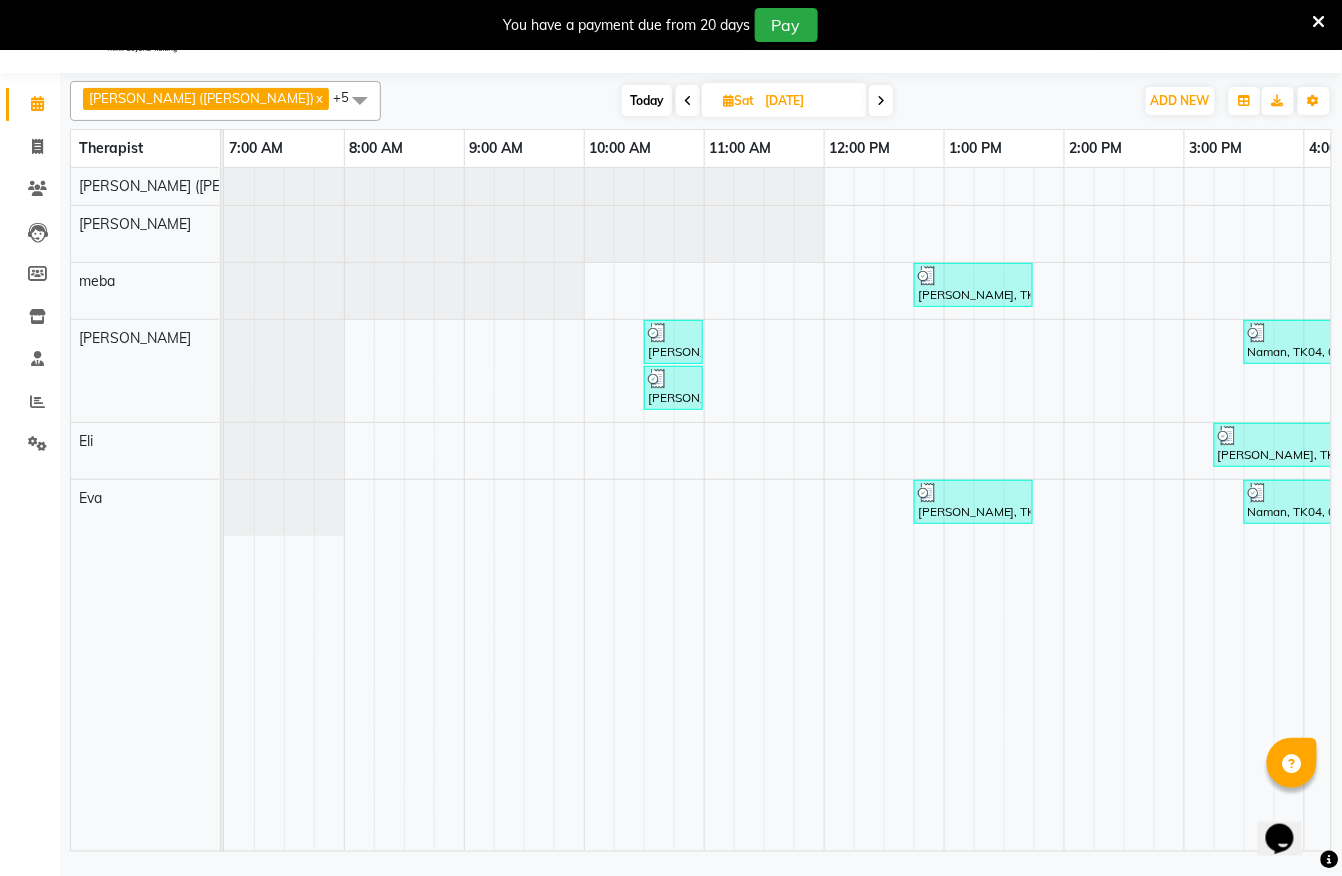 click at bounding box center [688, 101] 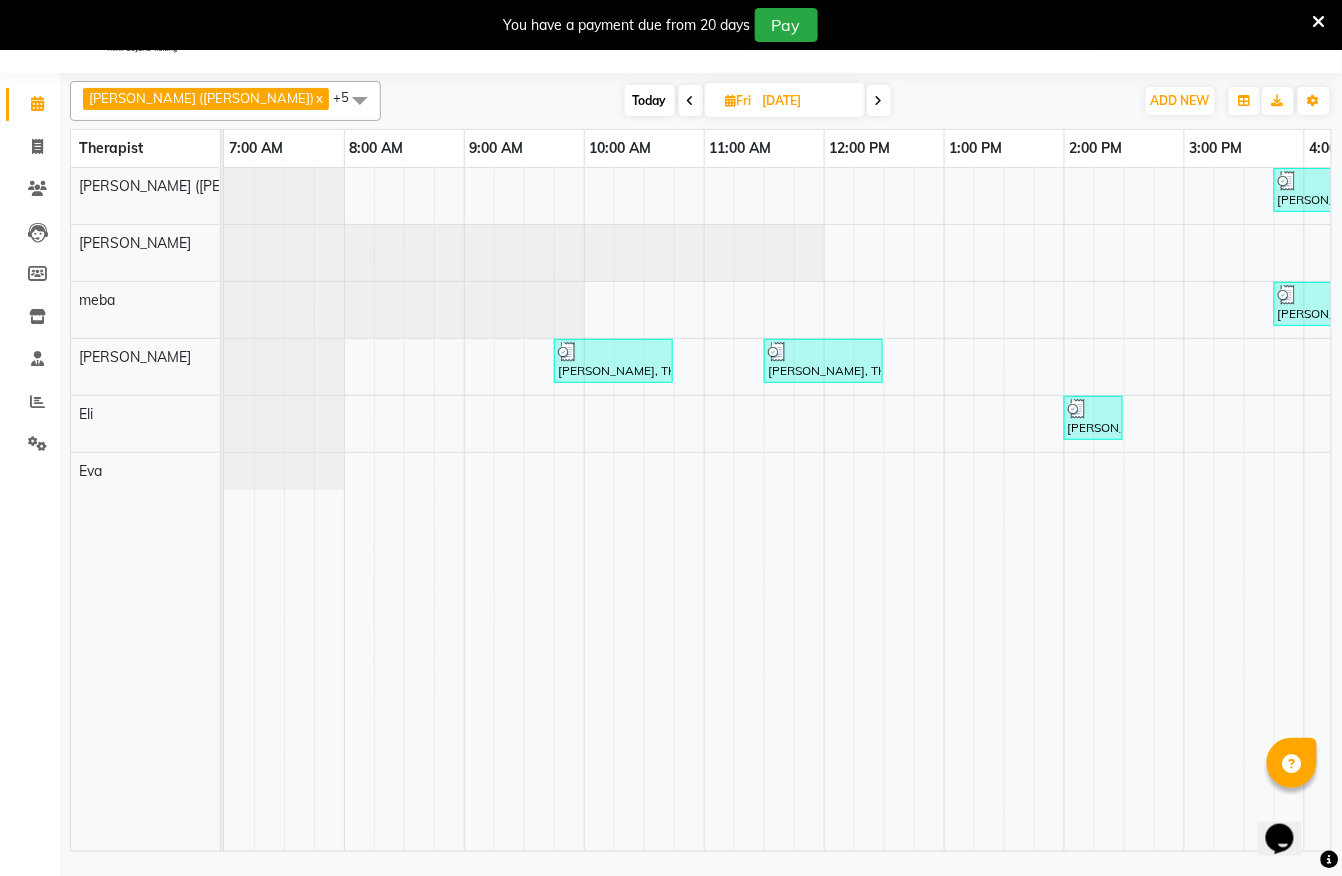 click on "[PERSON_NAME] ([PERSON_NAME])  x meba  x [PERSON_NAME]  x [PERSON_NAME]  x [PERSON_NAME]  x +5 Select All [PERSON_NAME] [PERSON_NAME] [PERSON_NAME] [PERSON_NAME] (simi) [DATE]  [DATE] Toggle Dropdown Add Appointment Add Invoice Add Client Toggle Dropdown Add Appointment Add Invoice Add Client ADD NEW Toggle Dropdown Add Appointment Add Invoice Add Client [PERSON_NAME] ([PERSON_NAME])  x meba  x [PERSON_NAME]  x [PERSON_NAME]  x [PERSON_NAME]  x +5 Select All [PERSON_NAME] [PERSON_NAME] [PERSON_NAME] [PERSON_NAME] (simi) Group By  Staff View   Room View  View as Vertical  Vertical - Week View  Horizontal  Horizontal - Week View  List  Toggle Dropdown Calendar Settings Manage Tags   Arrange Therapists   Reset Therapists  Full Screen Appointment Form Zoom 100%" at bounding box center [701, 101] 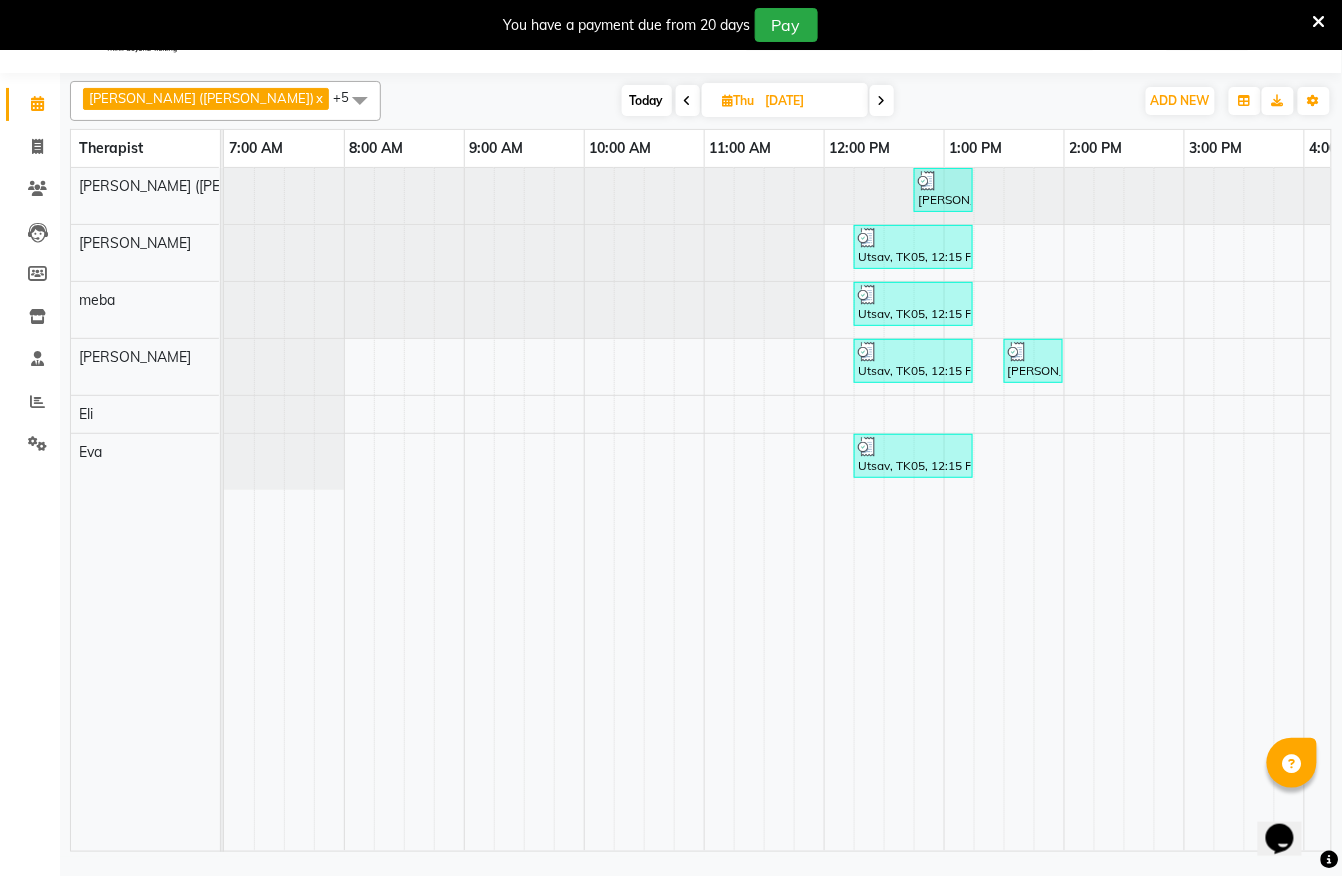 click on "[PERSON_NAME] ([PERSON_NAME])  x meba  x [PERSON_NAME]  x [PERSON_NAME]  x [PERSON_NAME]  x +5 Select All Atu [PERSON_NAME] [PERSON_NAME] [PERSON_NAME] [PERSON_NAME] (simi) [DATE]  [DATE] Toggle Dropdown Add Appointment Add Invoice Add Client Toggle Dropdown Add Appointment Add Invoice Add Client ADD NEW Toggle Dropdown Add Appointment Add Invoice Add Client [PERSON_NAME] (simi)  x meba  x [PERSON_NAME] [PERSON_NAME]  x [PERSON_NAME]  x +5 Select All [PERSON_NAME] [PERSON_NAME] [PERSON_NAME] [PERSON_NAME] (simi) Group By  Staff View   Room View  View as Vertical  Vertical - Week View  Horizontal  Horizontal - Week View  List  Toggle Dropdown Calendar Settings Manage Tags   Arrange Therapists   Reset Therapists  Full Screen Appointment Form Zoom 100%" at bounding box center [701, 101] 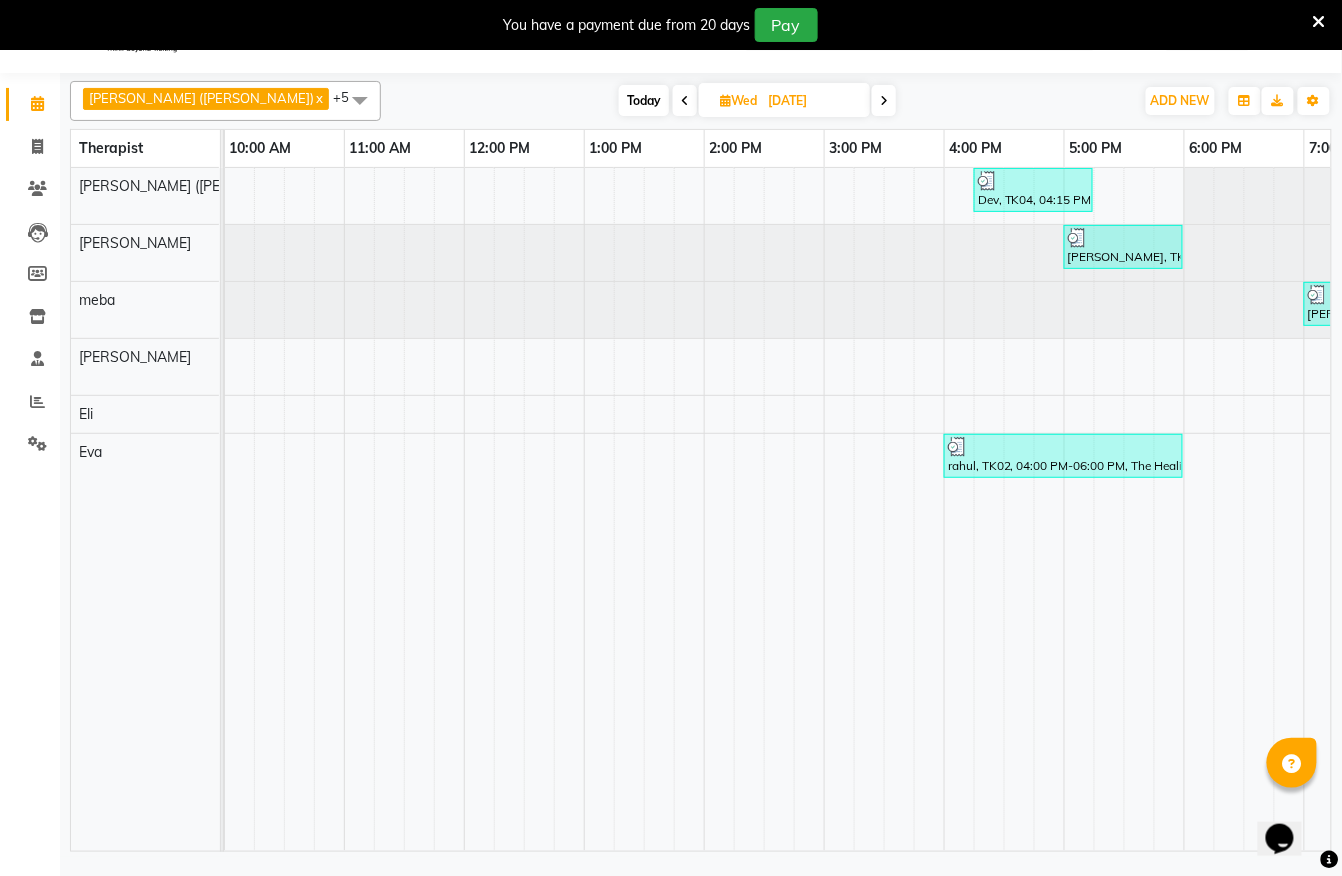 drag, startPoint x: 910, startPoint y: 822, endPoint x: 757, endPoint y: 762, distance: 164.34415 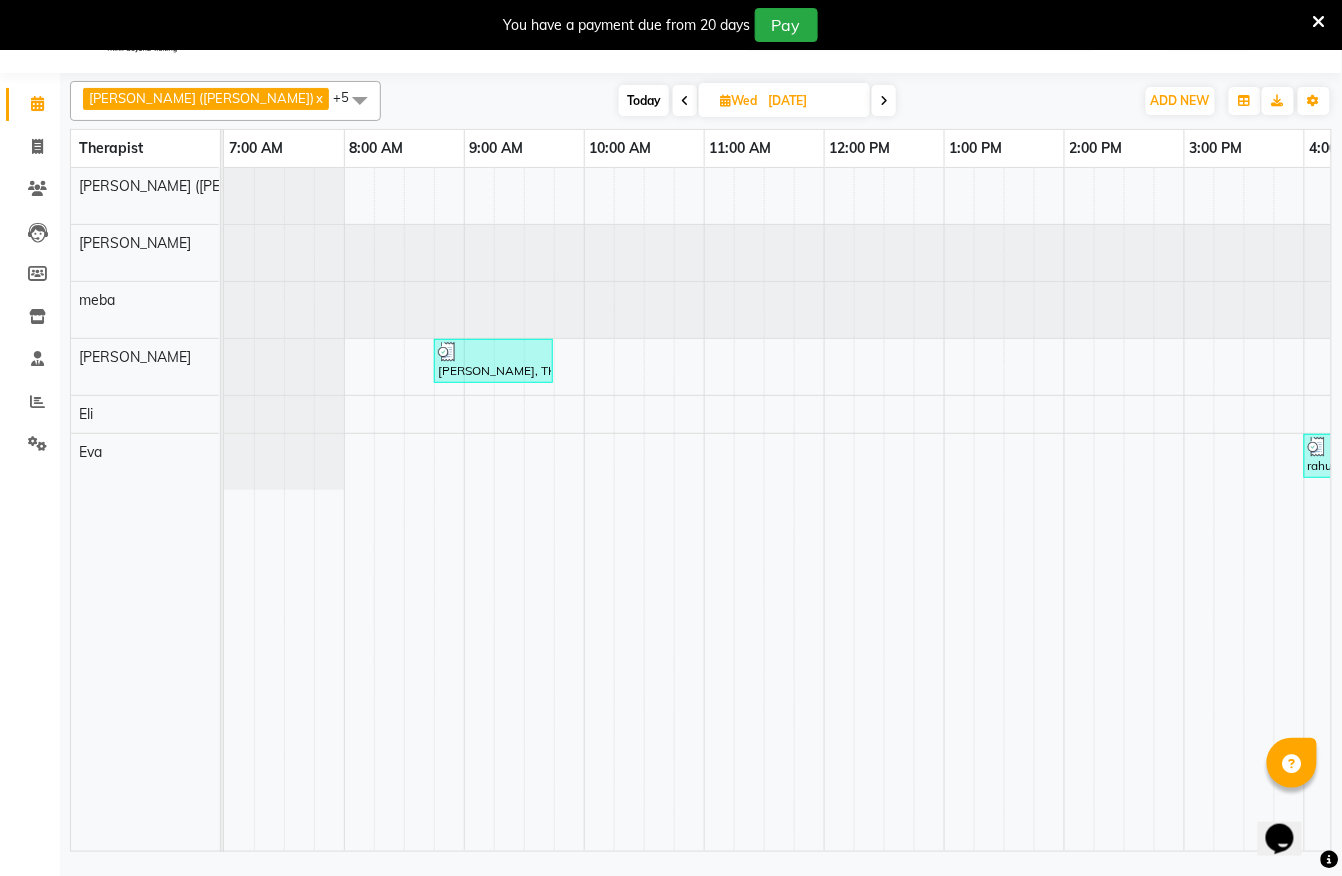 click at bounding box center (629, 509) 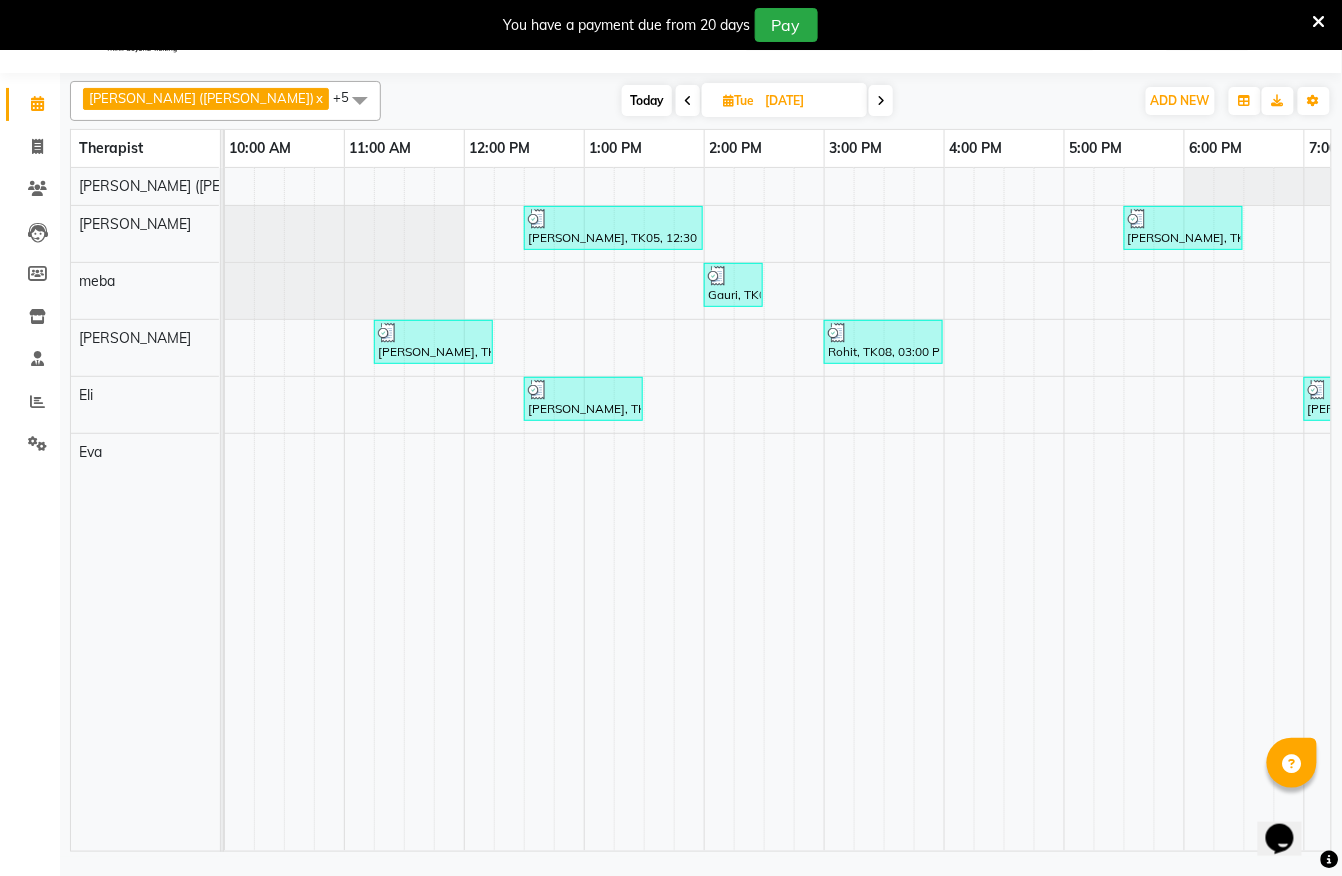click on "[PERSON_NAME] ([PERSON_NAME])  x meba  x [PERSON_NAME]  x [PERSON_NAME]  x [PERSON_NAME]  x +5 Select All Atu [PERSON_NAME] [PERSON_NAME] [PERSON_NAME] [PERSON_NAME] (simi) [DATE]  [DATE] Toggle Dropdown Add Appointment Add Invoice Add Client Toggle Dropdown Add Appointment Add Invoice Add Client ADD NEW Toggle Dropdown Add Appointment Add Invoice Add Client [PERSON_NAME] ([PERSON_NAME])  x meba  x [PERSON_NAME]  x [PERSON_NAME]  x [PERSON_NAME]  x +5 Select All [PERSON_NAME] [PERSON_NAME] [PERSON_NAME] [PERSON_NAME] (simi) Group By  Staff View   Room View  View as Vertical  Vertical - Week View  Horizontal  Horizontal - Week View  List  Toggle Dropdown Calendar Settings Manage Tags   Arrange Therapists   Reset Therapists  Full Screen Appointment Form Zoom 100%" at bounding box center [701, 101] 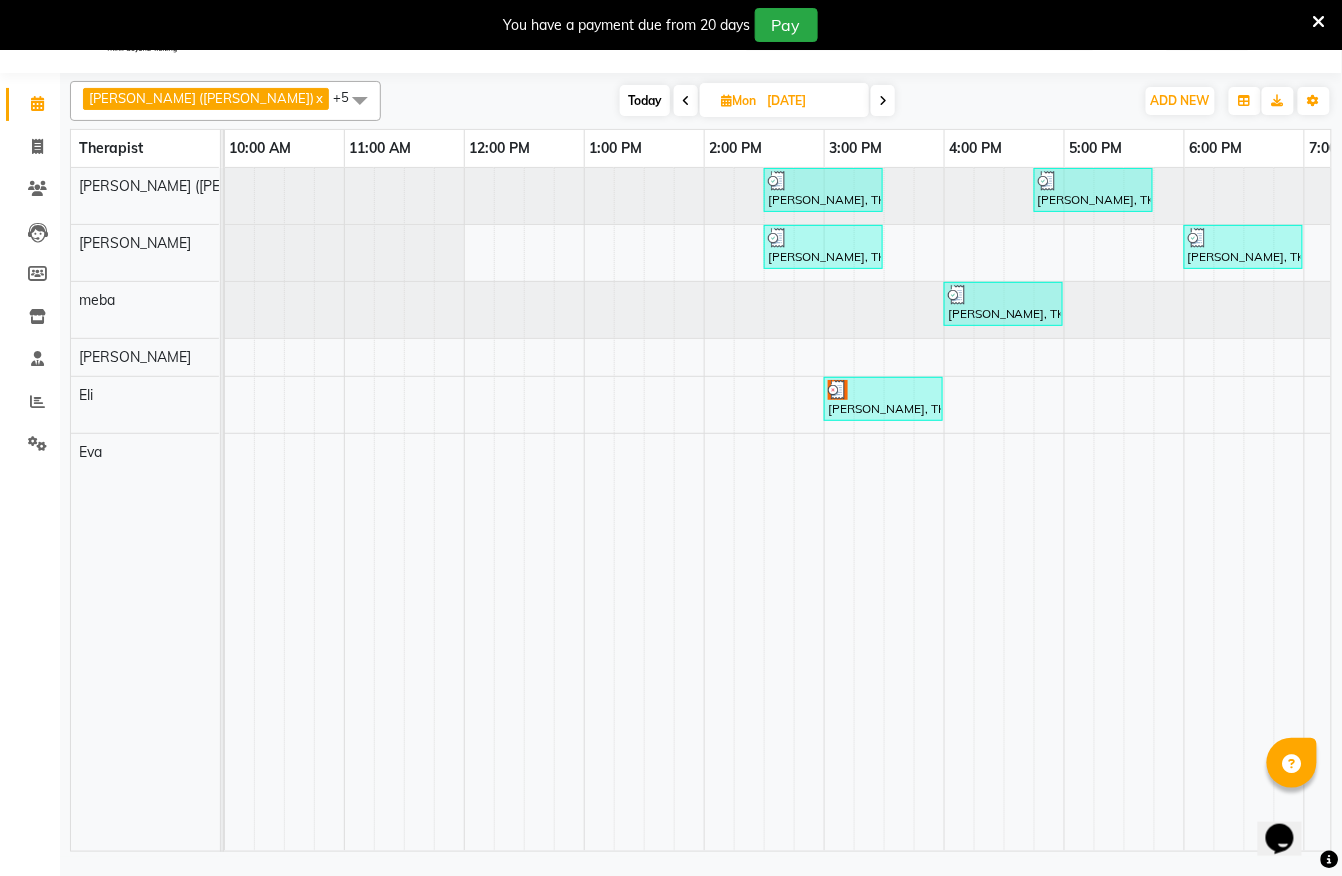 click at bounding box center [869, 509] 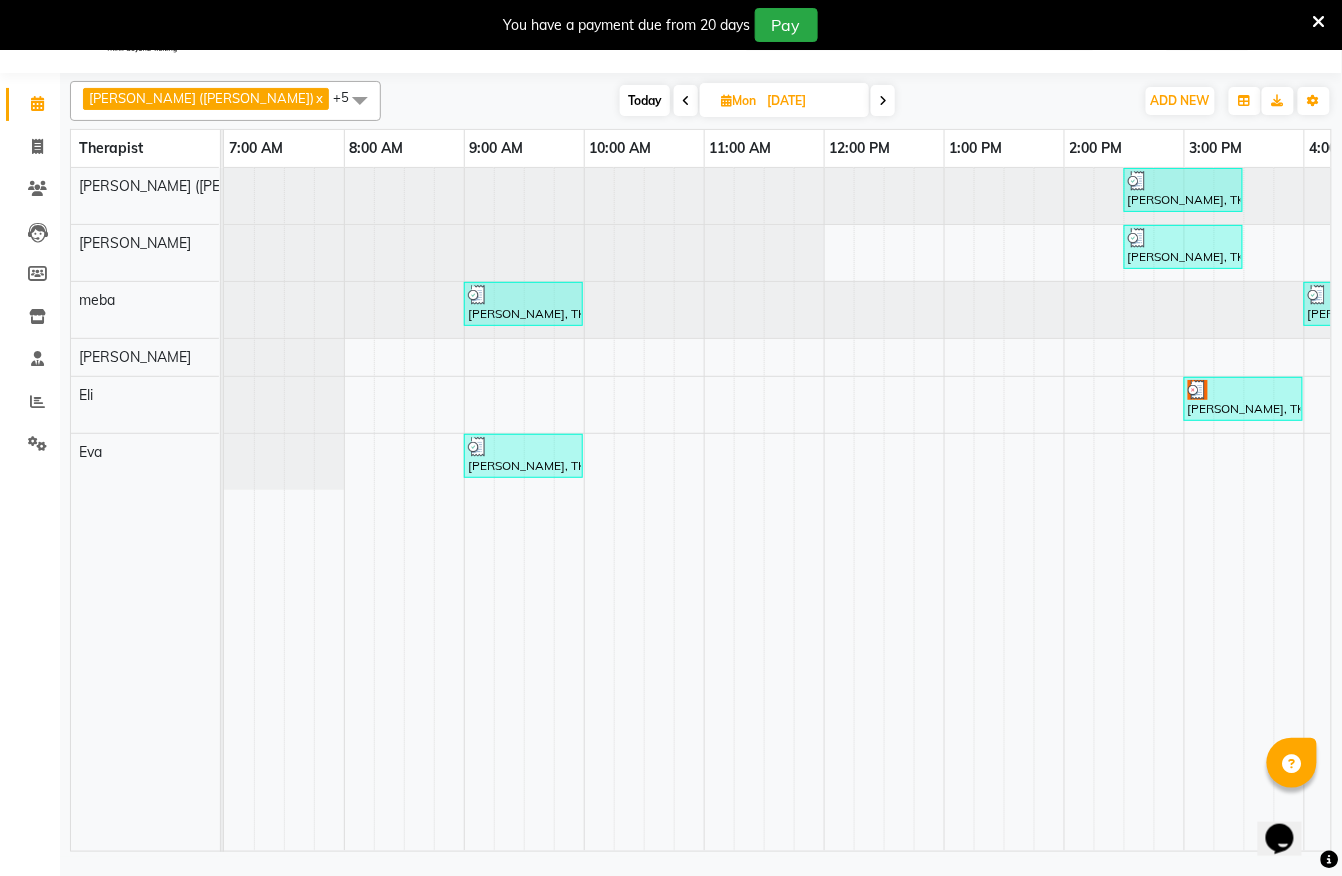 click at bounding box center [883, 101] 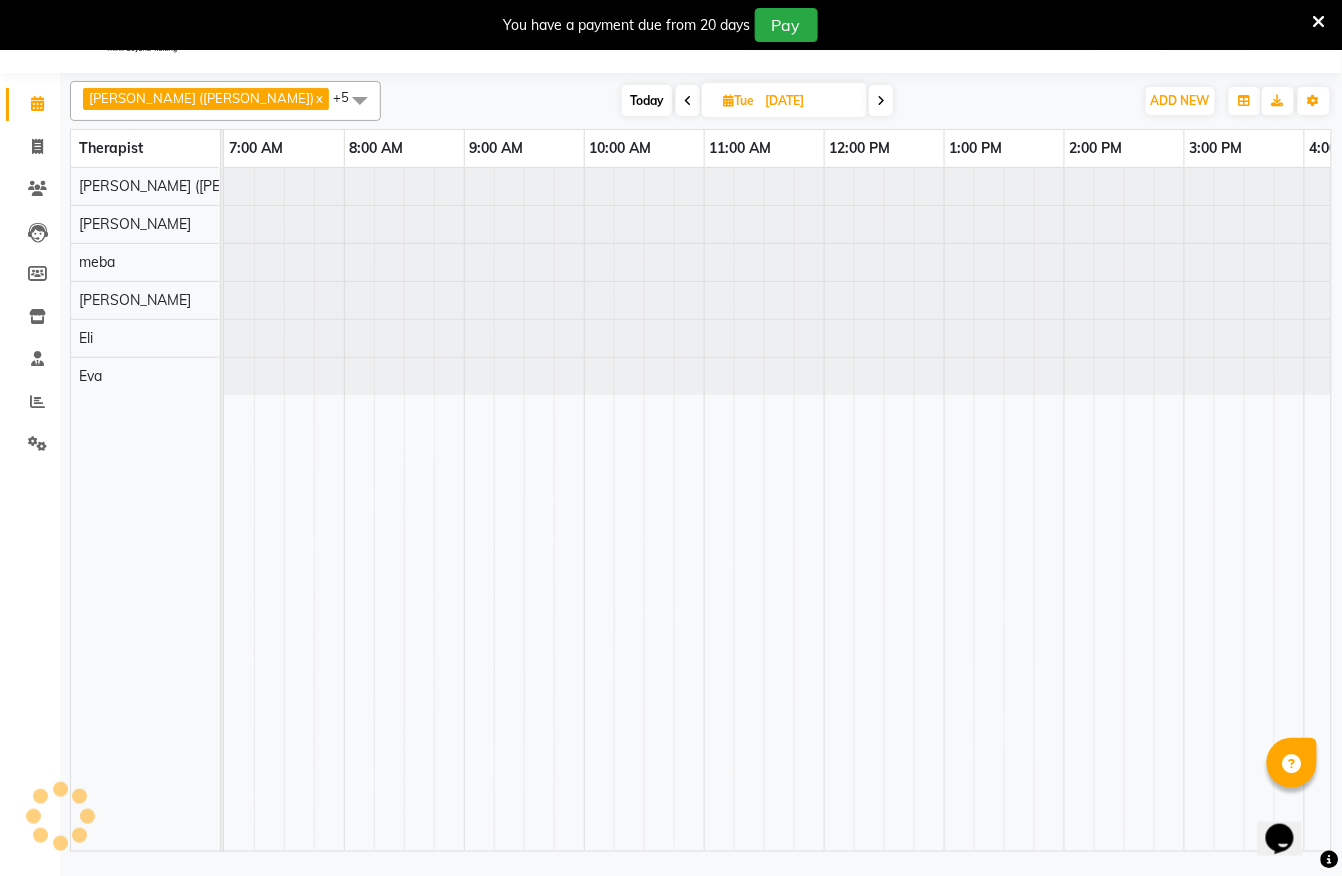 click at bounding box center [881, 101] 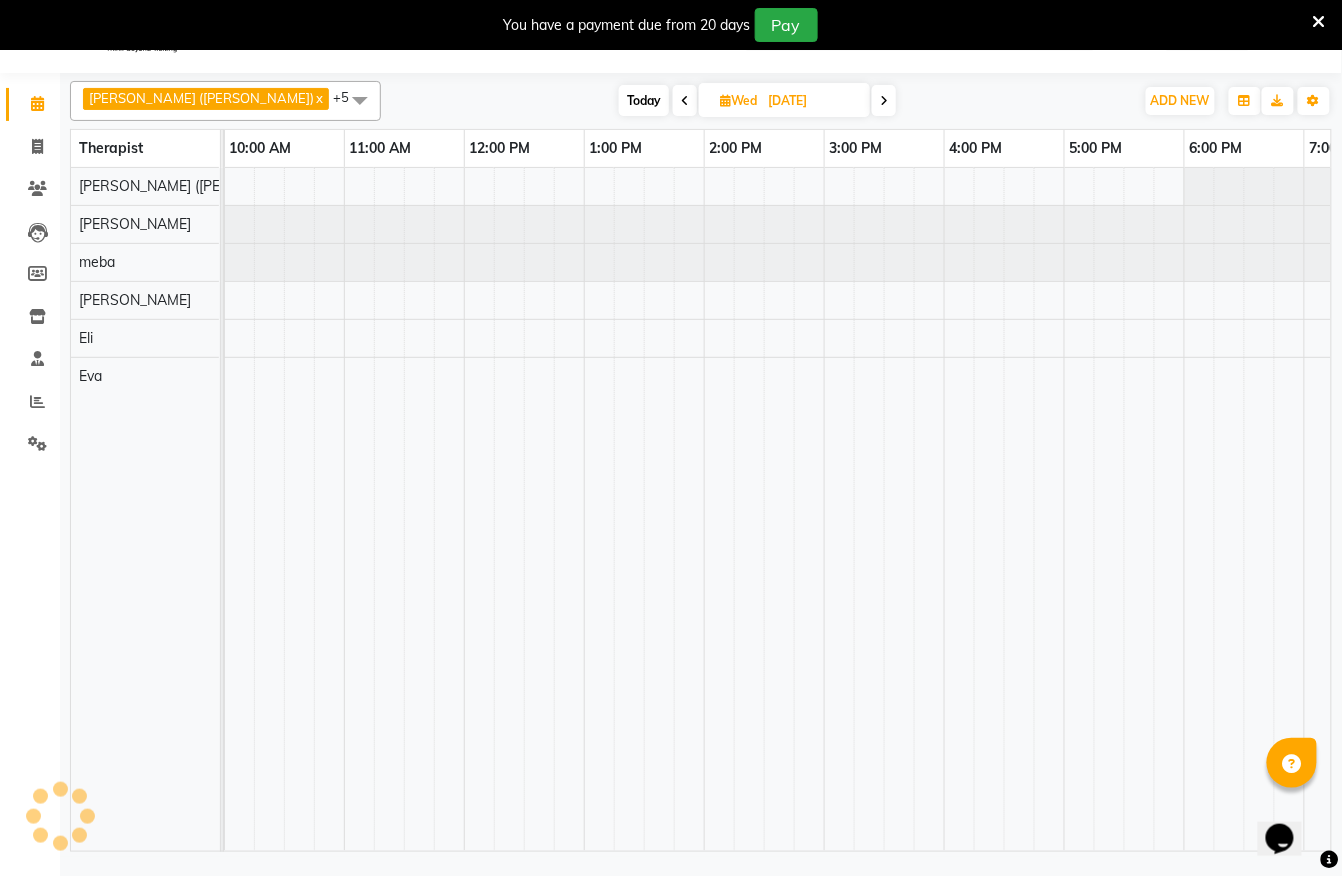 click at bounding box center (884, 101) 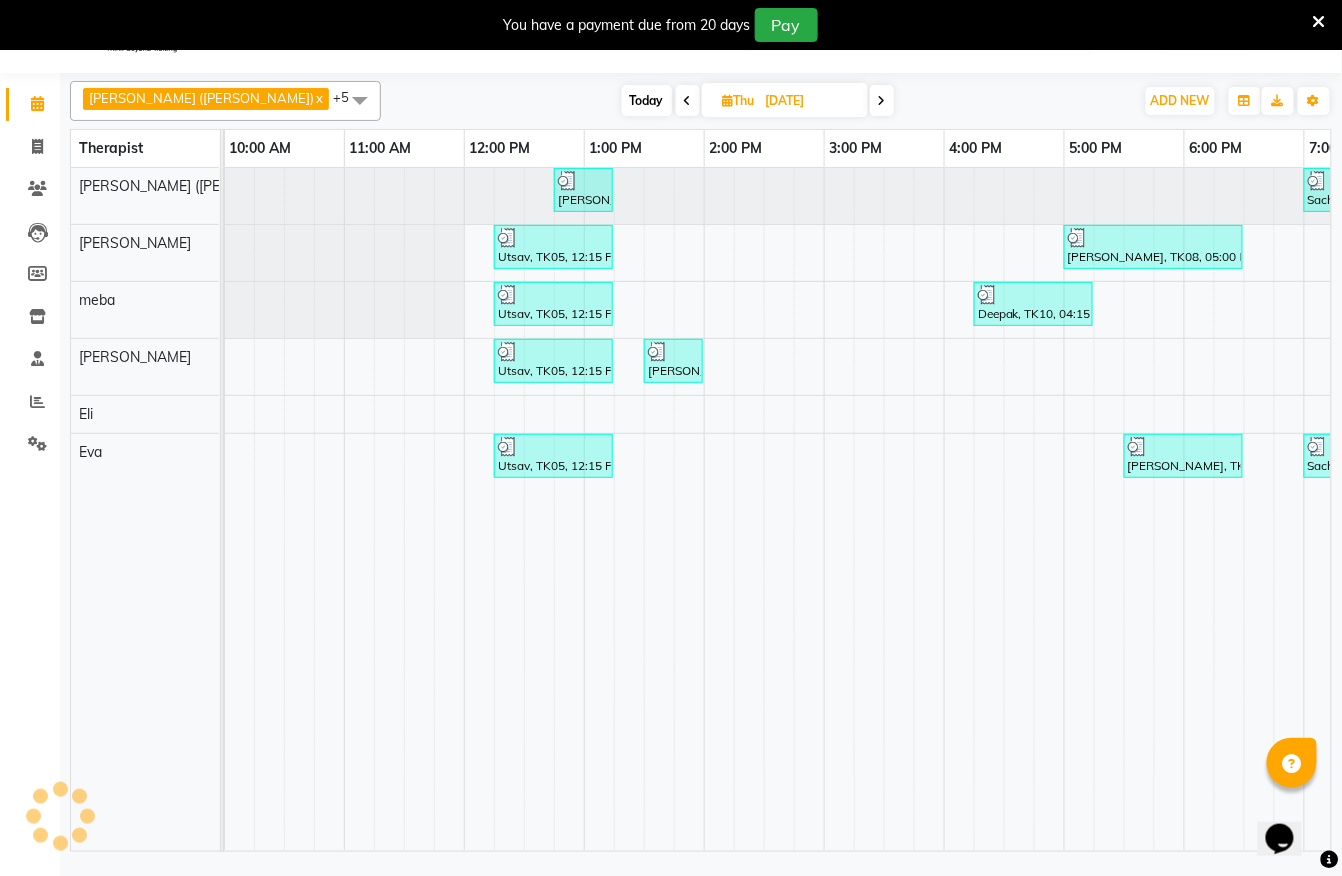 click at bounding box center [882, 101] 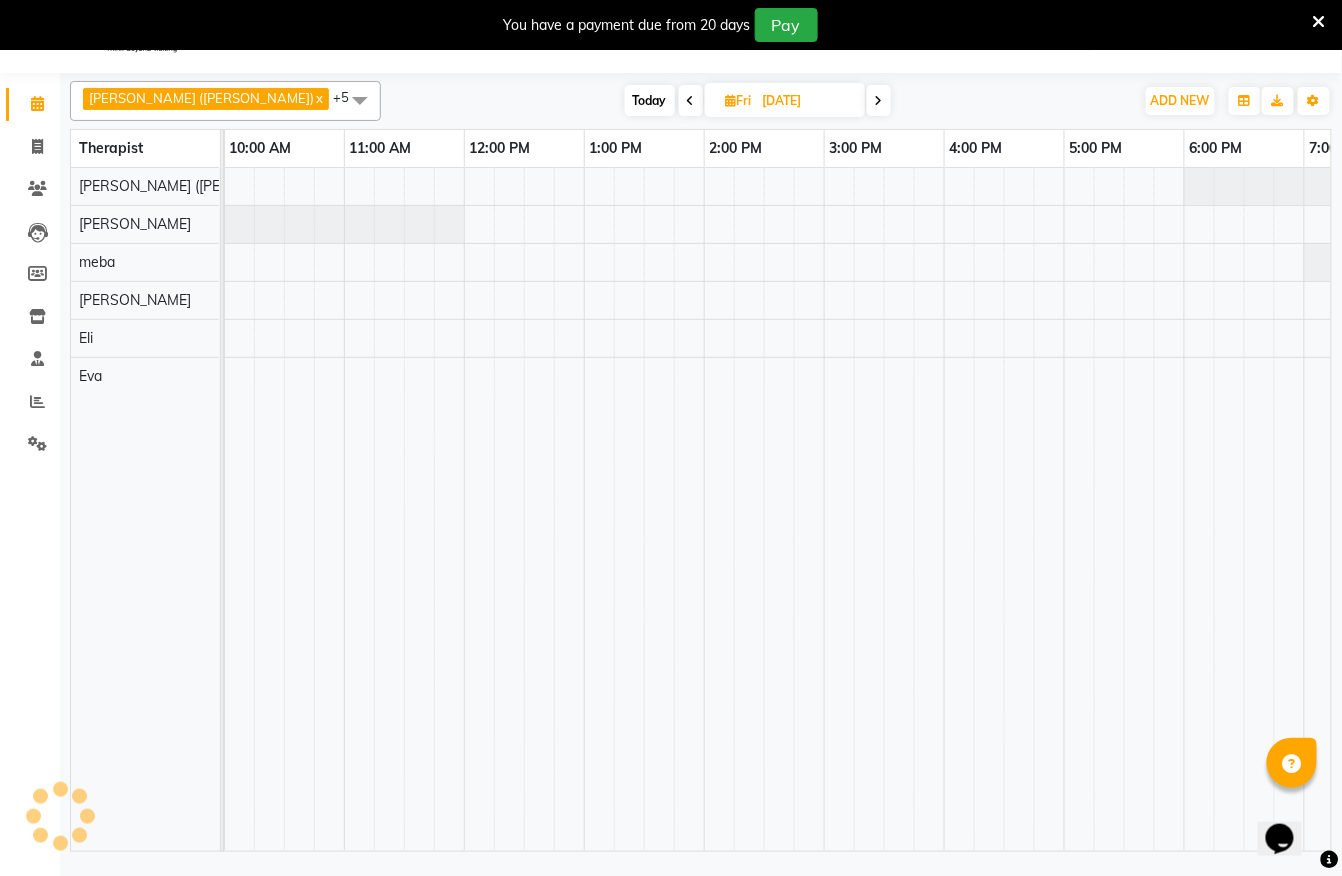 click at bounding box center (879, 101) 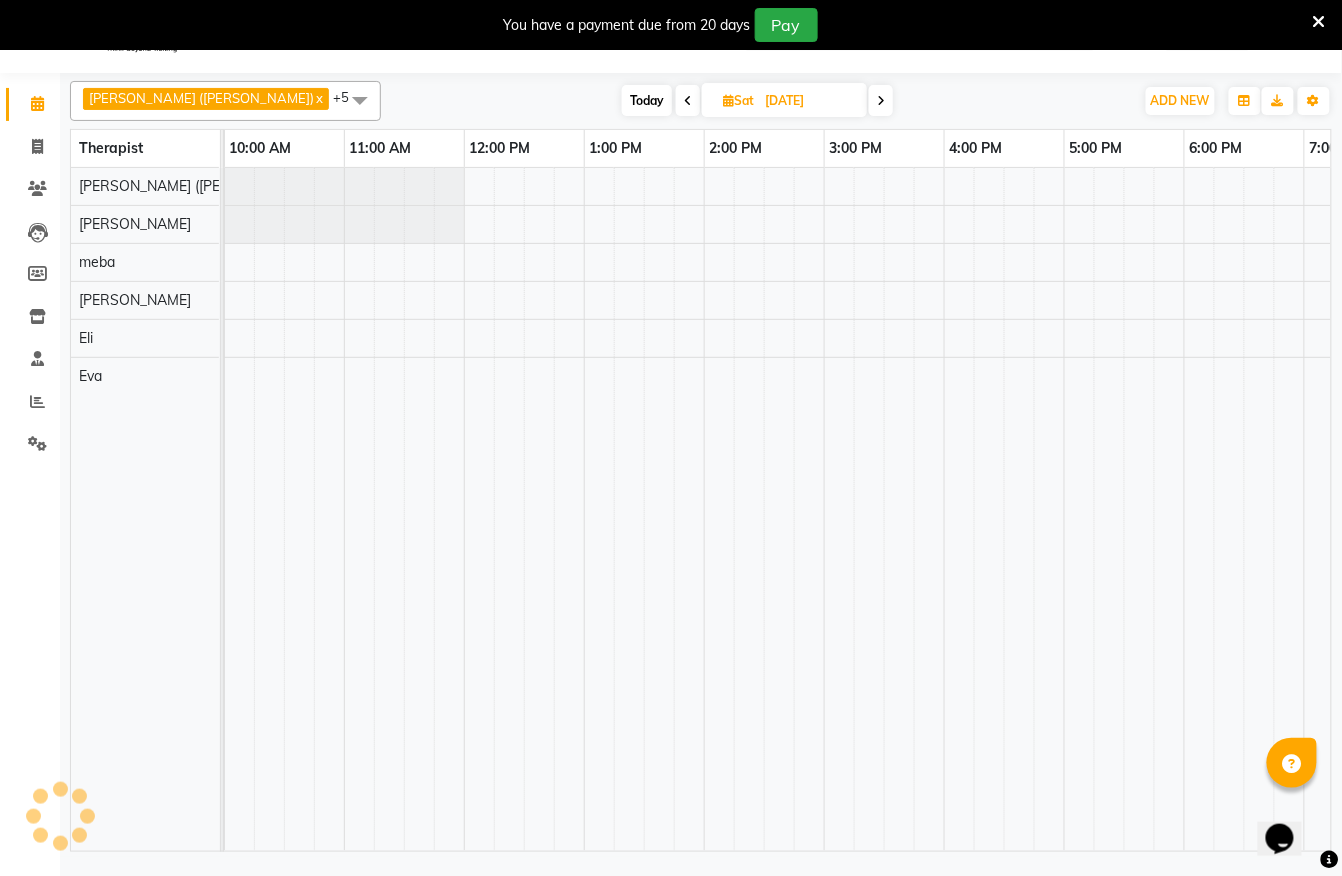 click at bounding box center (881, 101) 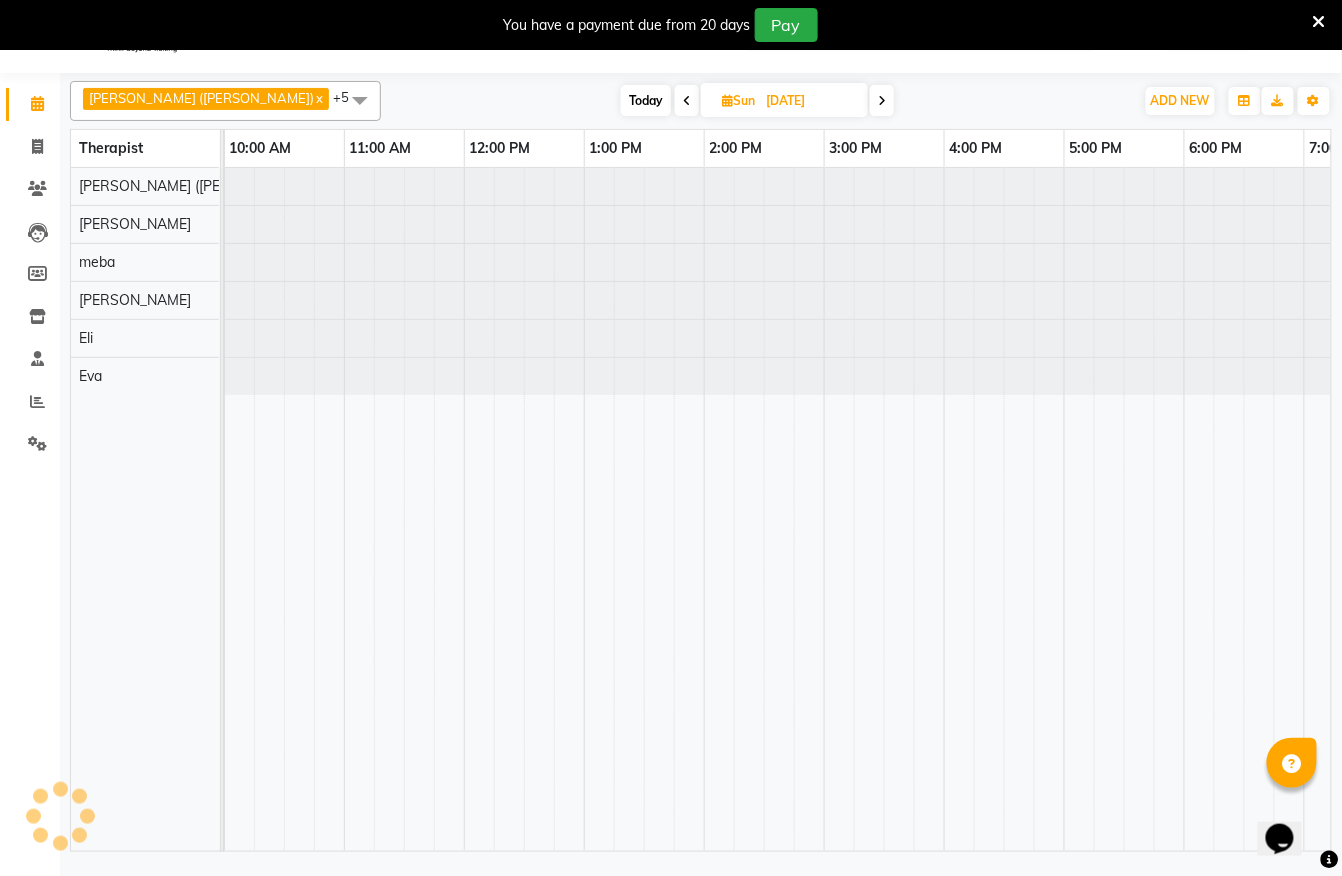 click at bounding box center [882, 101] 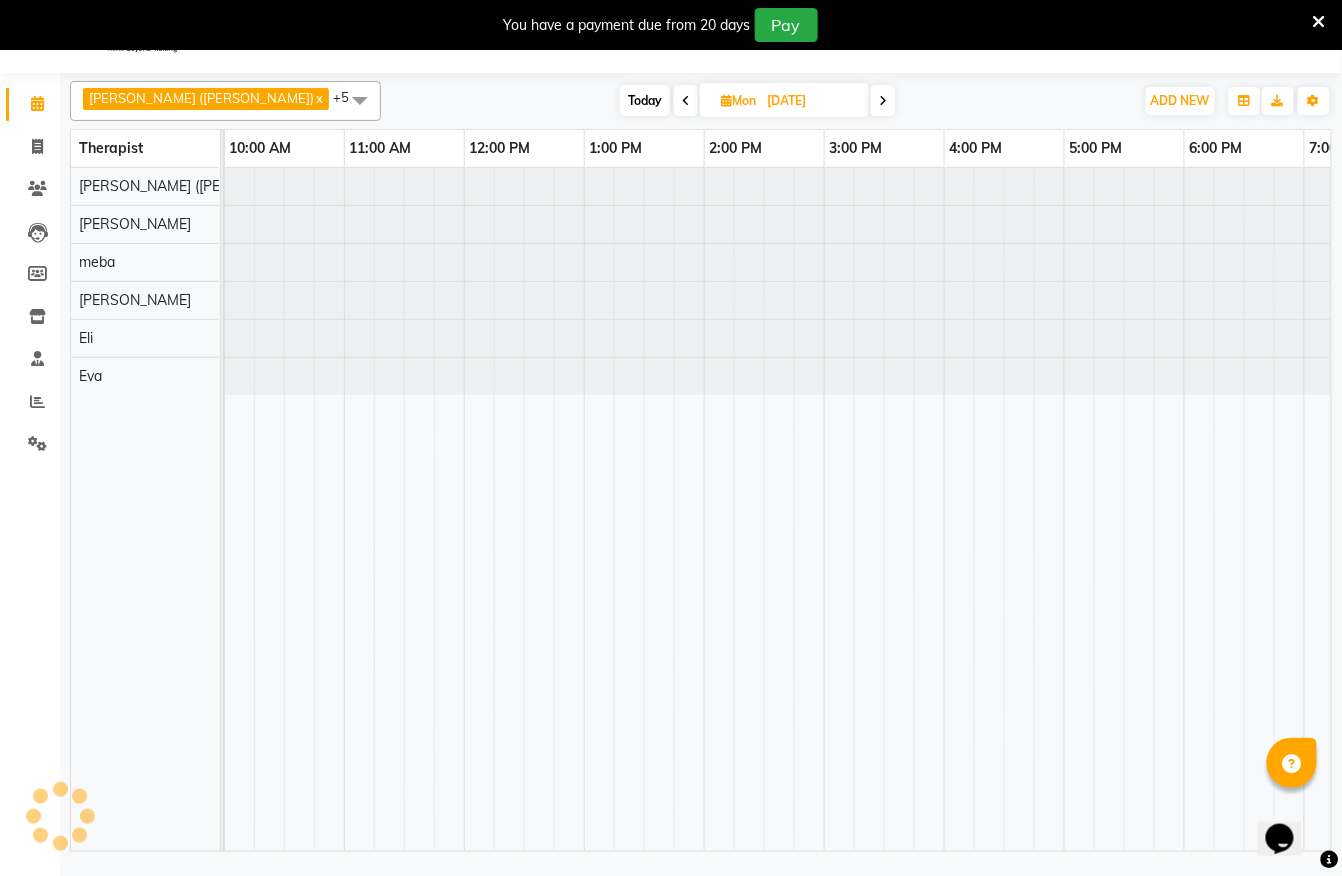 click at bounding box center [883, 101] 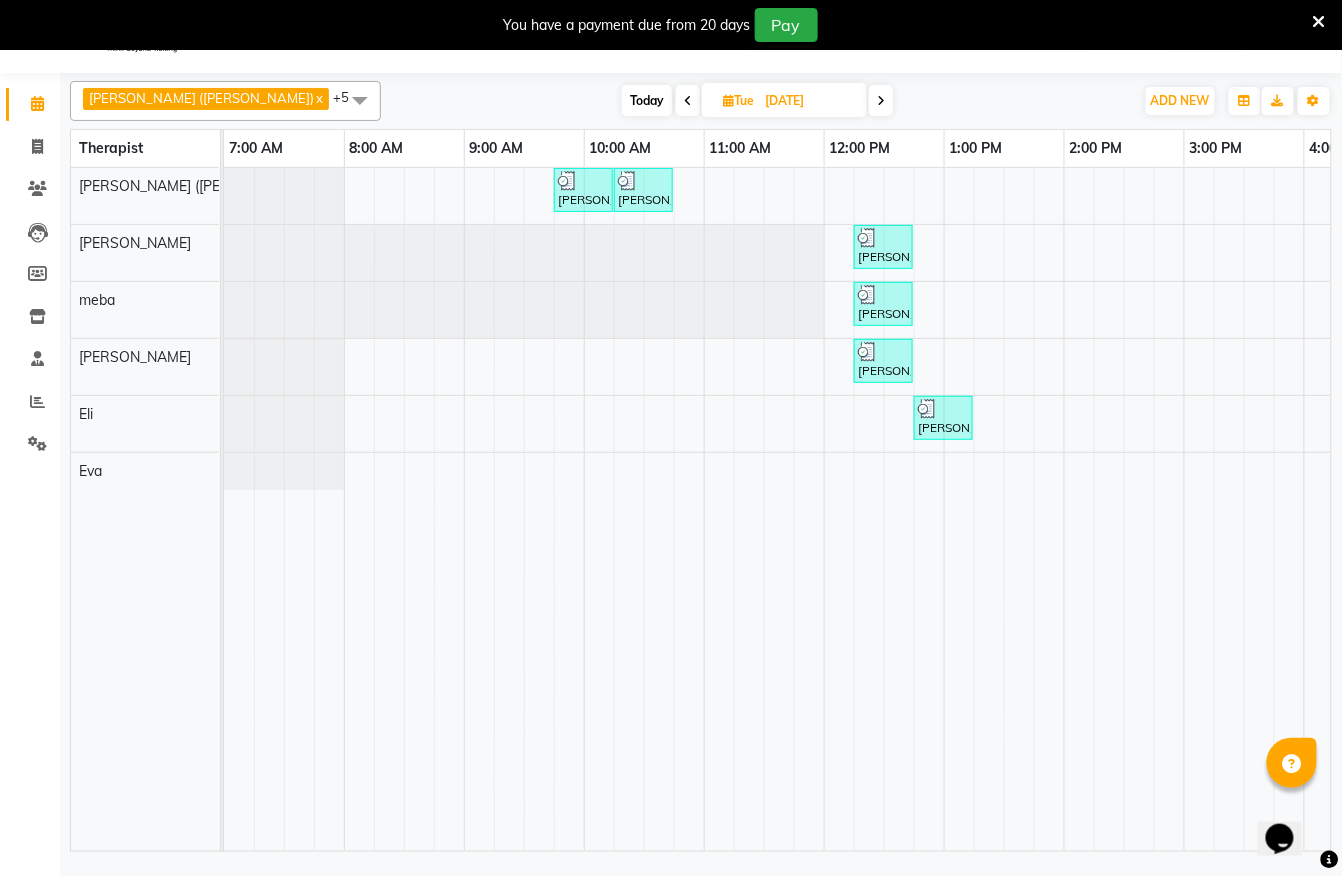click at bounding box center [881, 101] 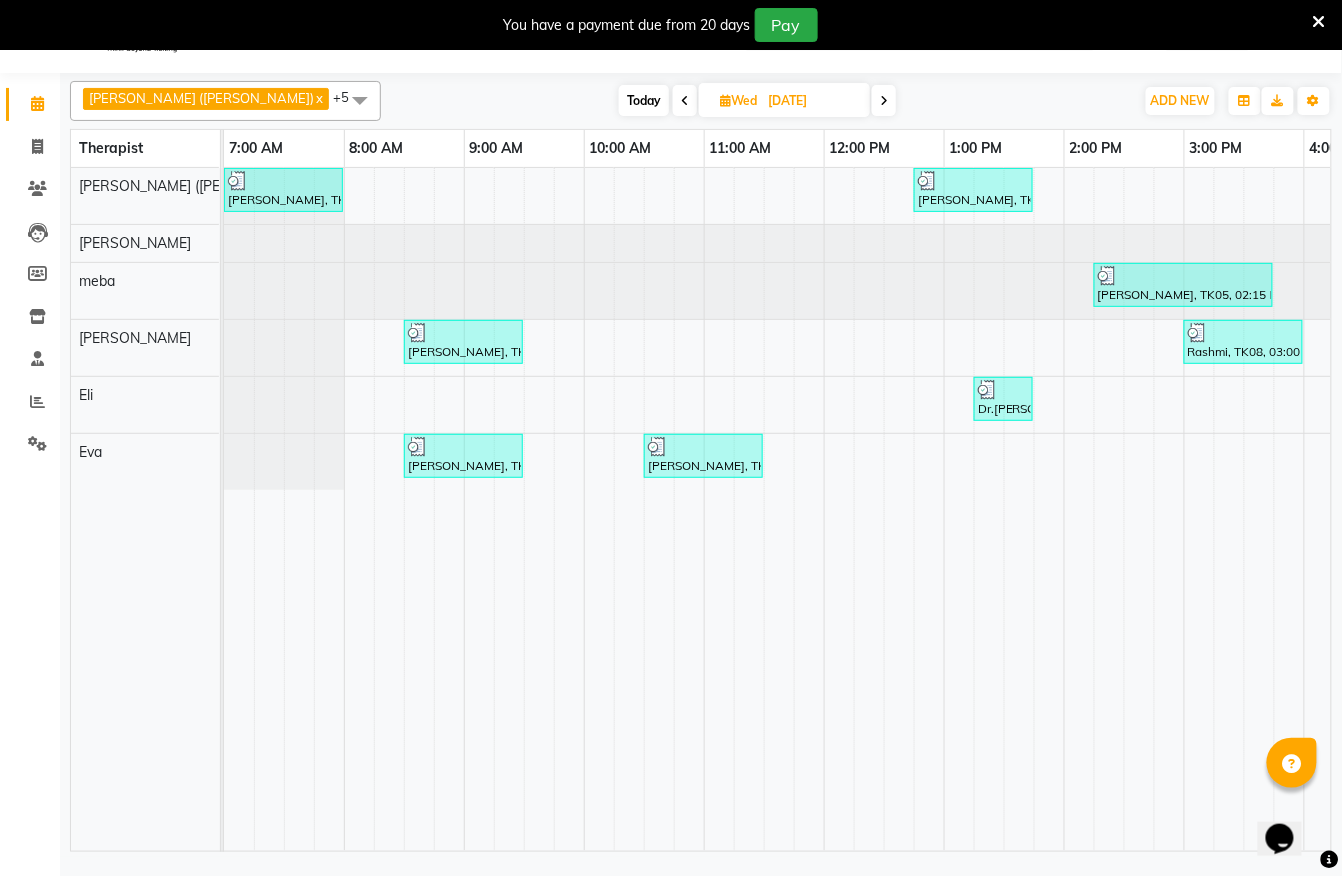click at bounding box center (884, 101) 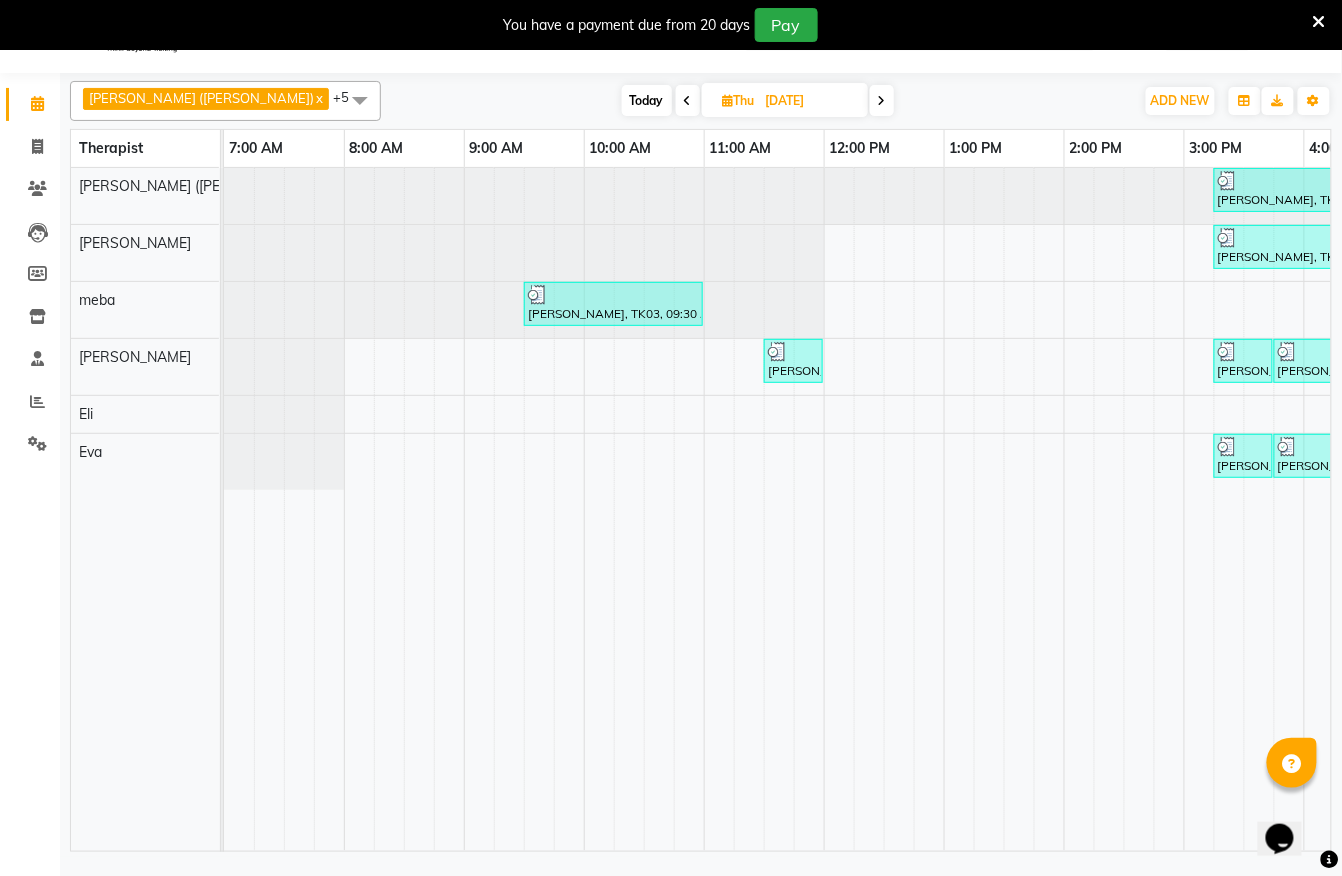 click at bounding box center [882, 101] 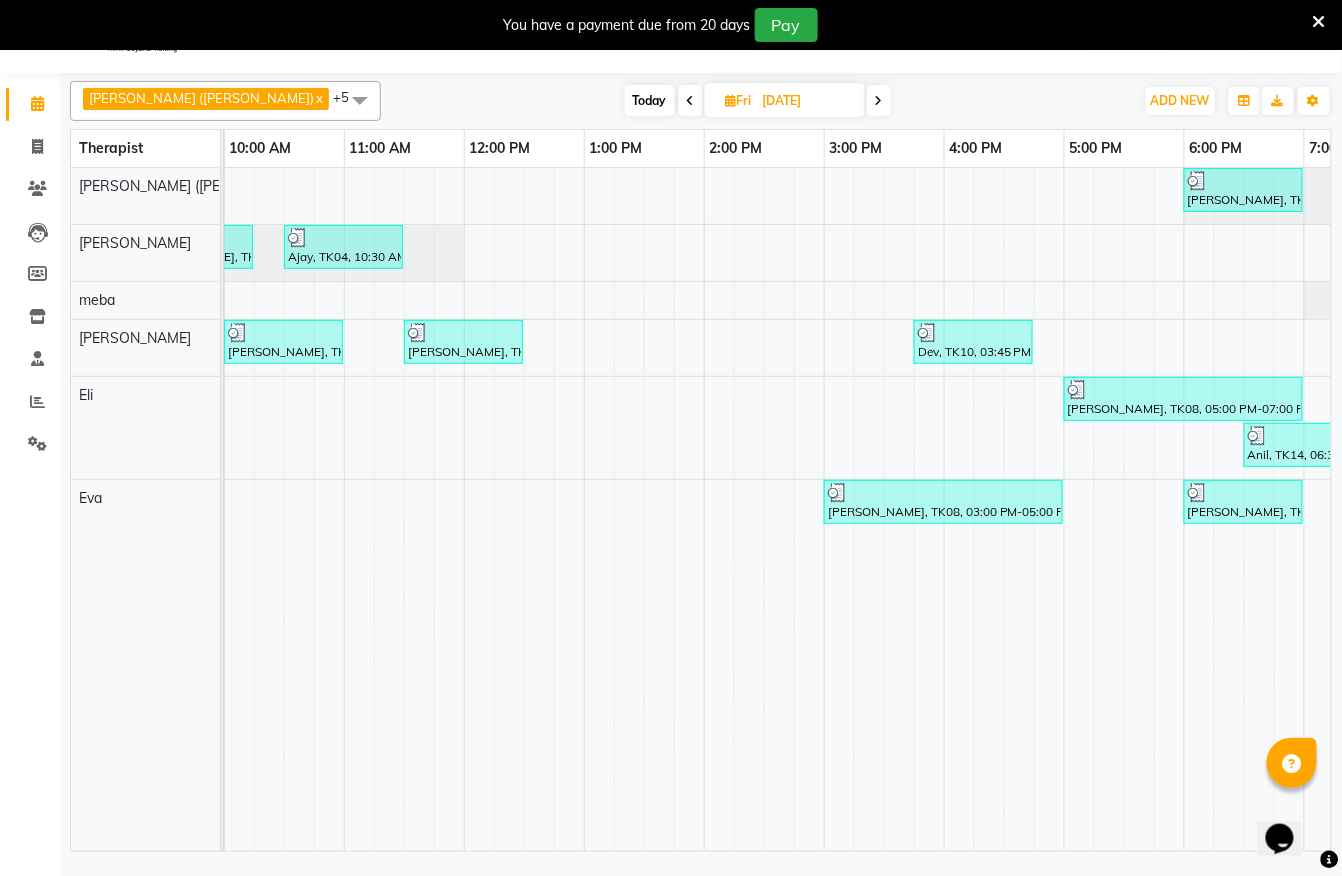 drag, startPoint x: 738, startPoint y: 830, endPoint x: 549, endPoint y: 726, distance: 215.72437 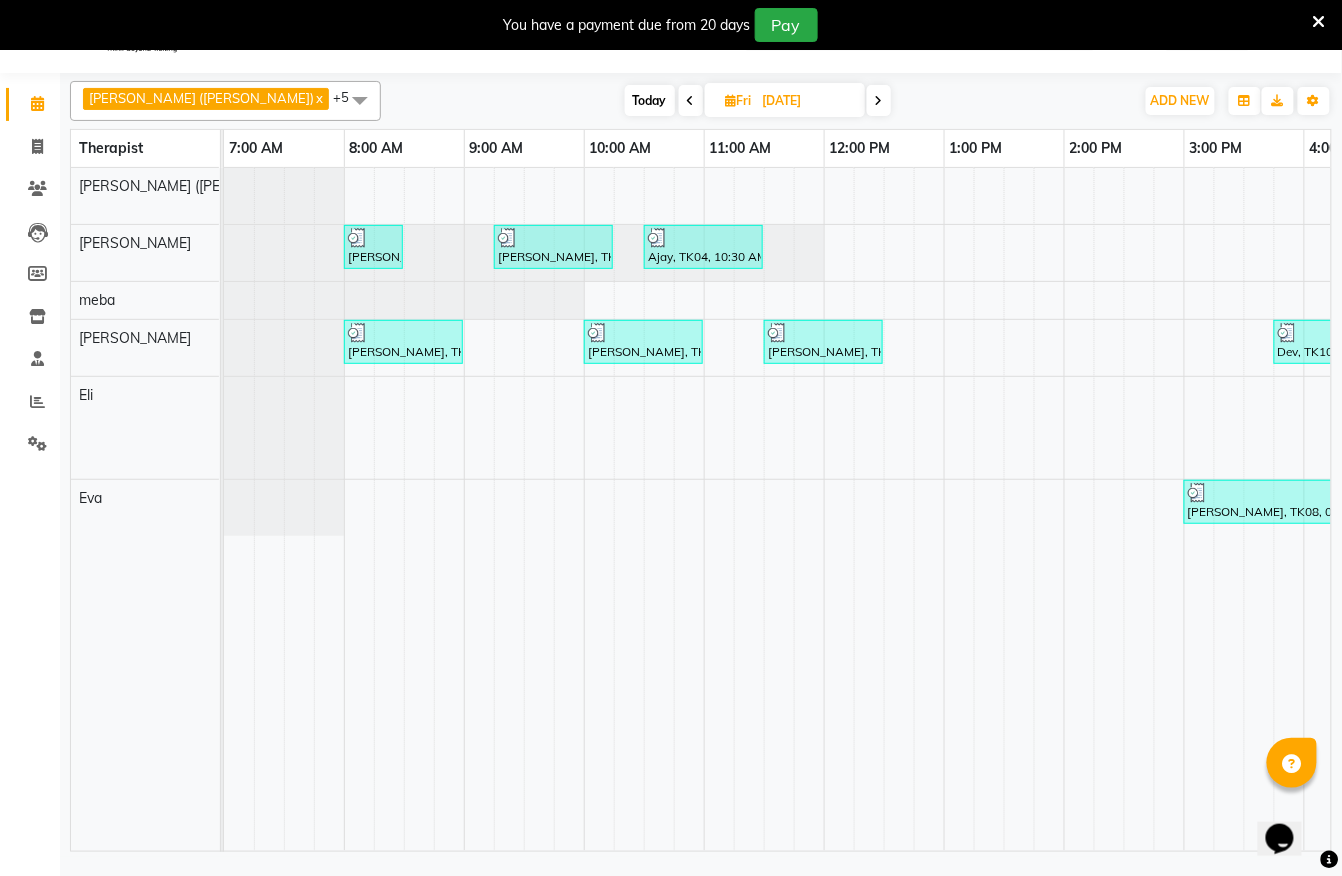 click at bounding box center (879, 100) 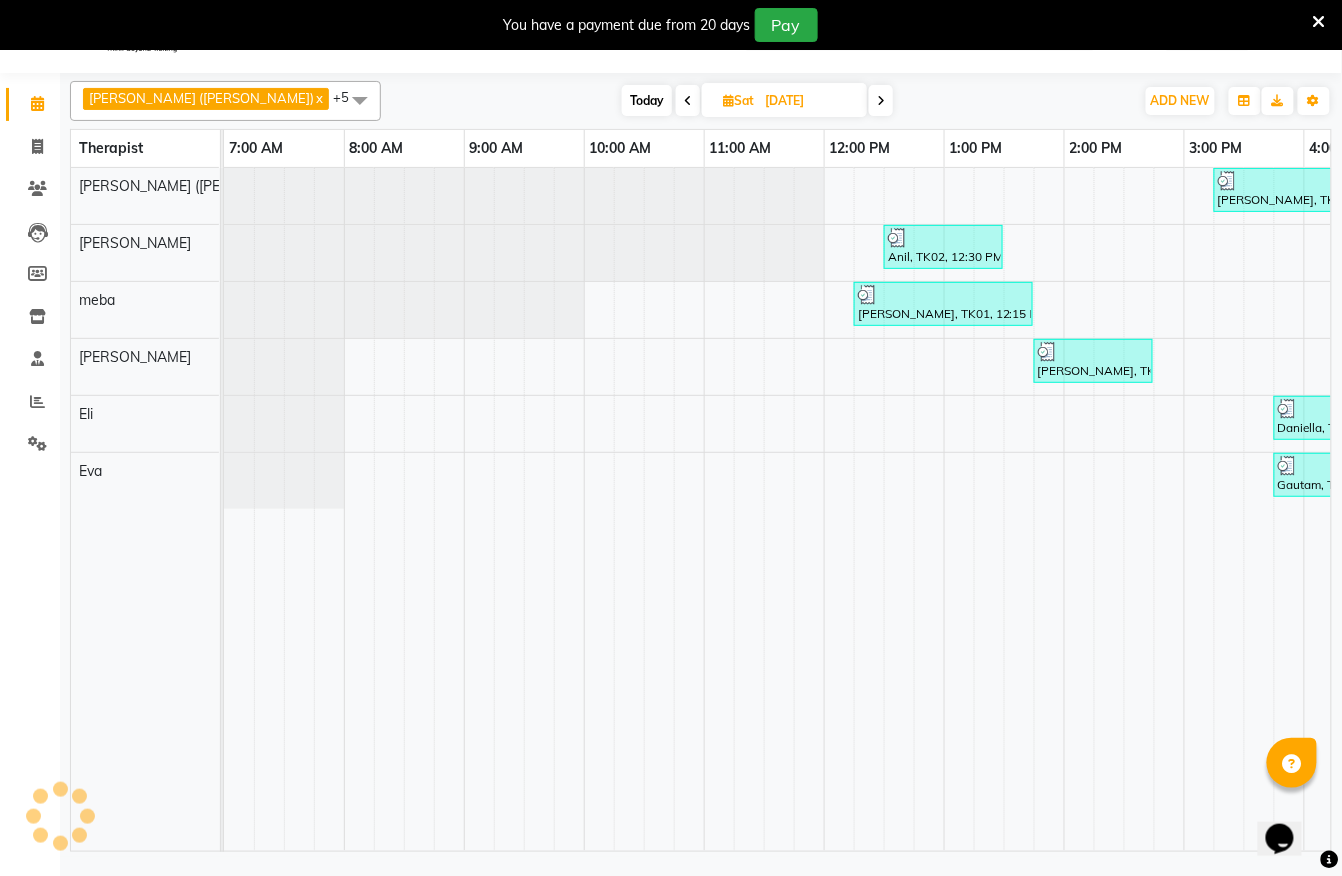 scroll, scrollTop: 0, scrollLeft: 360, axis: horizontal 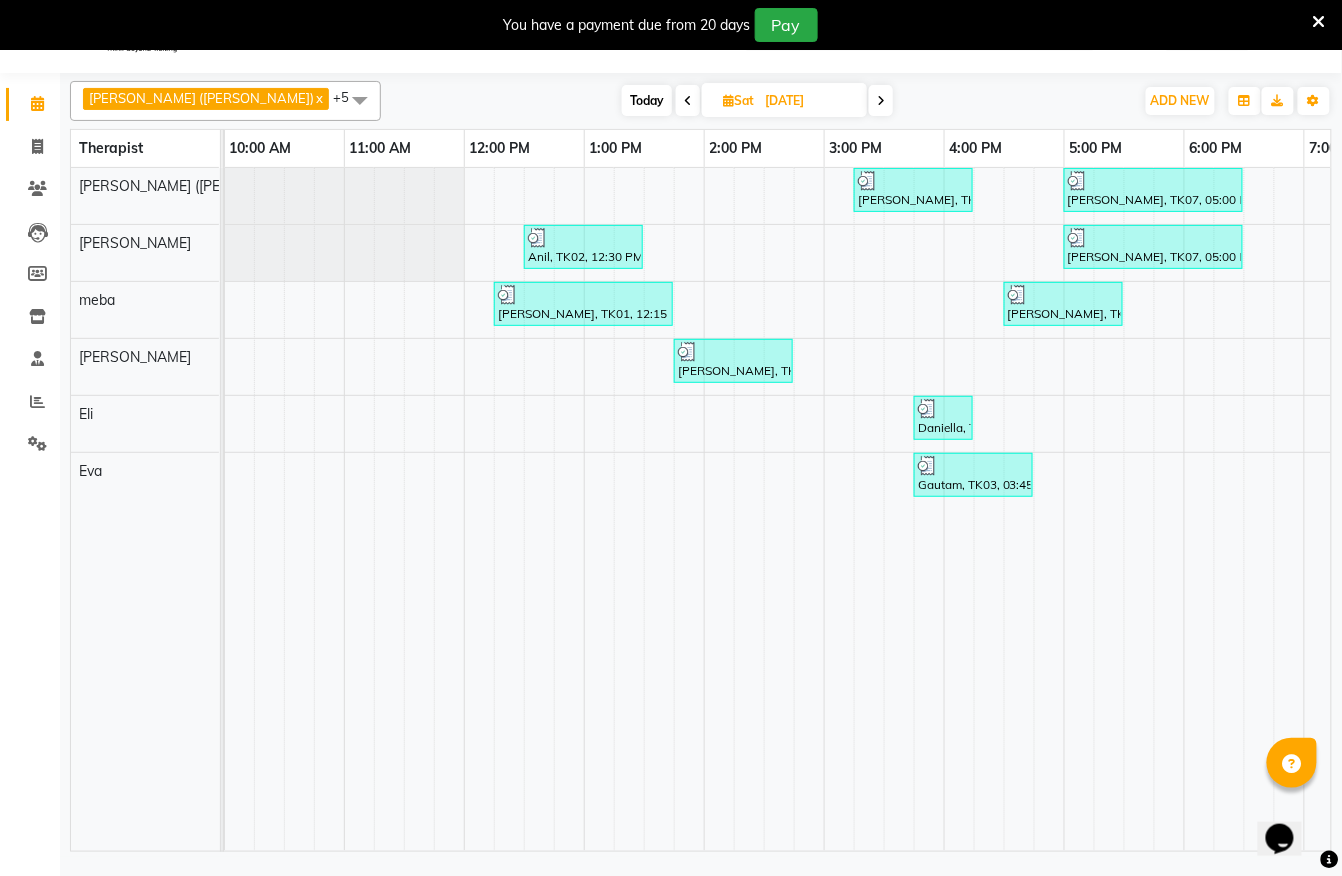 click at bounding box center (881, 100) 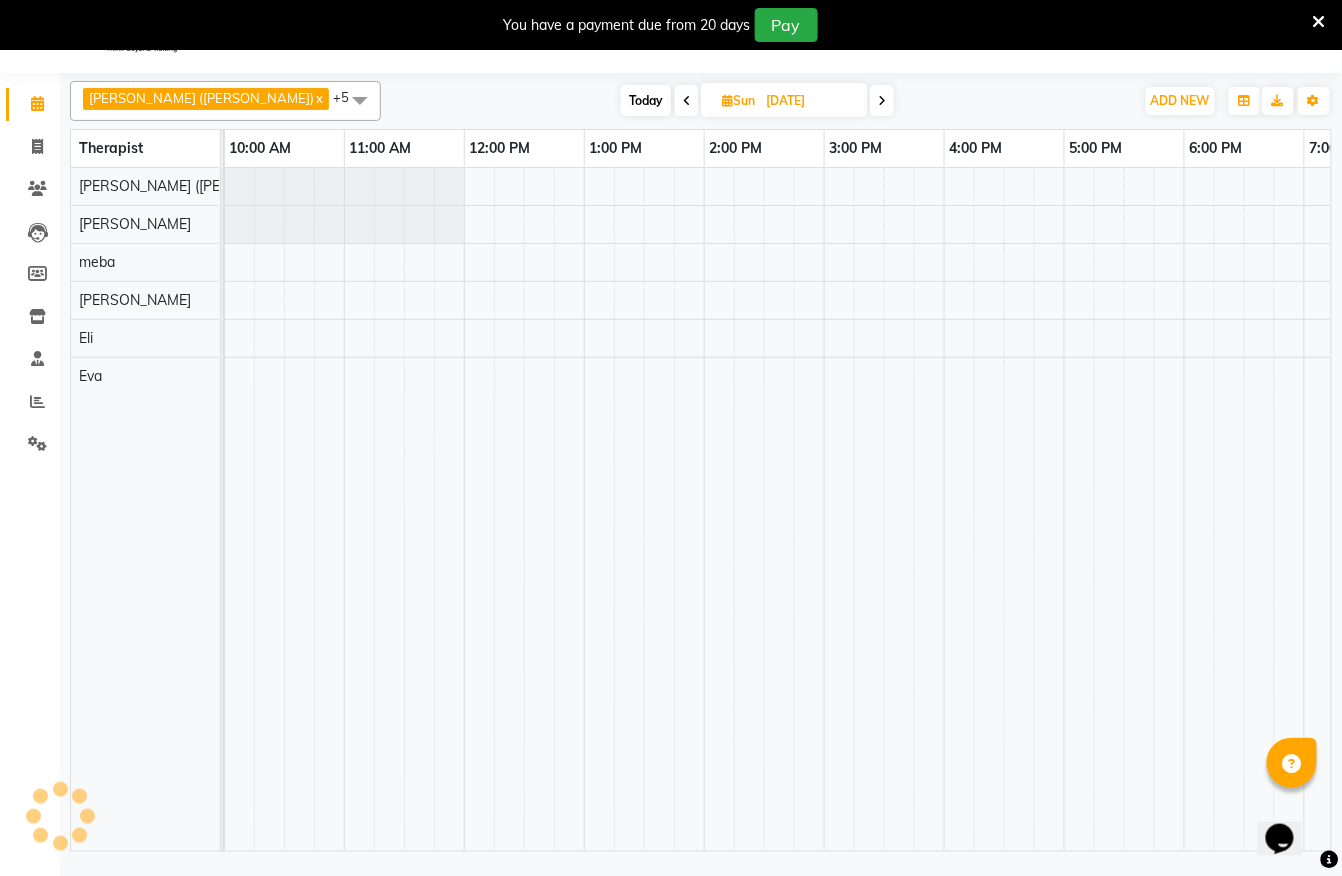 scroll, scrollTop: 0, scrollLeft: 360, axis: horizontal 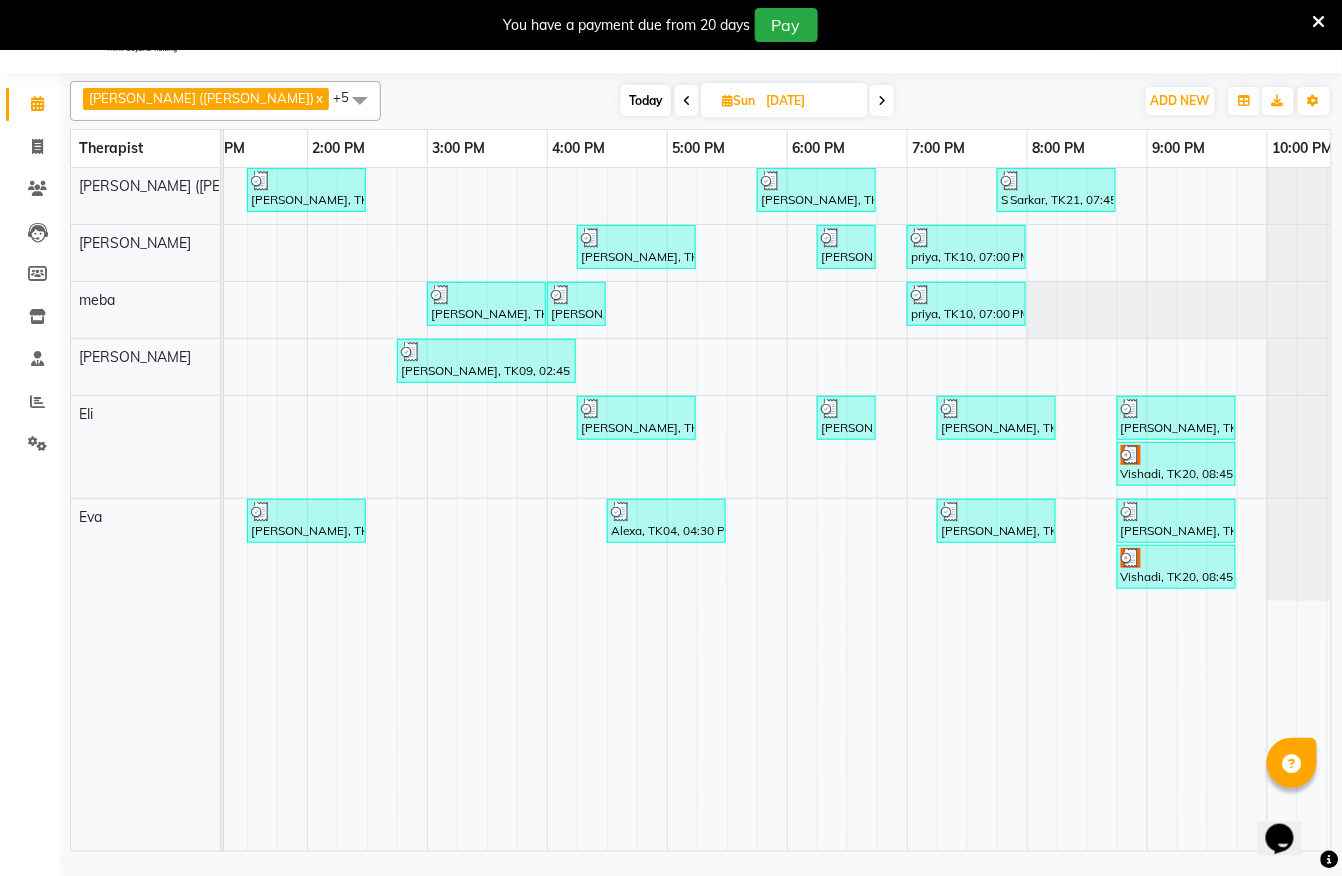 click at bounding box center (882, 101) 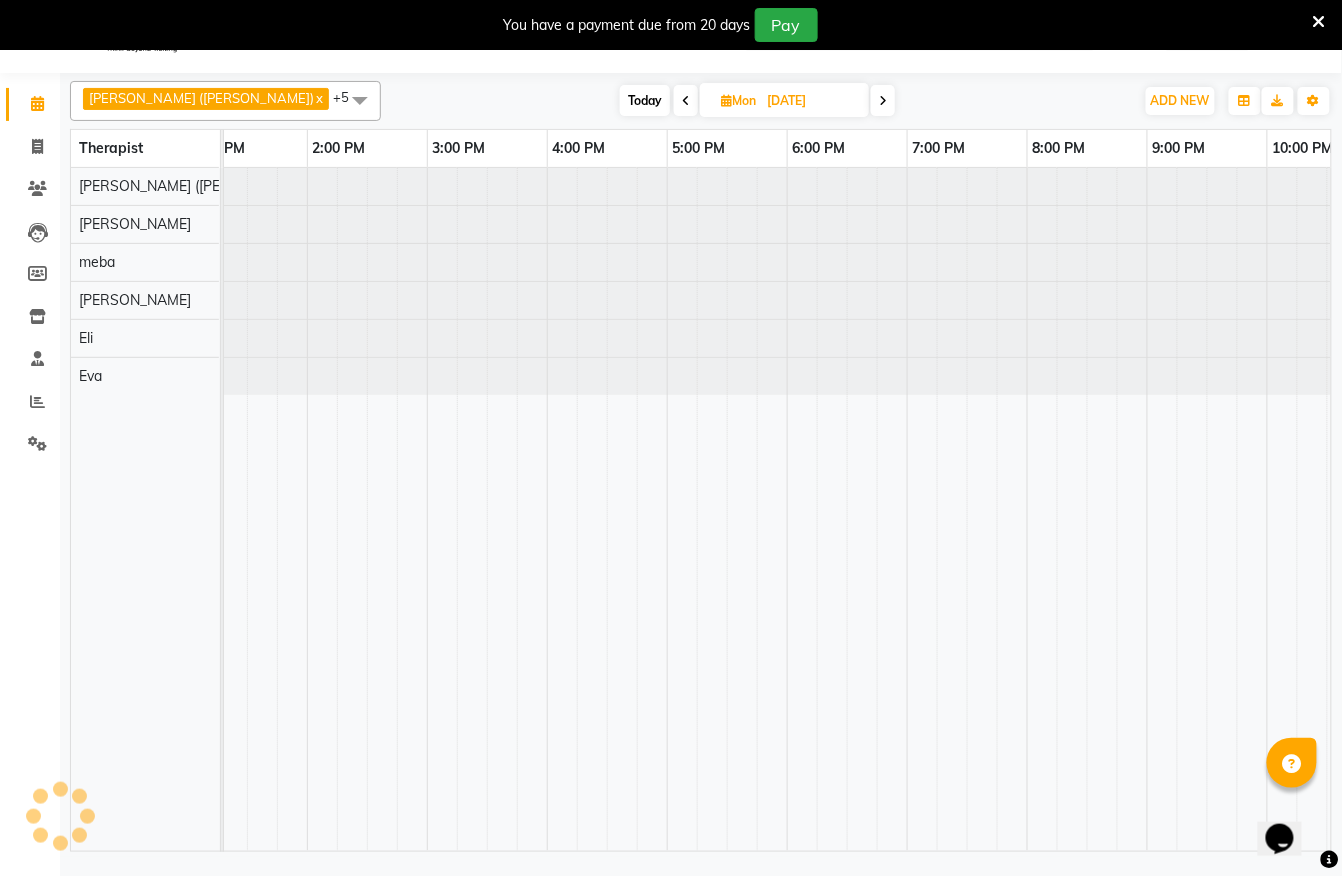 click at bounding box center [883, 100] 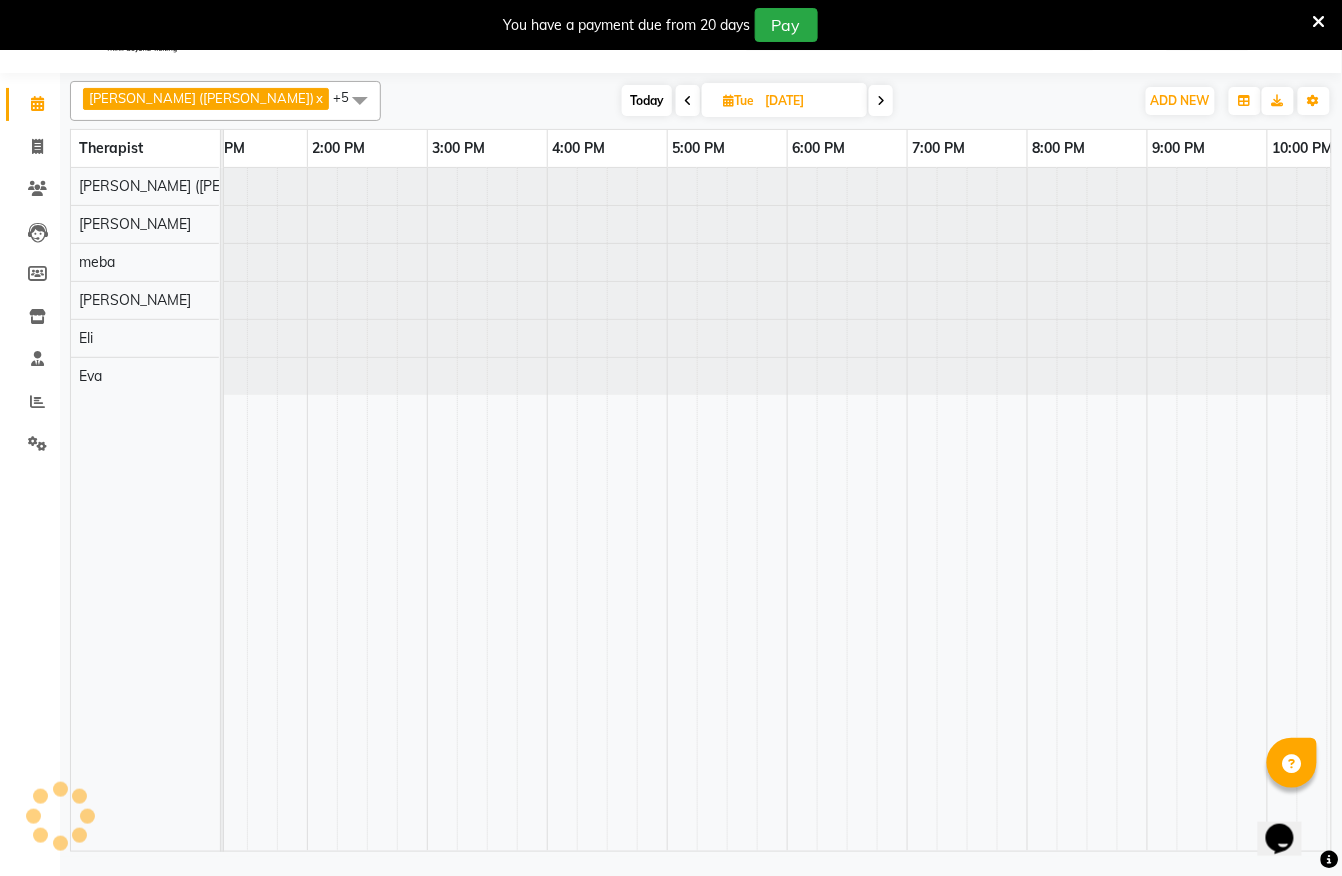 scroll, scrollTop: 0, scrollLeft: 0, axis: both 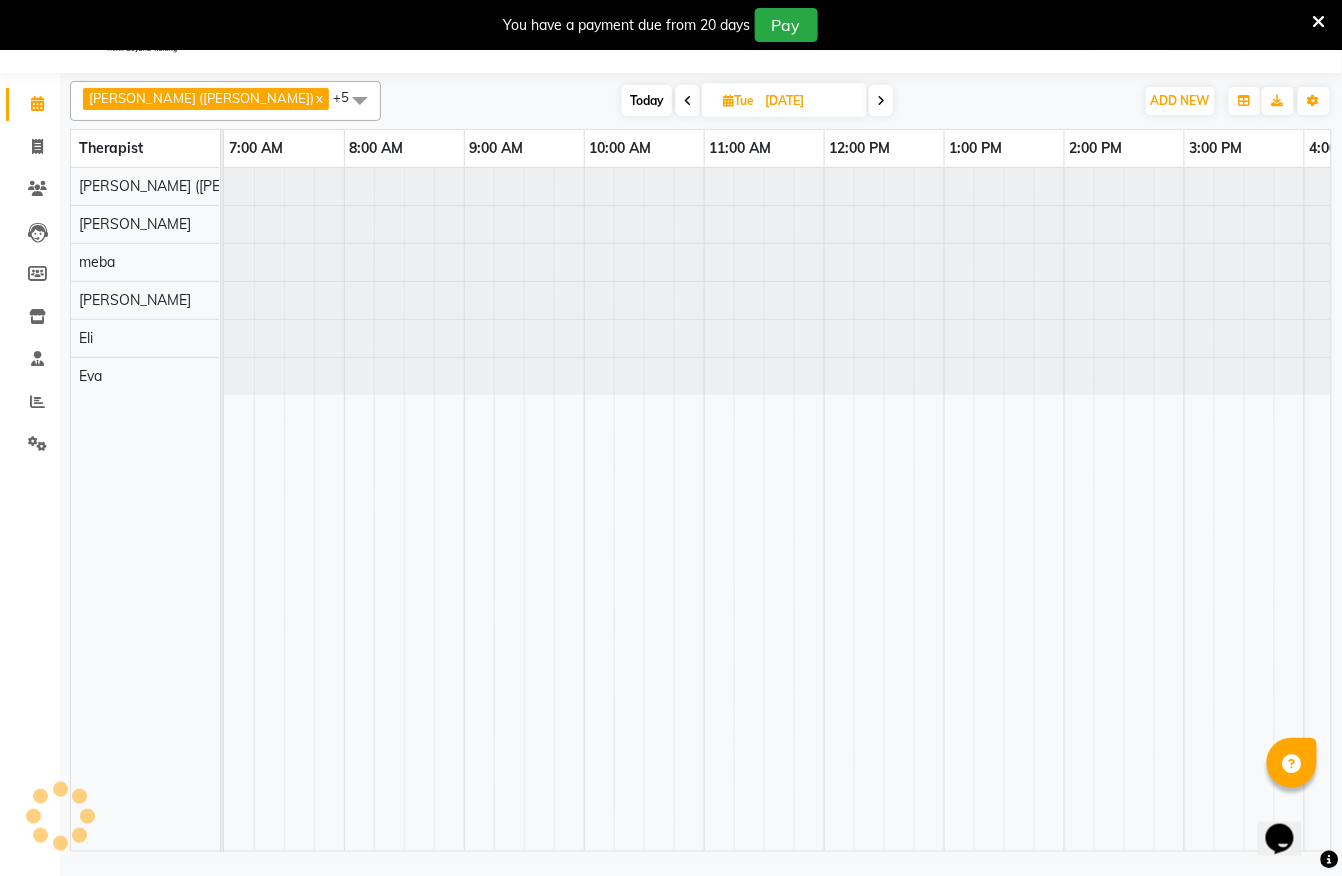 click at bounding box center [881, 101] 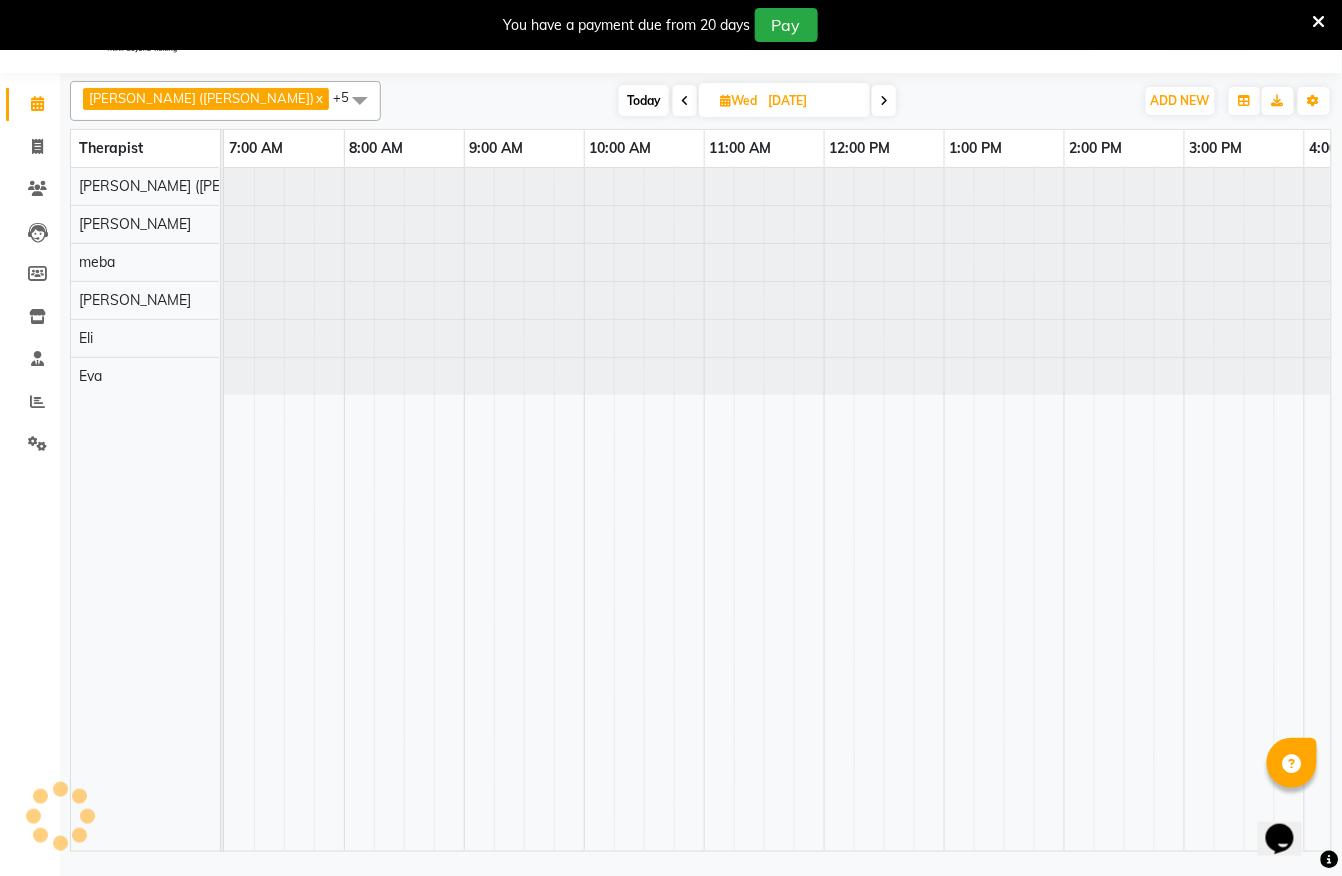 scroll, scrollTop: 0, scrollLeft: 360, axis: horizontal 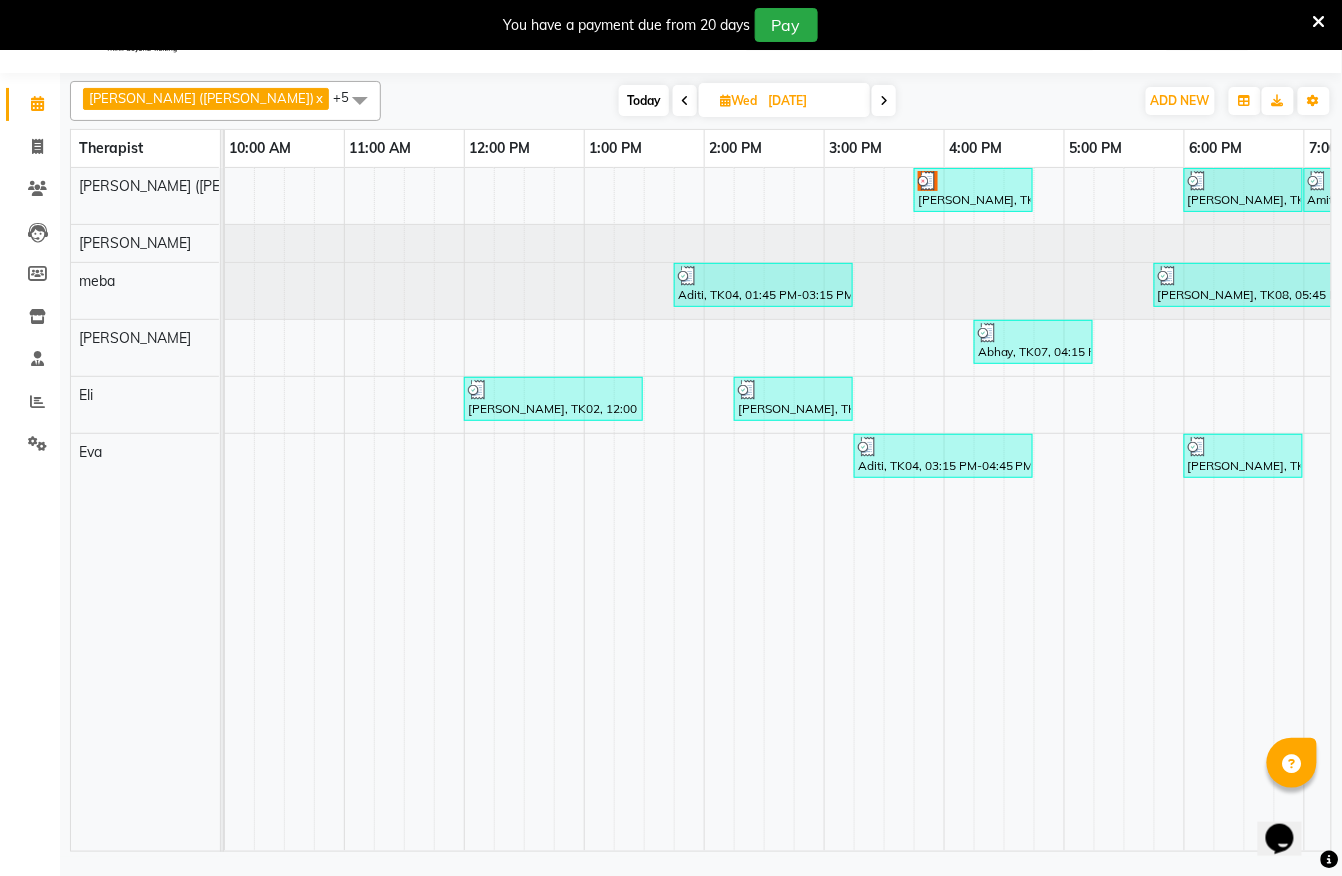 click at bounding box center (884, 100) 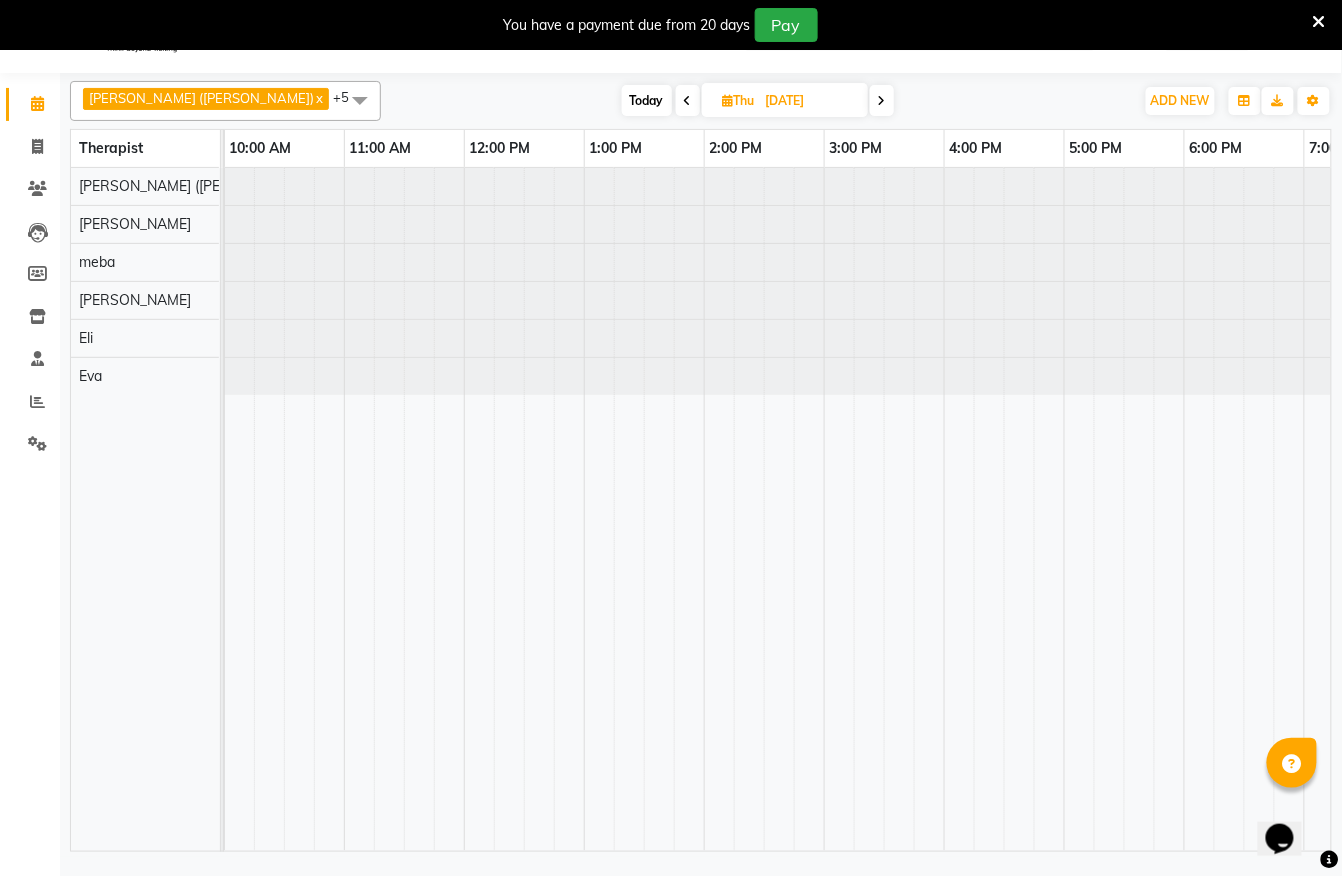 scroll, scrollTop: 0, scrollLeft: 0, axis: both 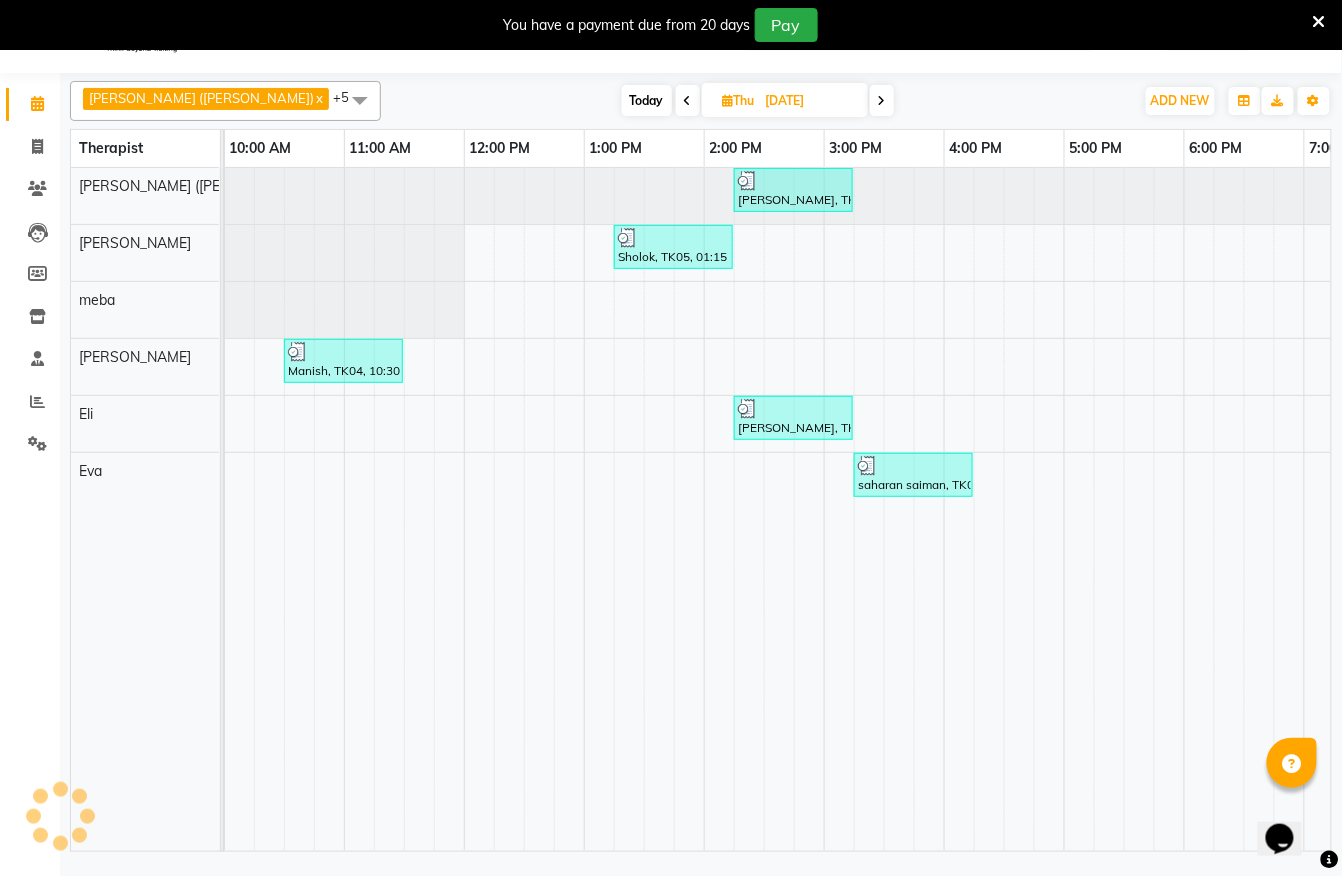 click at bounding box center (882, 101) 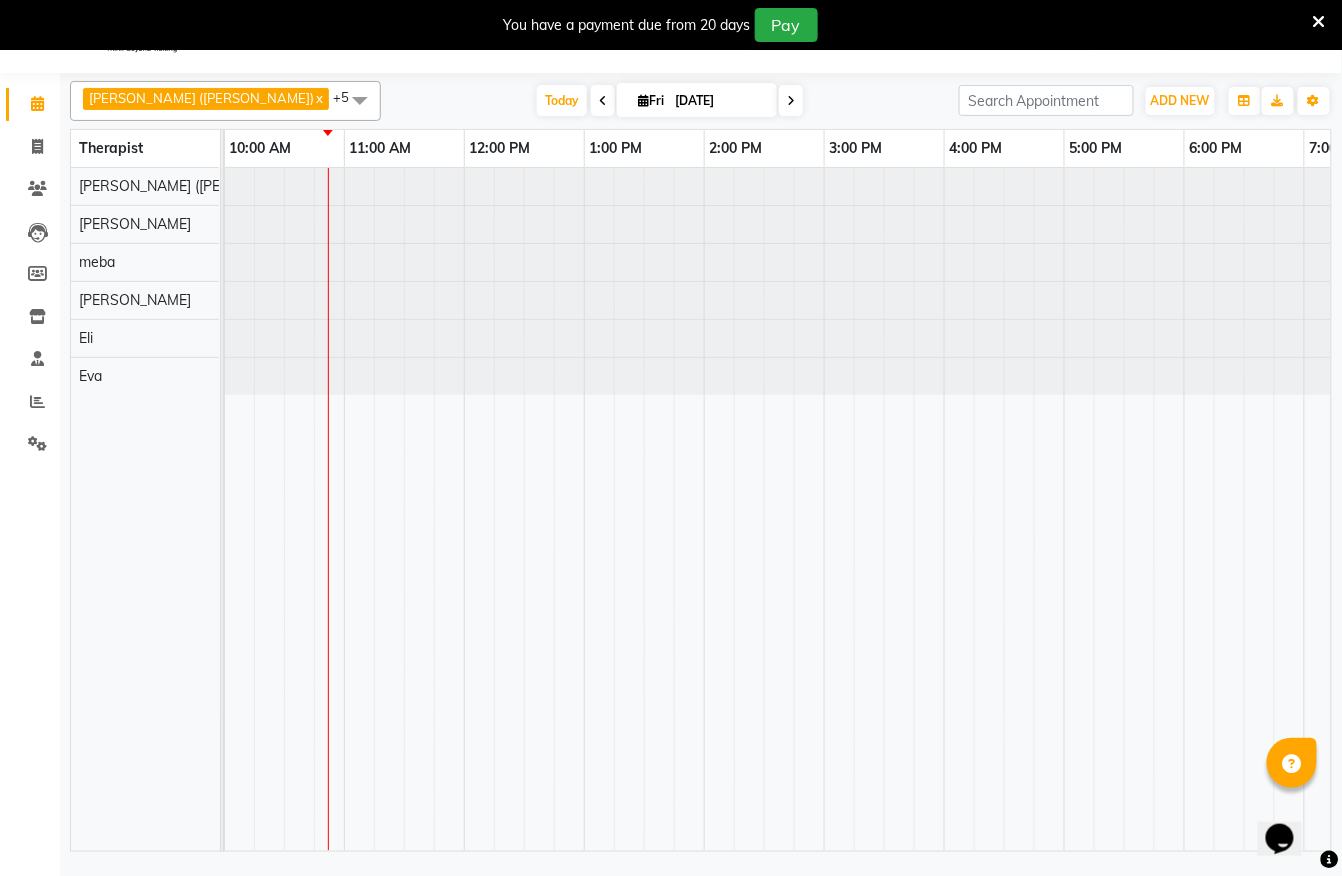 scroll, scrollTop: 0, scrollLeft: 360, axis: horizontal 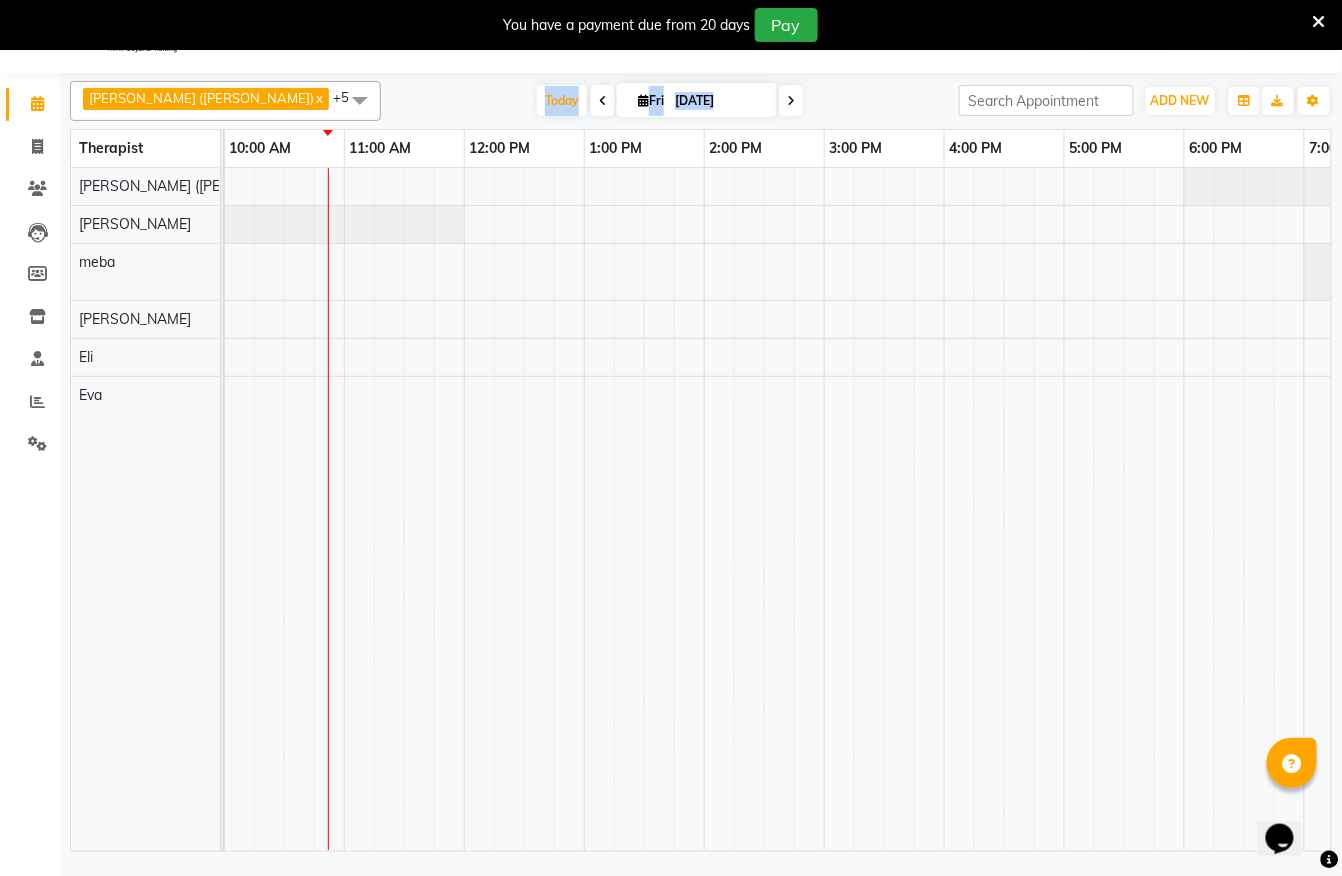 click on "[DATE]  [DATE]" at bounding box center (670, 101) 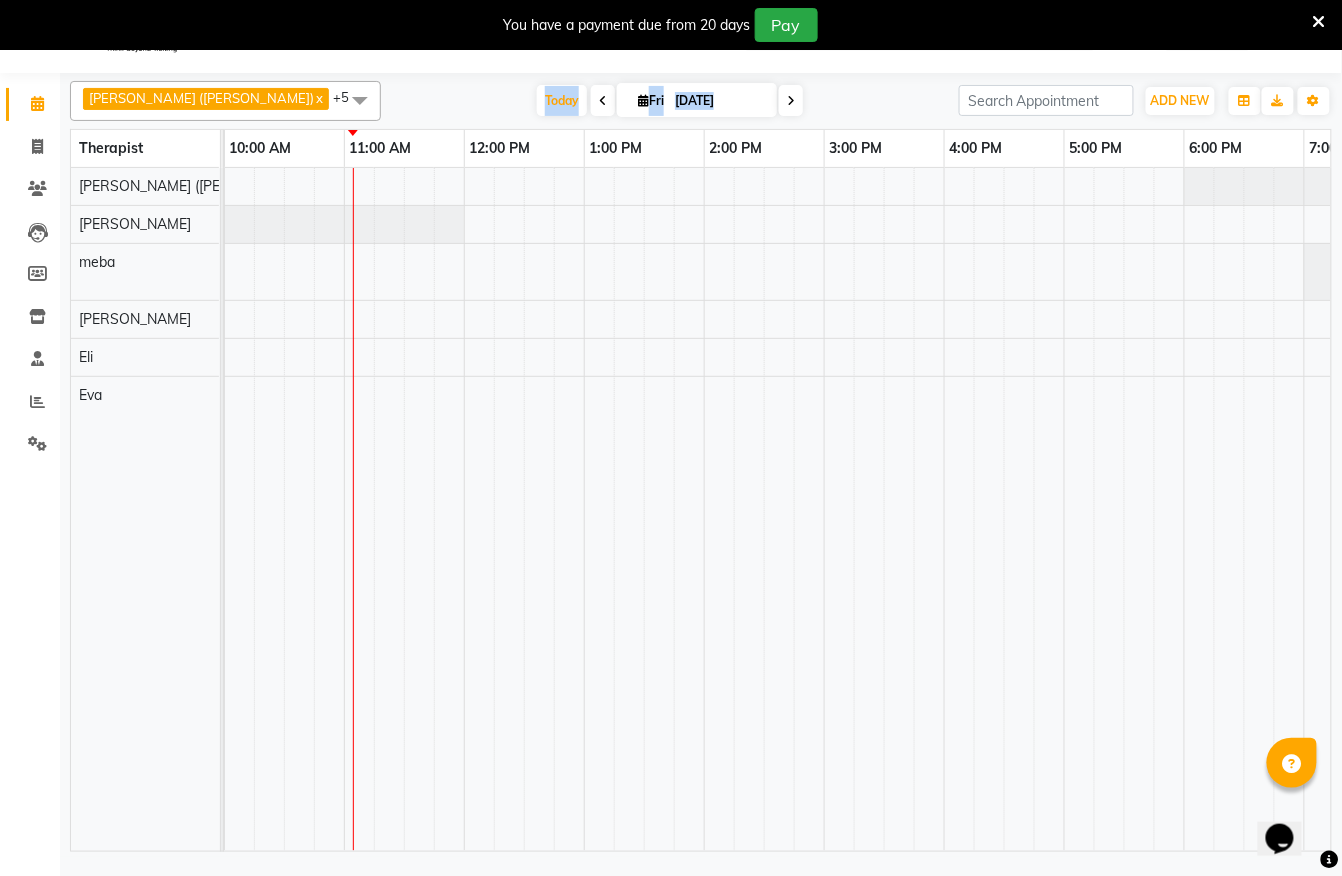 scroll, scrollTop: 0, scrollLeft: 160, axis: horizontal 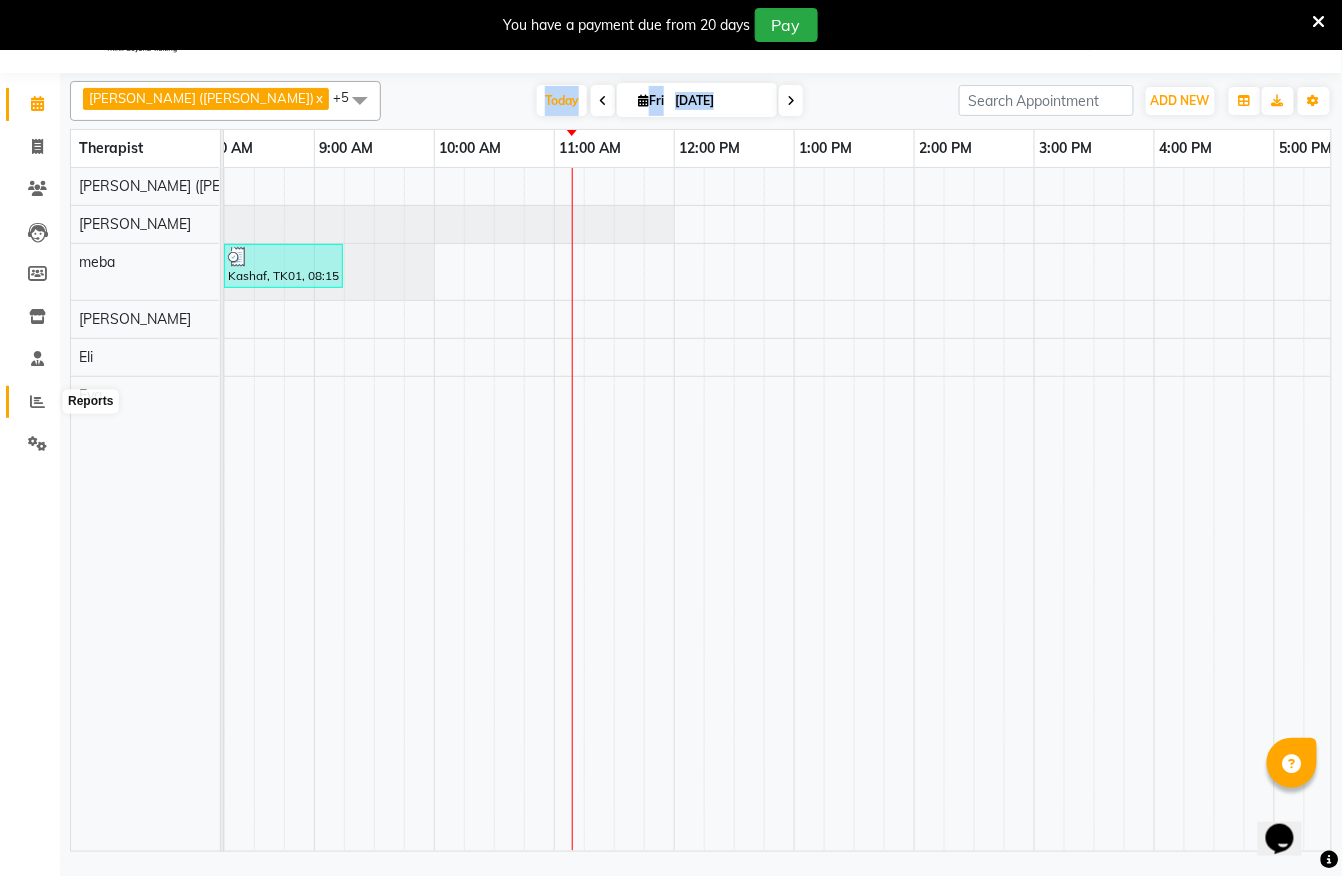click 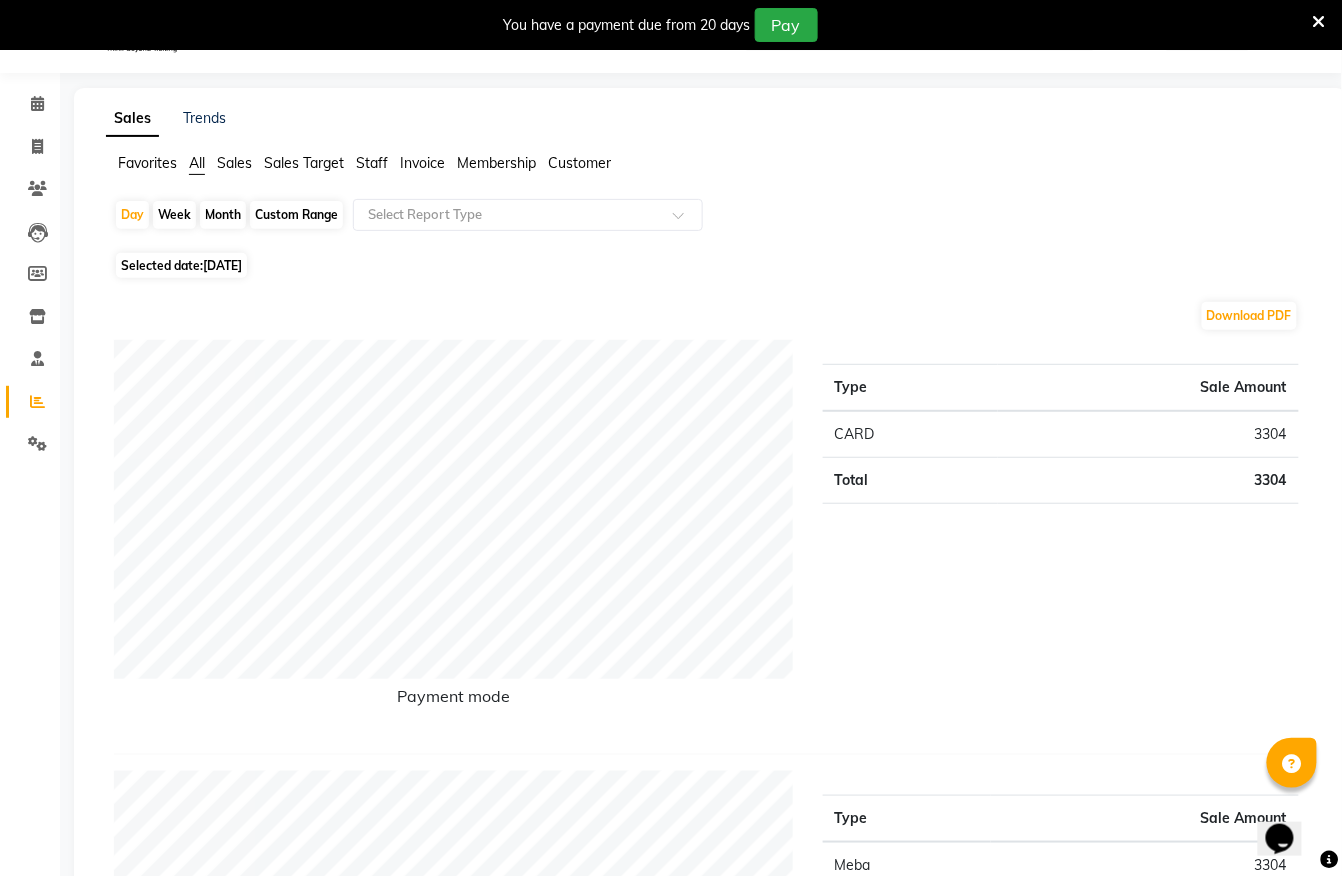 click on "Custom Range" 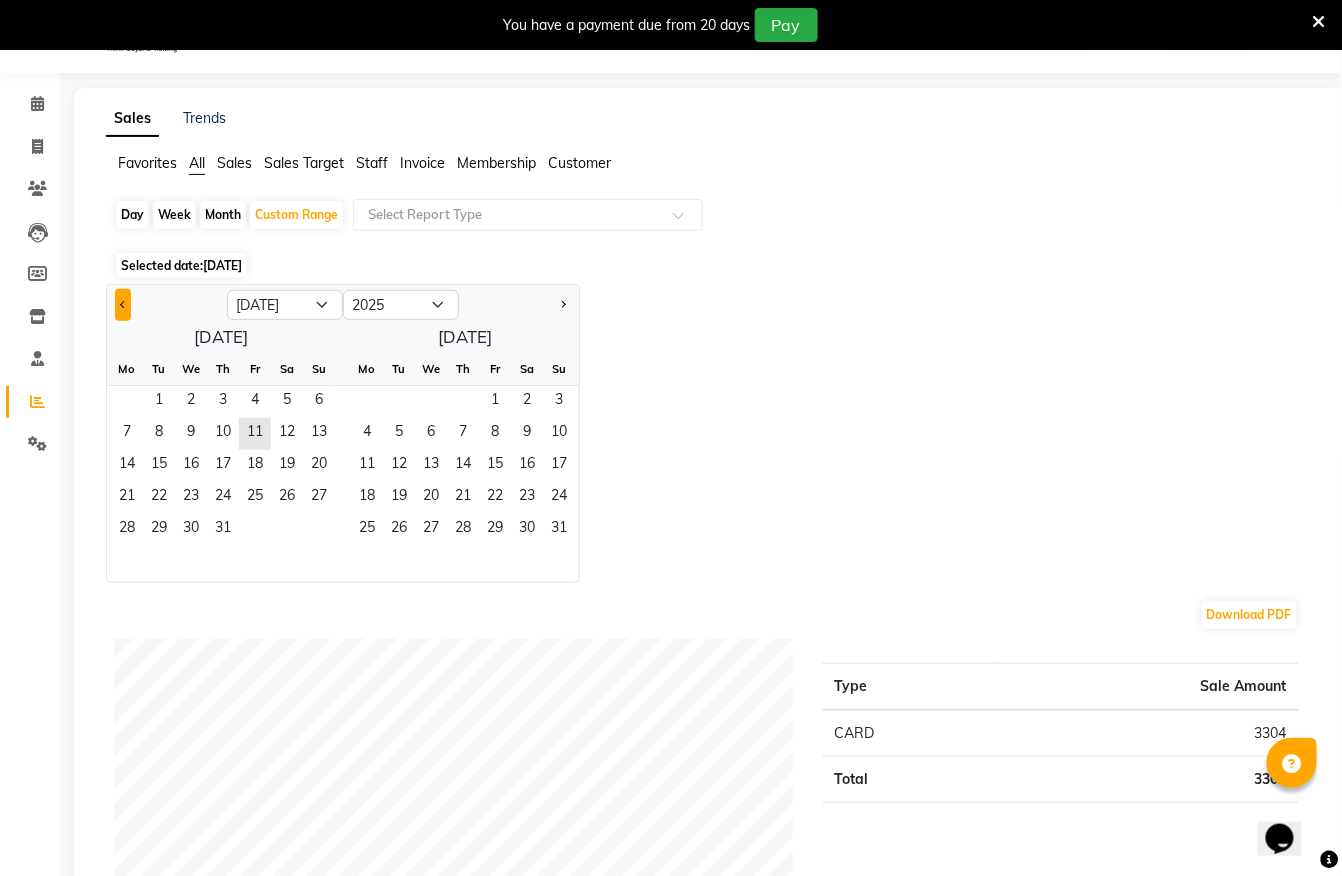 click 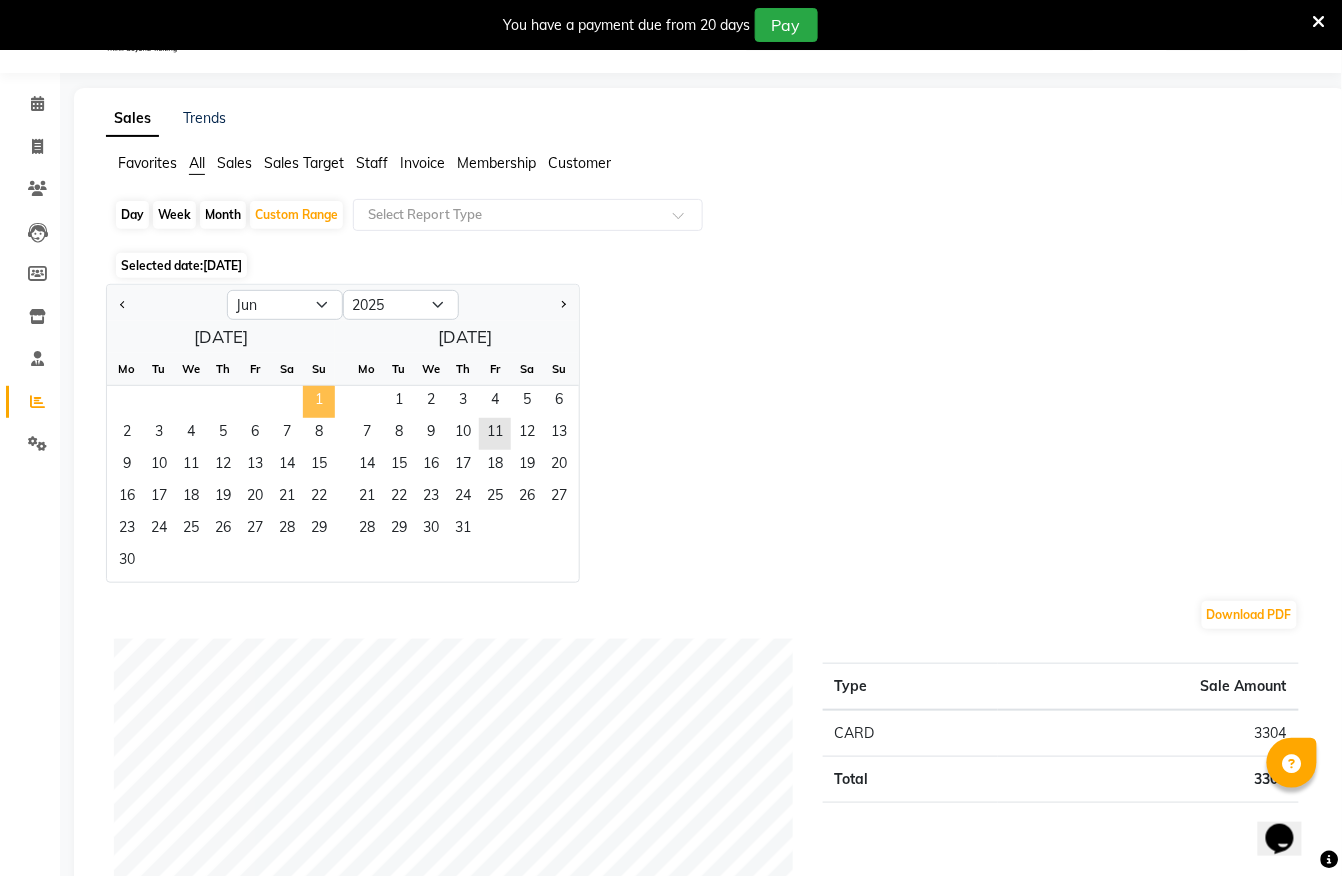 click on "1" 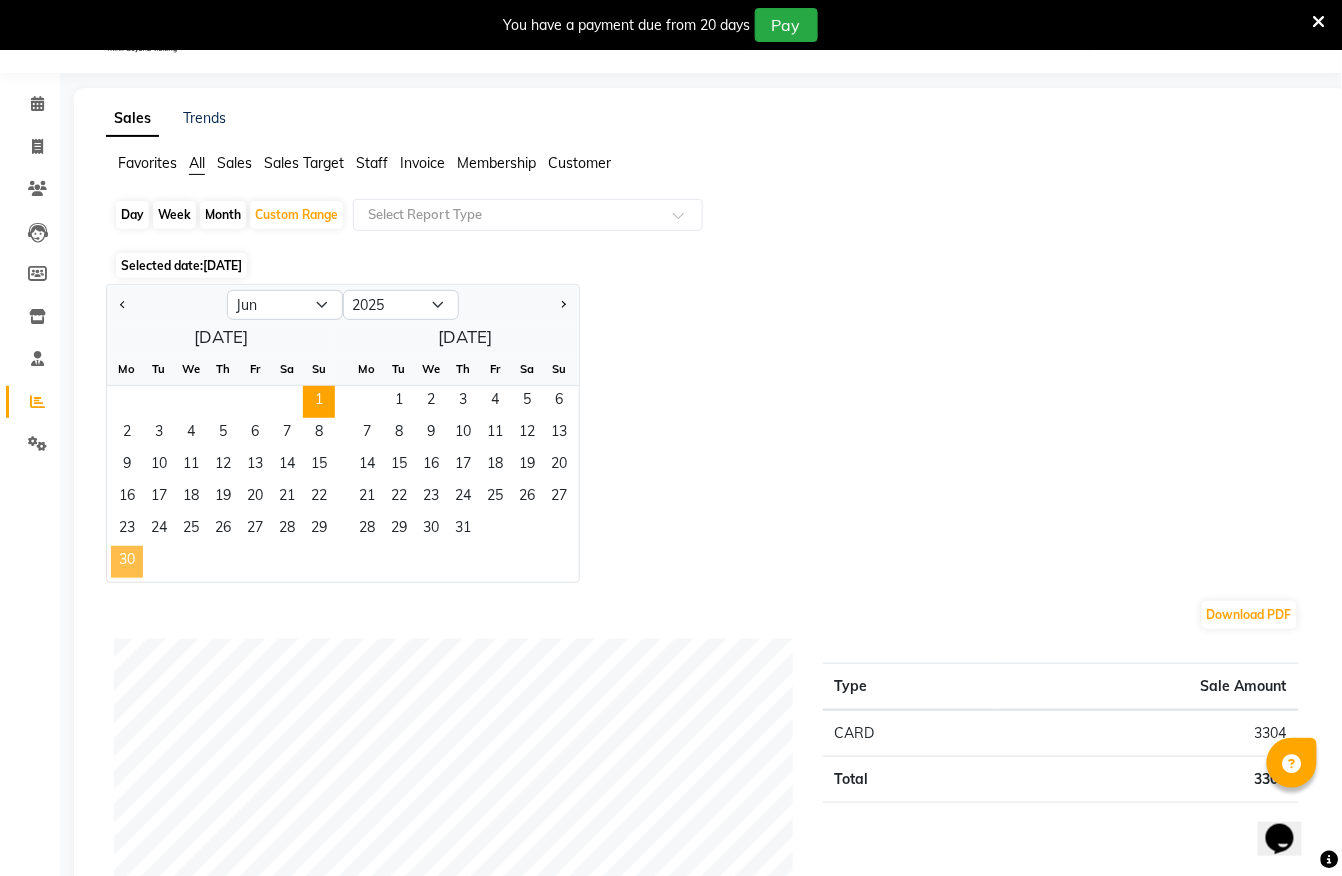 click on "30" 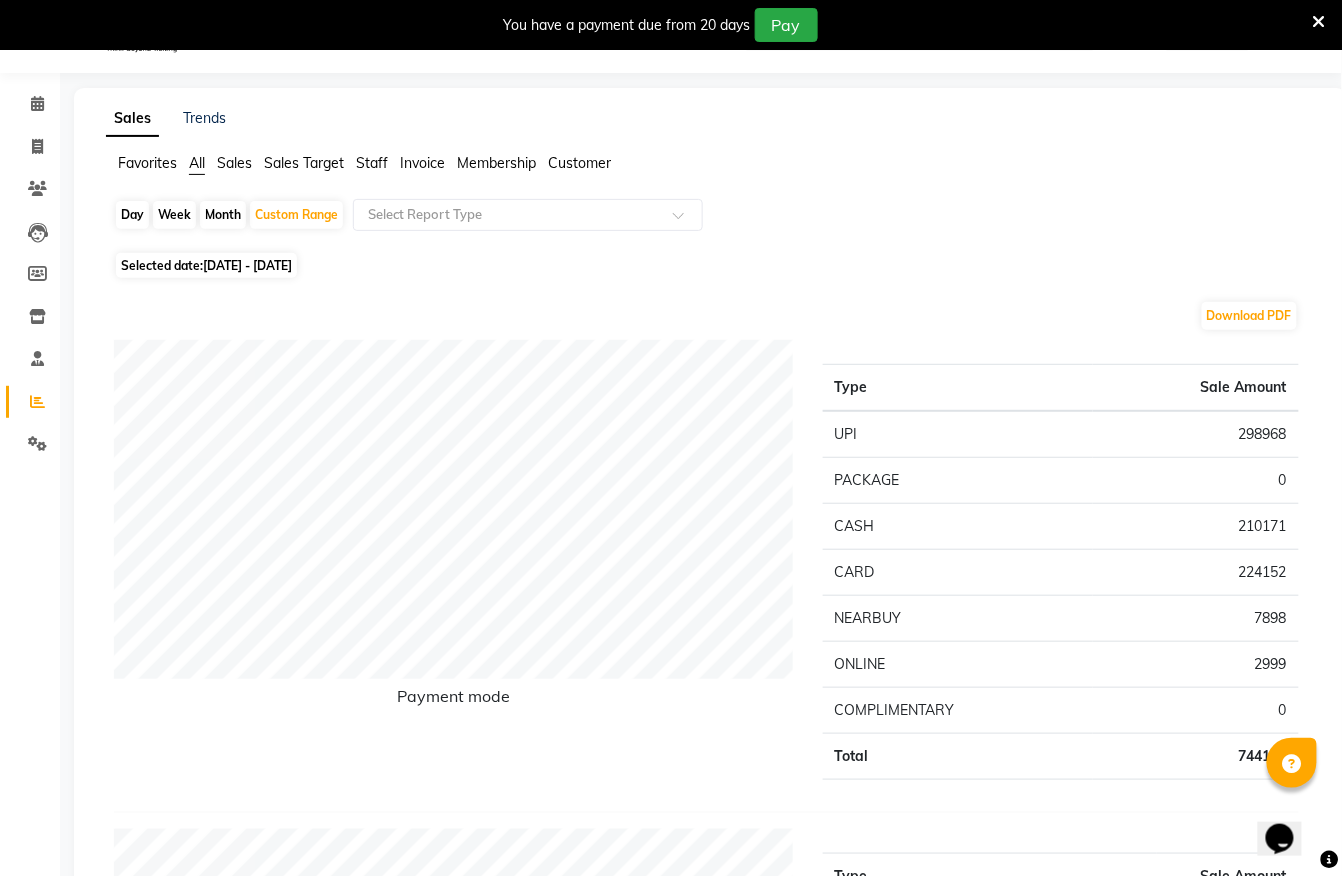 click on "Staff" 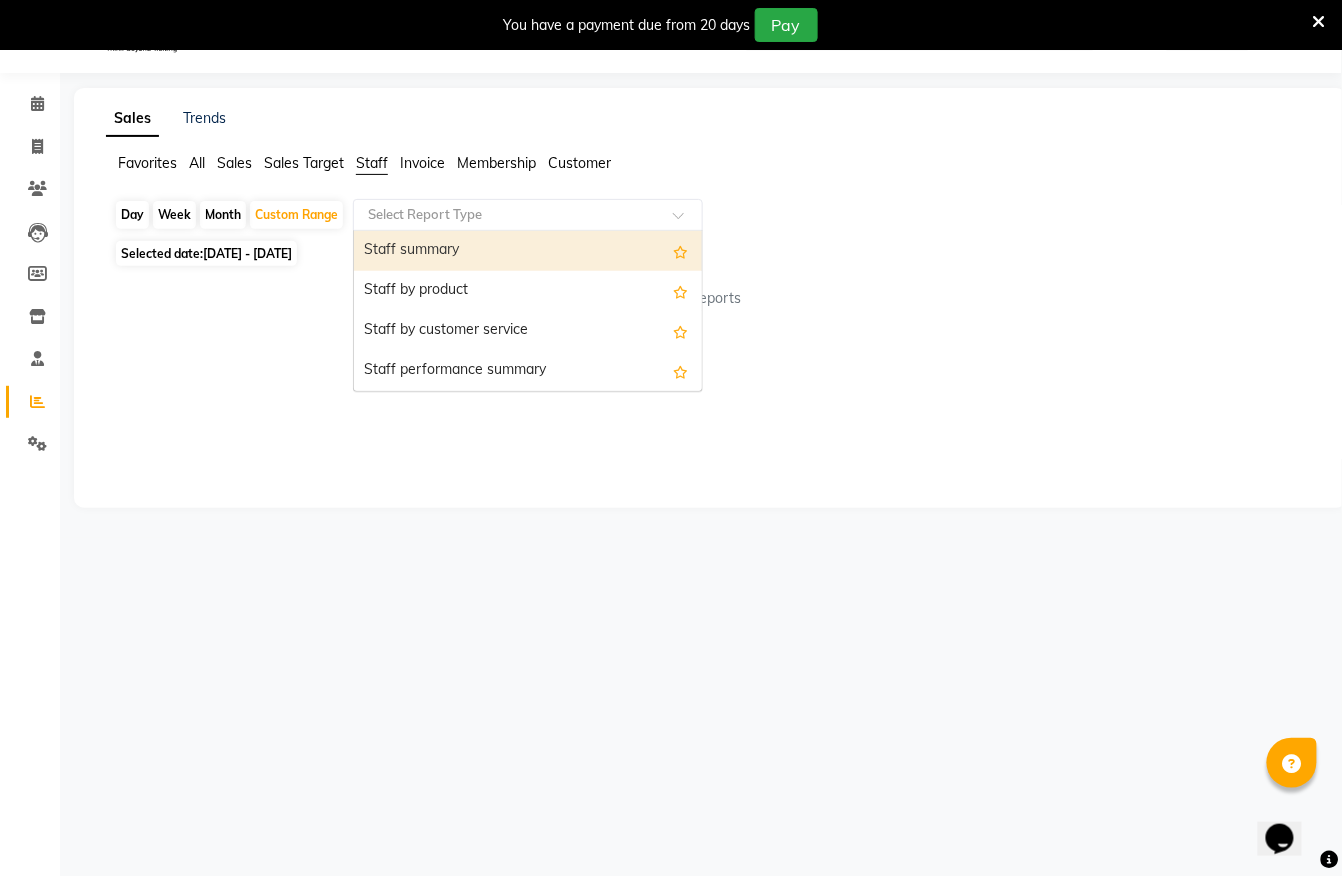 click 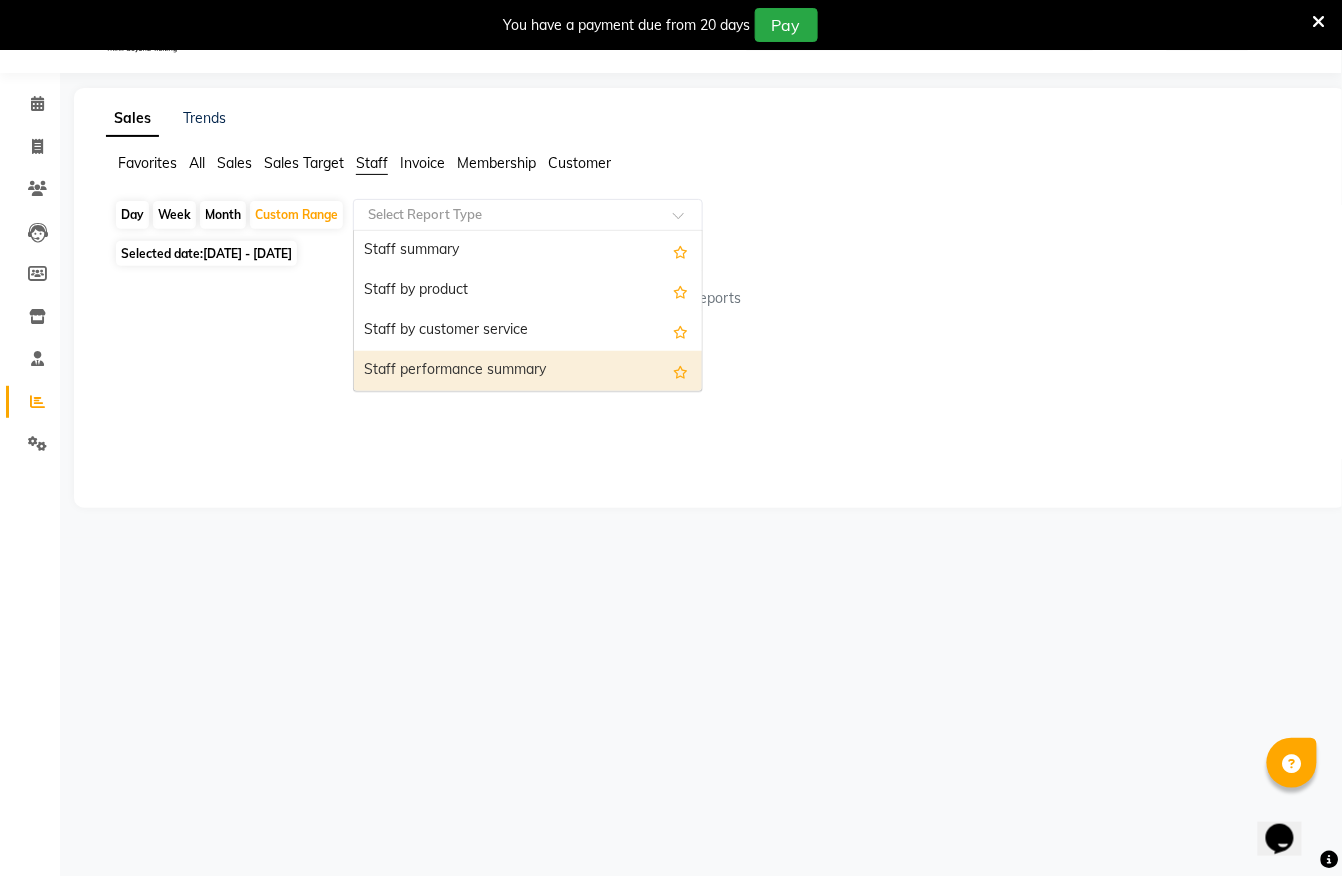 click on "Staff performance summary" at bounding box center [528, 371] 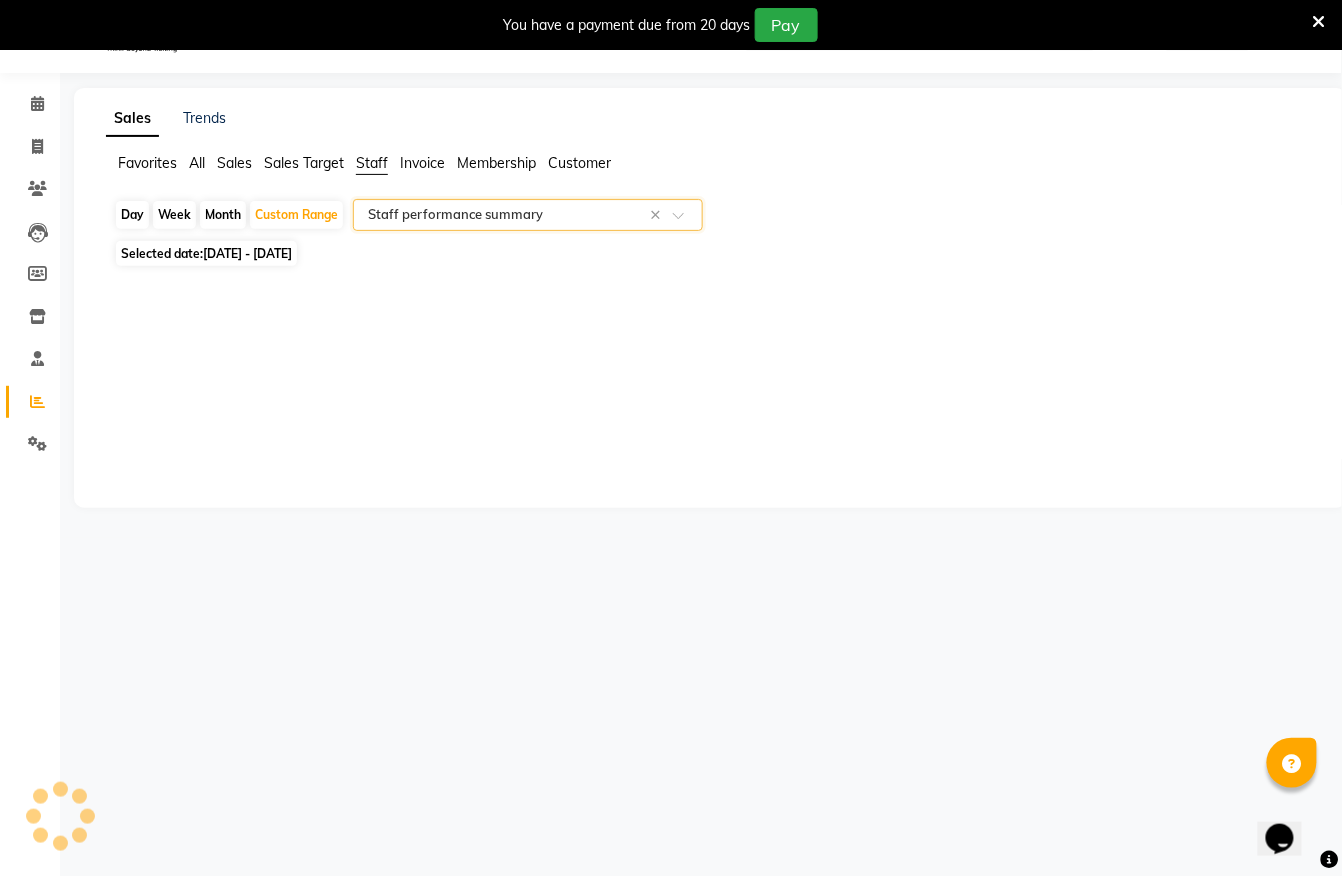 select on "full_report" 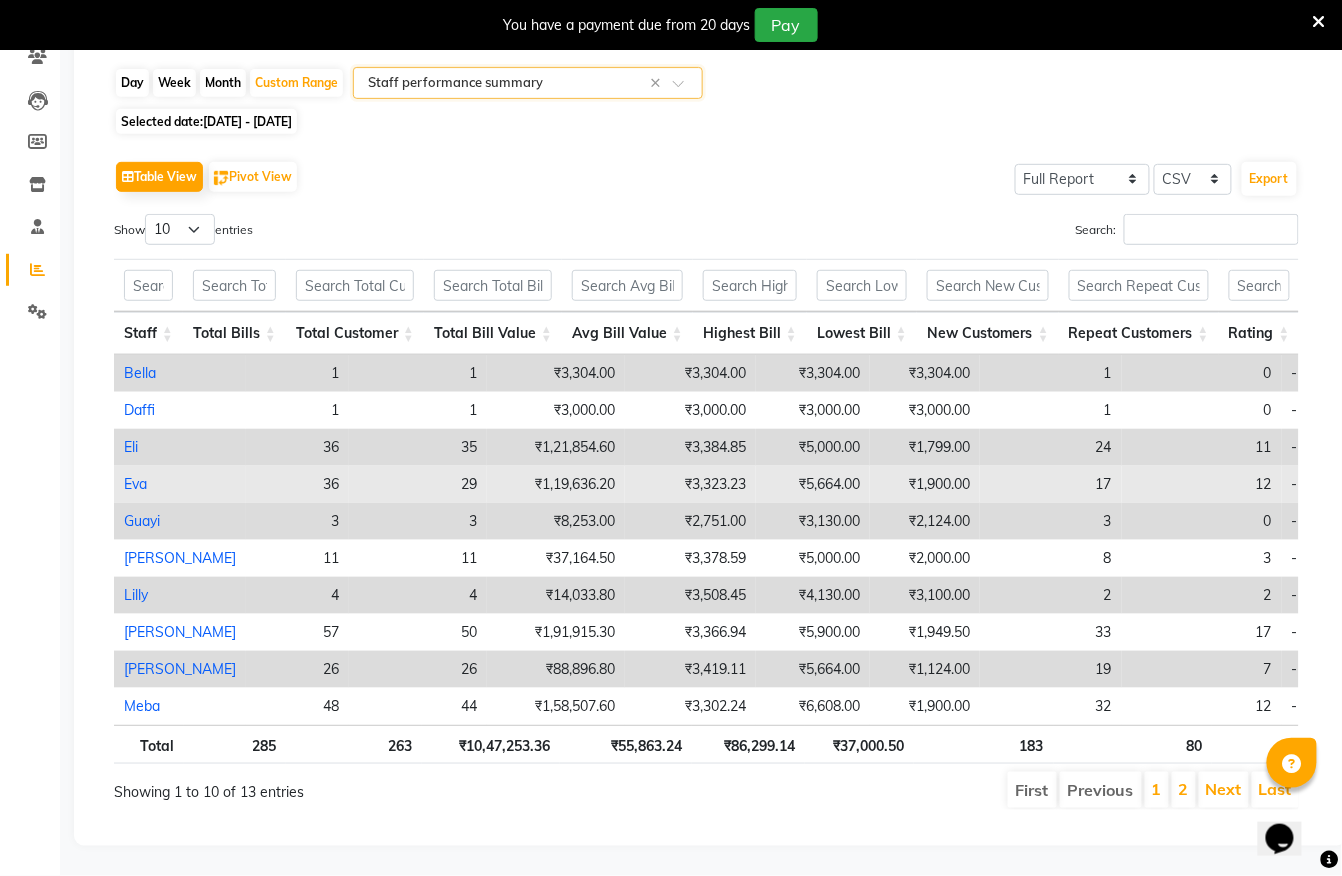 scroll, scrollTop: 232, scrollLeft: 0, axis: vertical 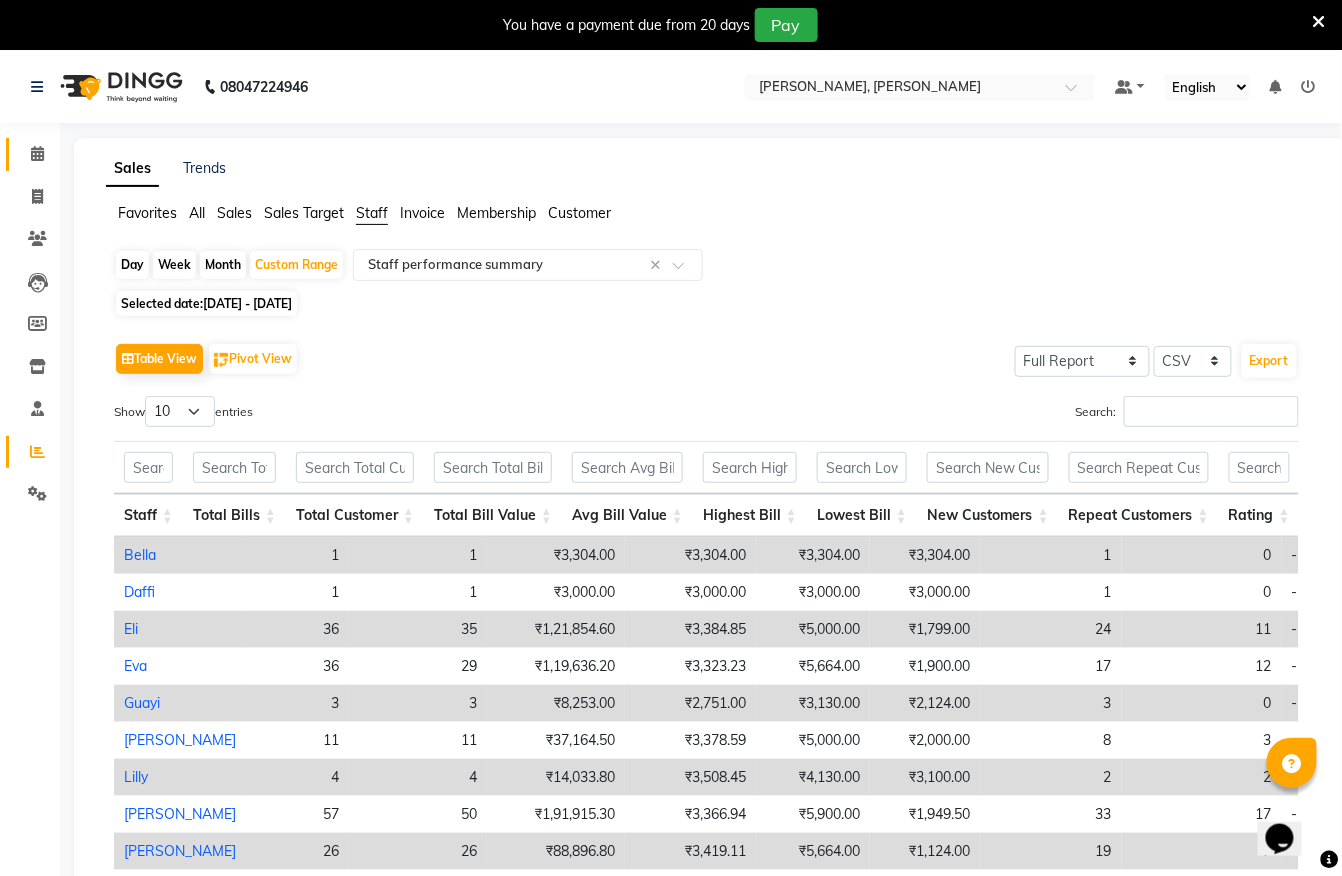 click on "Calendar" 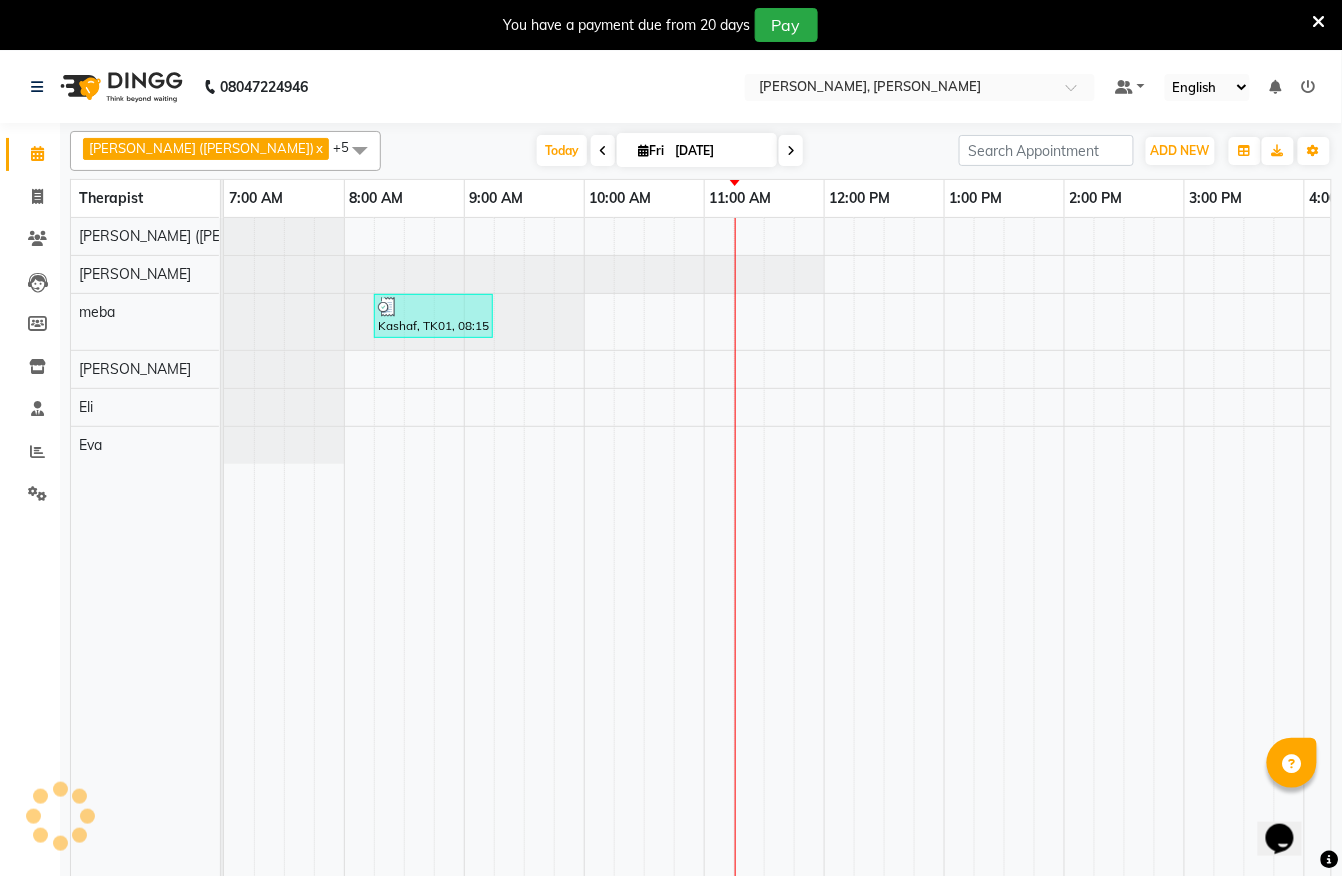 scroll, scrollTop: 50, scrollLeft: 0, axis: vertical 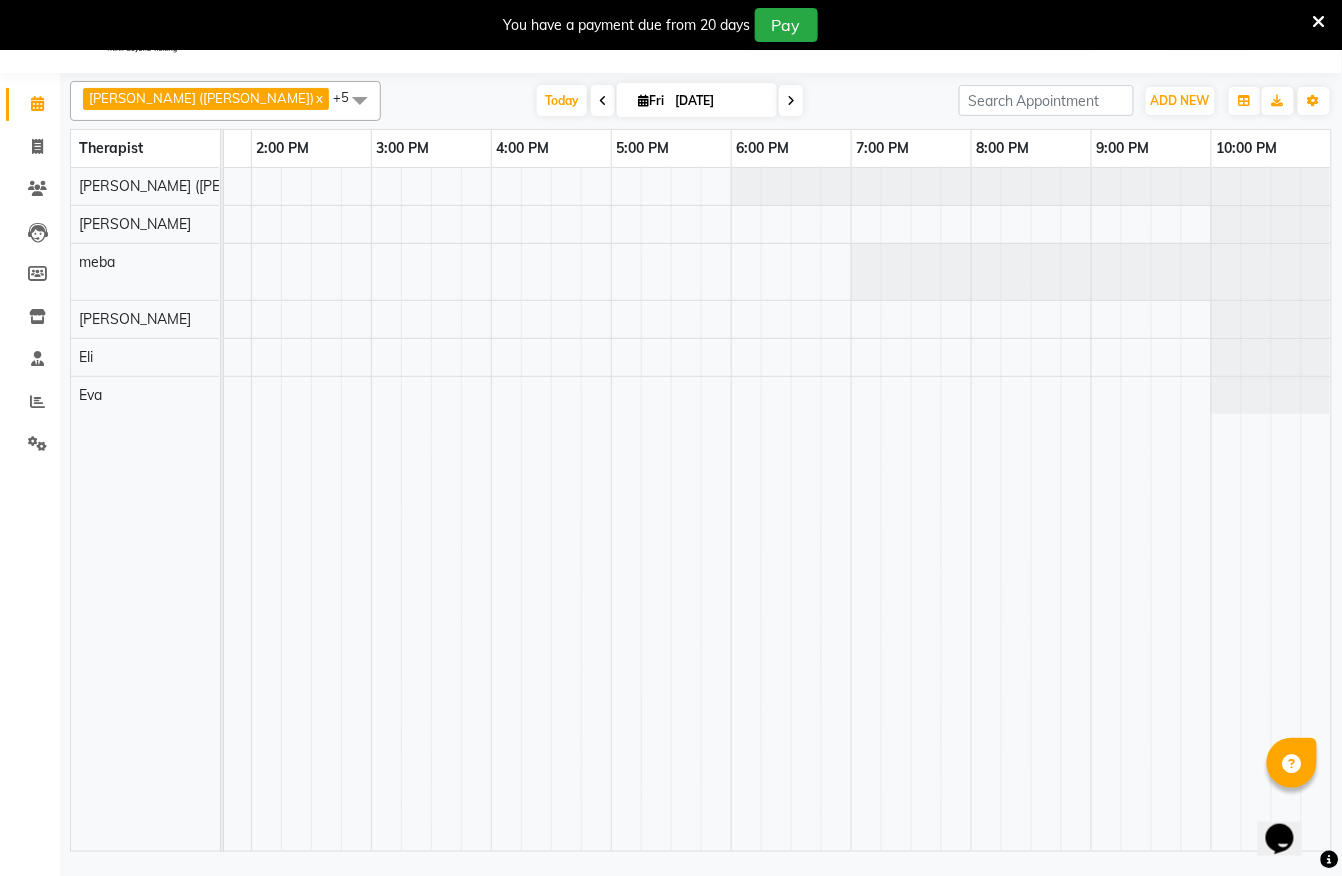 click at bounding box center (-589, 272) 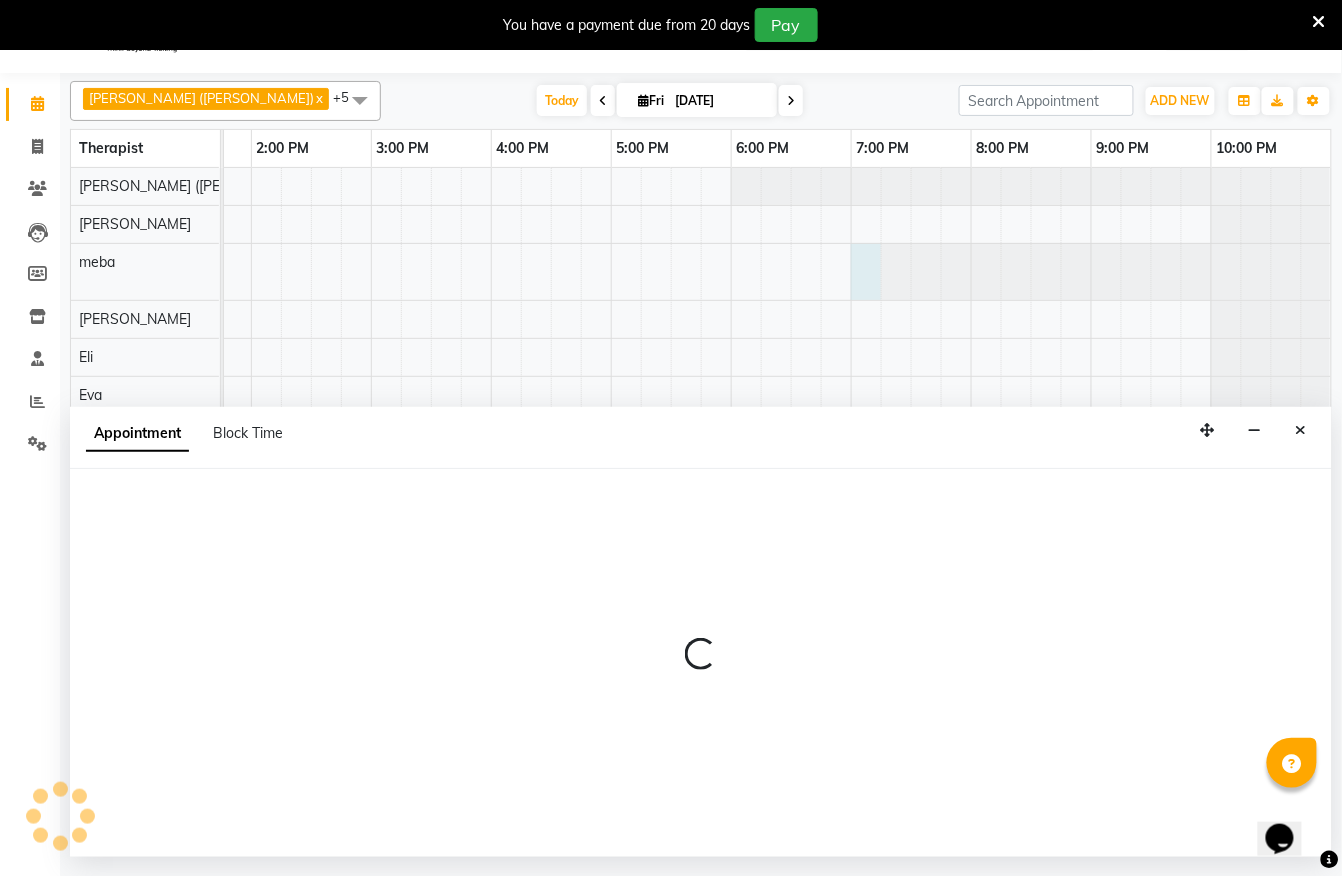 select on "65646" 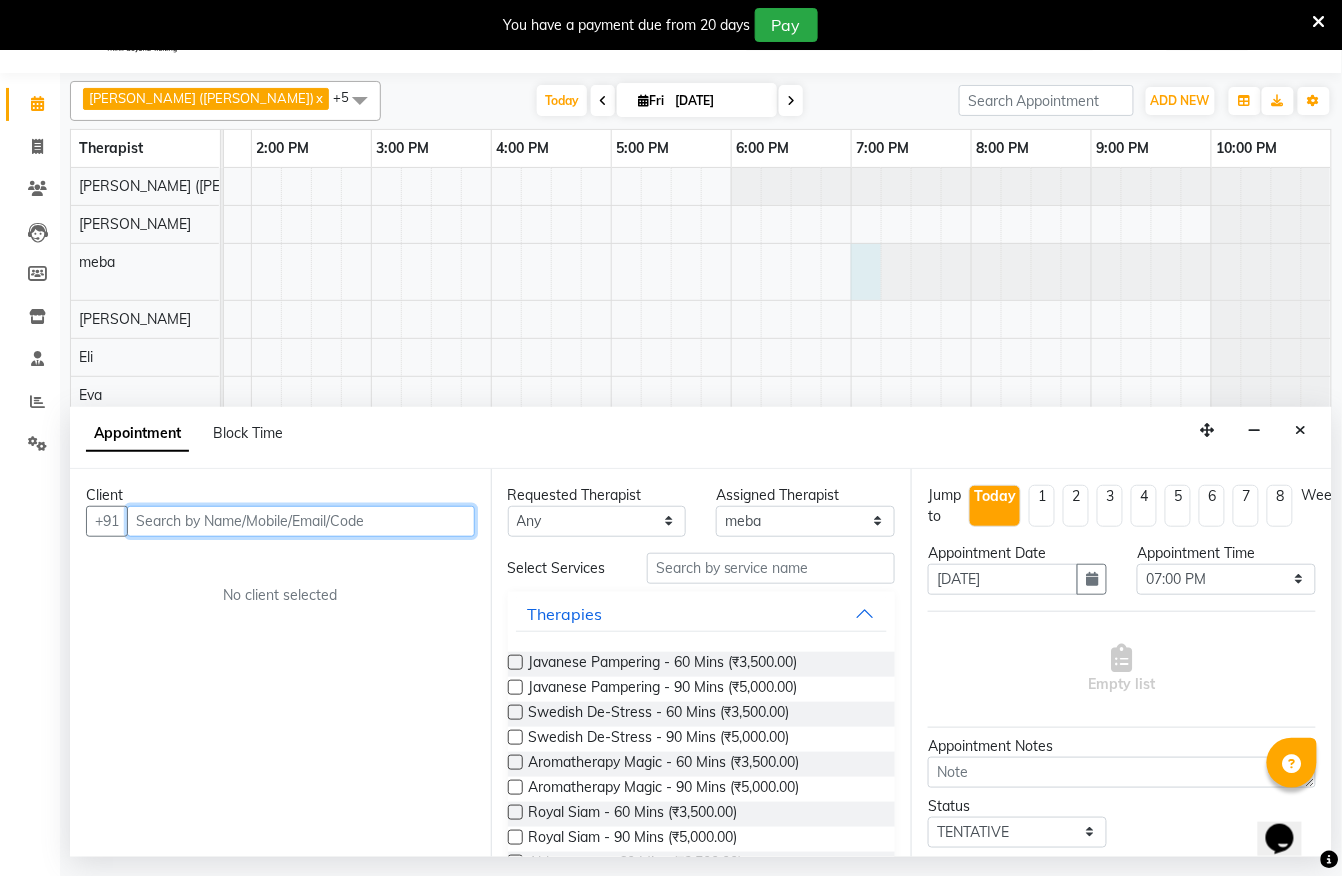 click at bounding box center (301, 521) 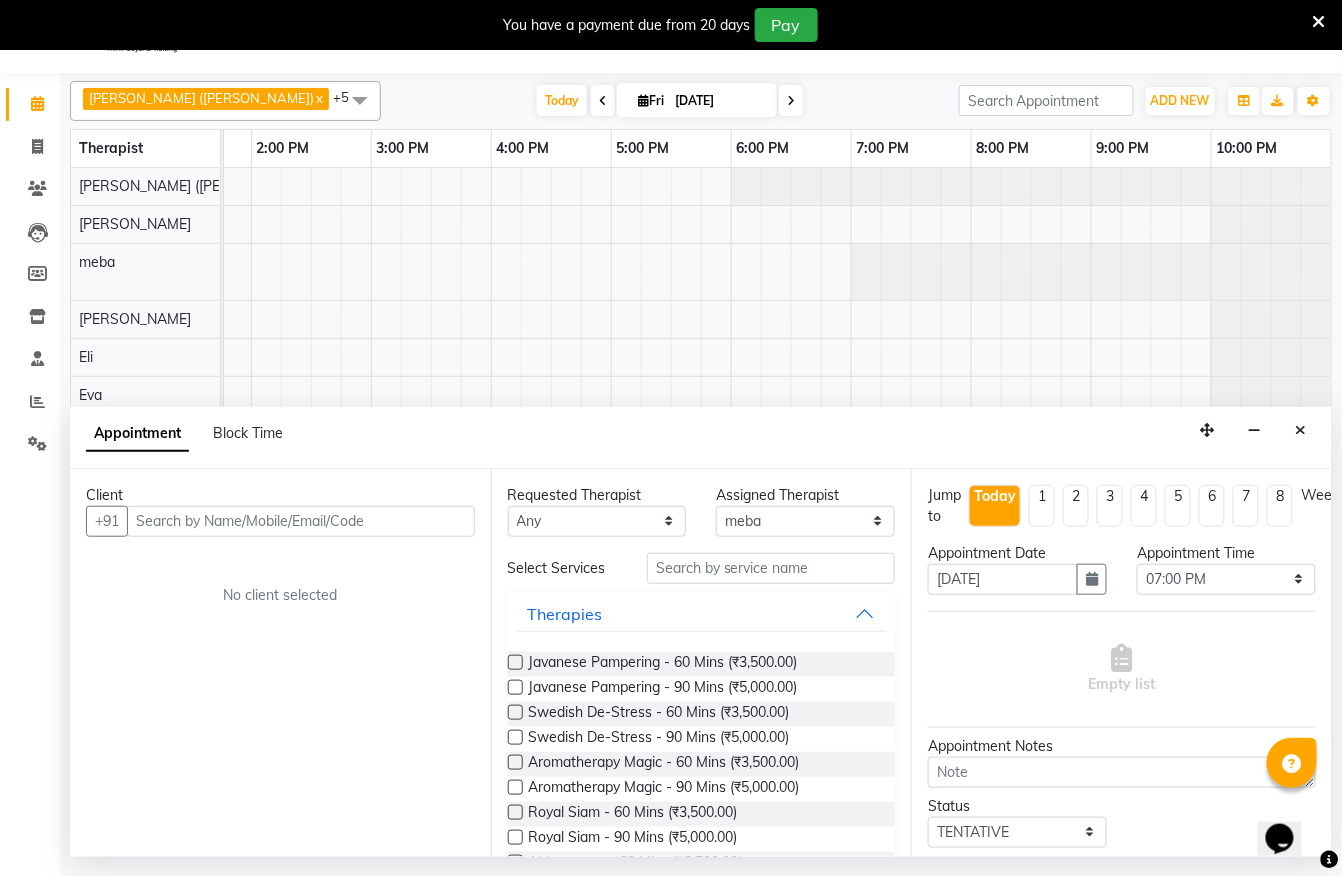 click on "Client +91  No client selected" at bounding box center [280, 663] 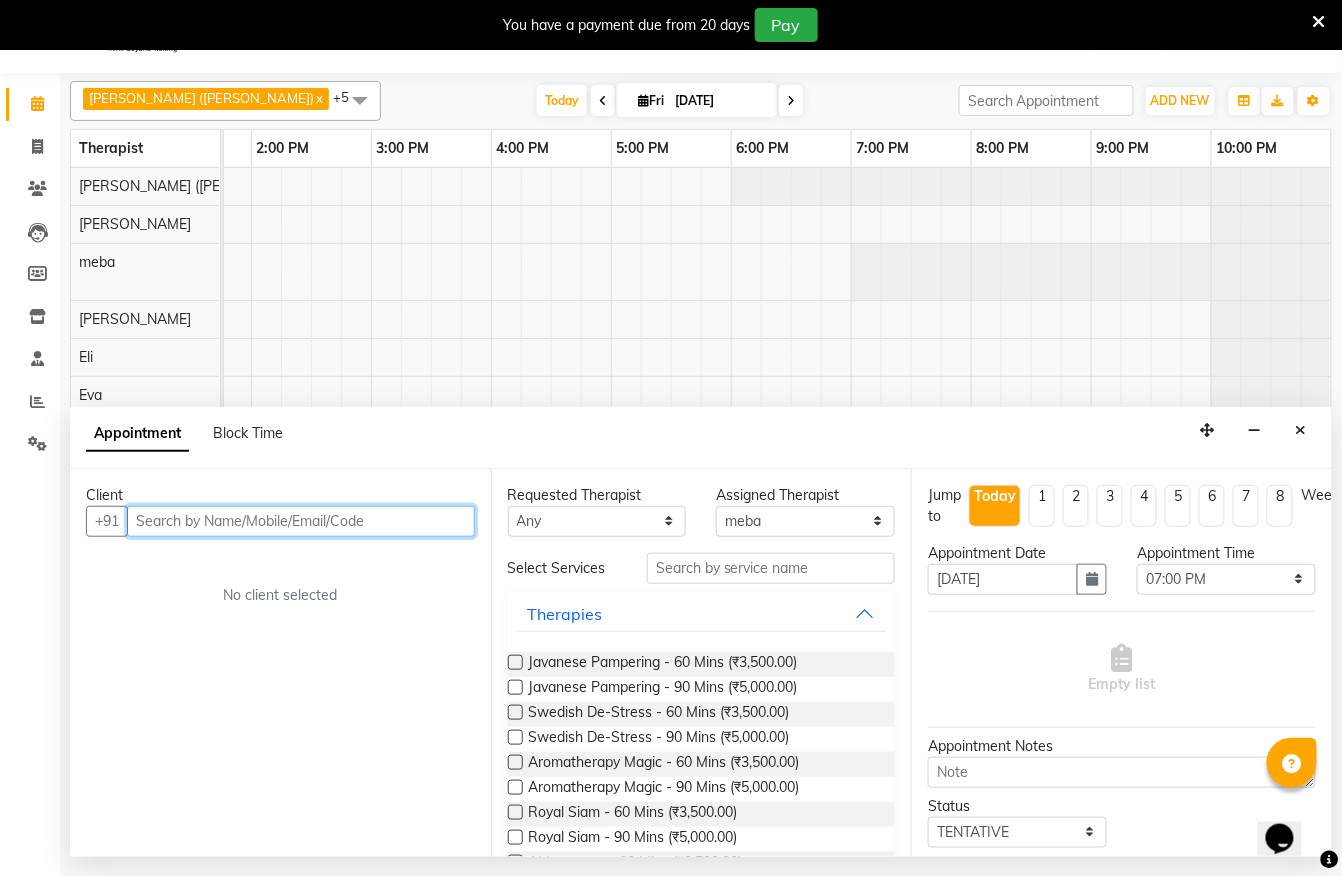 click at bounding box center (301, 521) 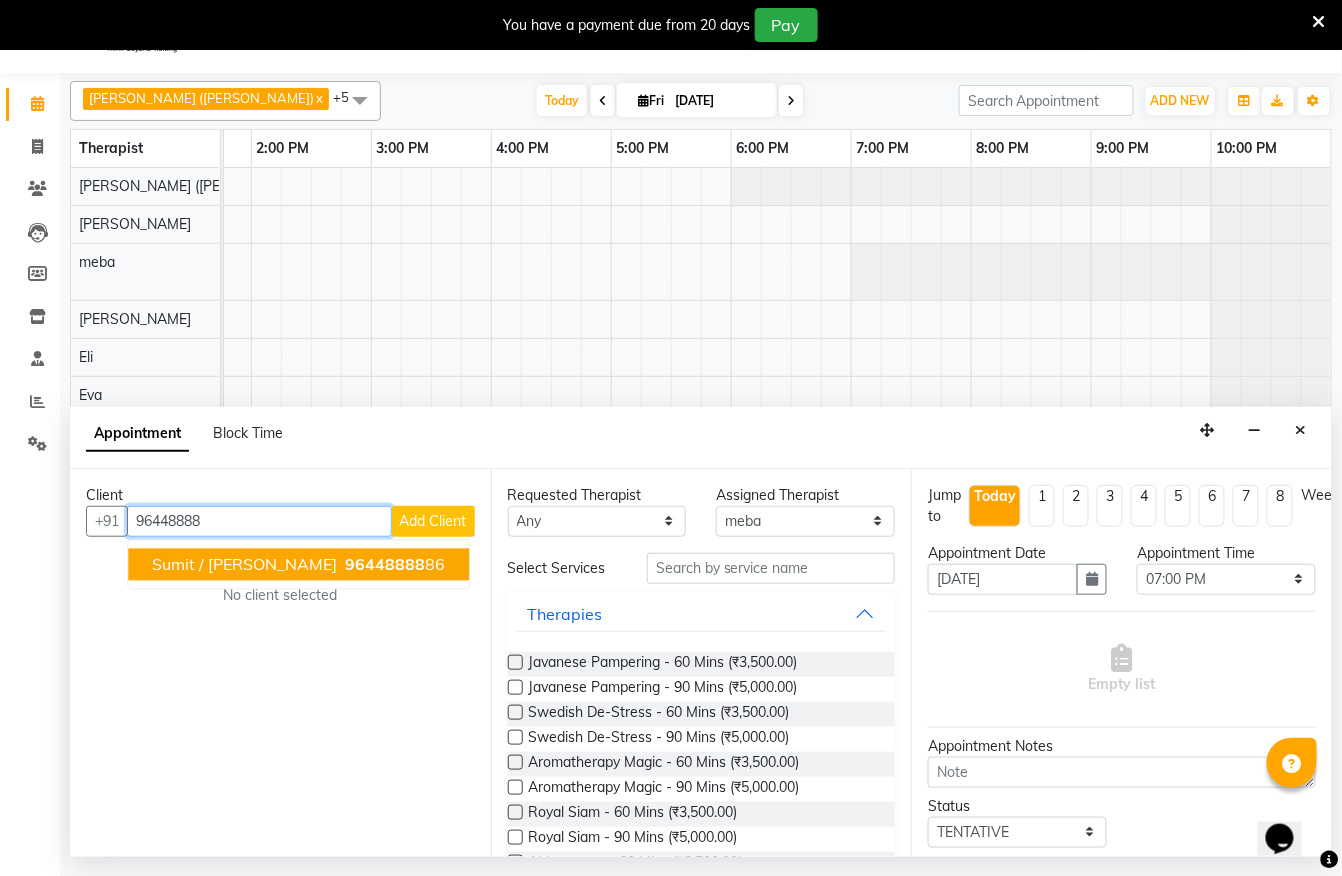 click on "sumit / [PERSON_NAME]   96448888 86" at bounding box center (298, 564) 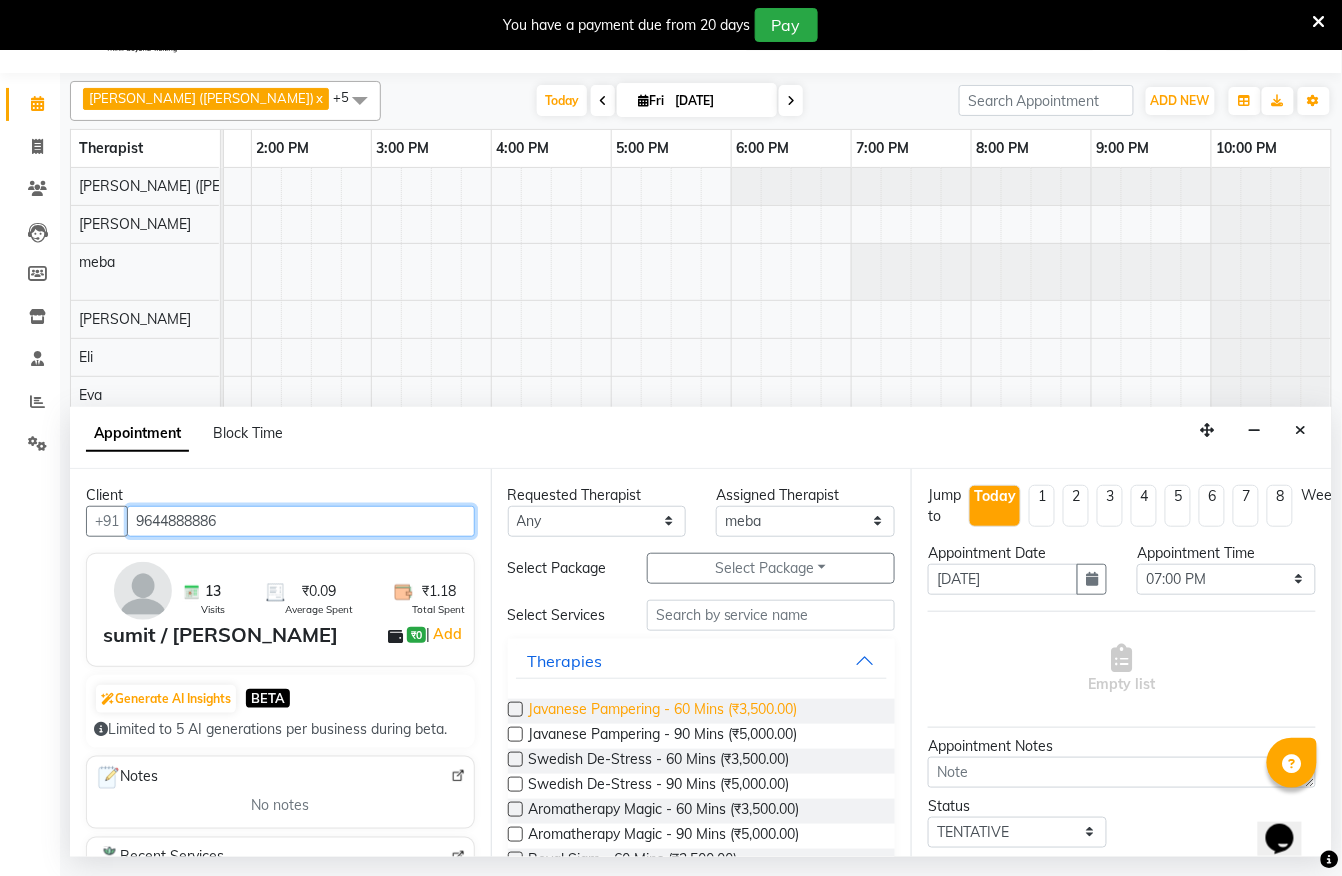 type on "9644888886" 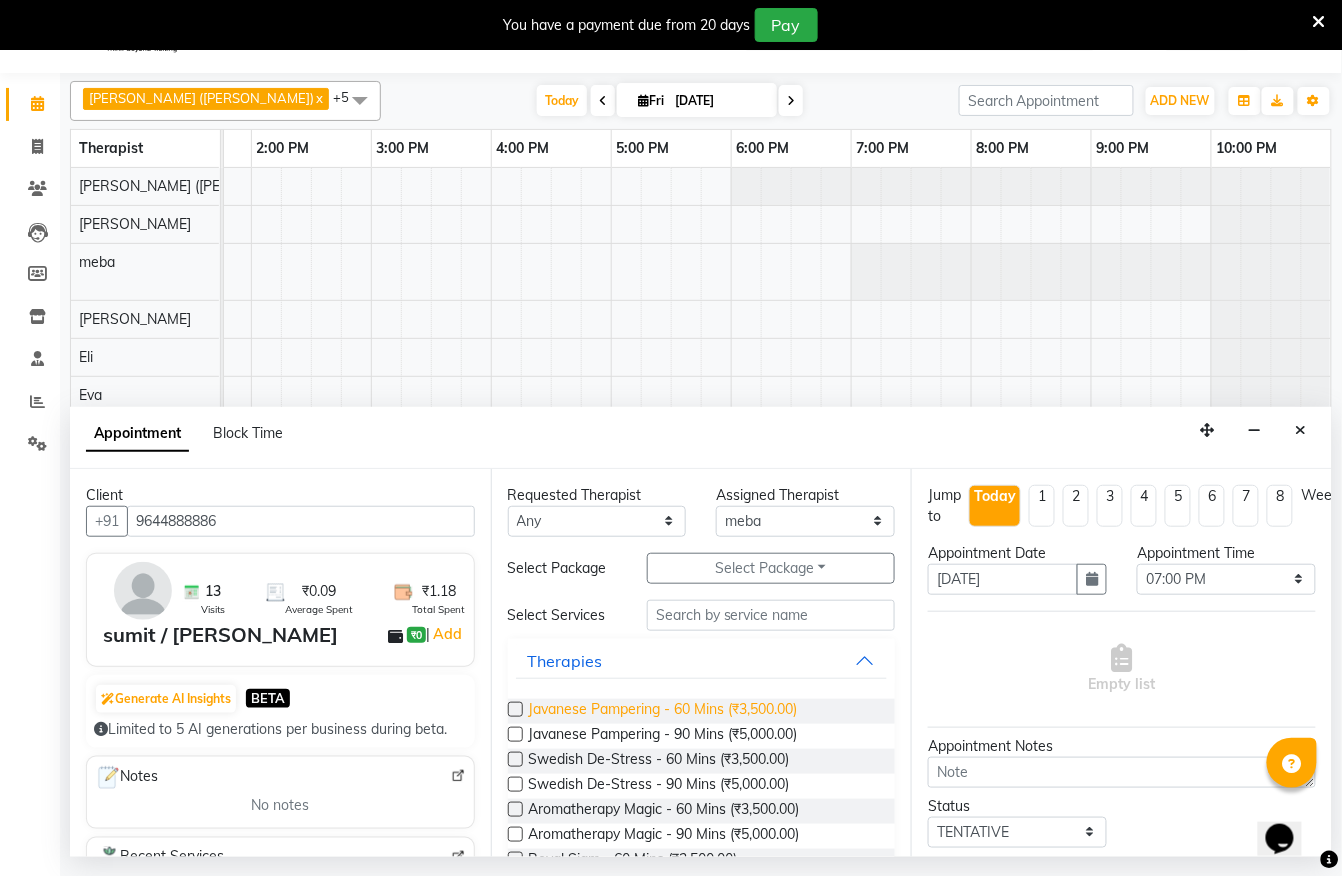 click on "Javanese Pampering - 60 Mins (₹3,500.00)" at bounding box center (663, 711) 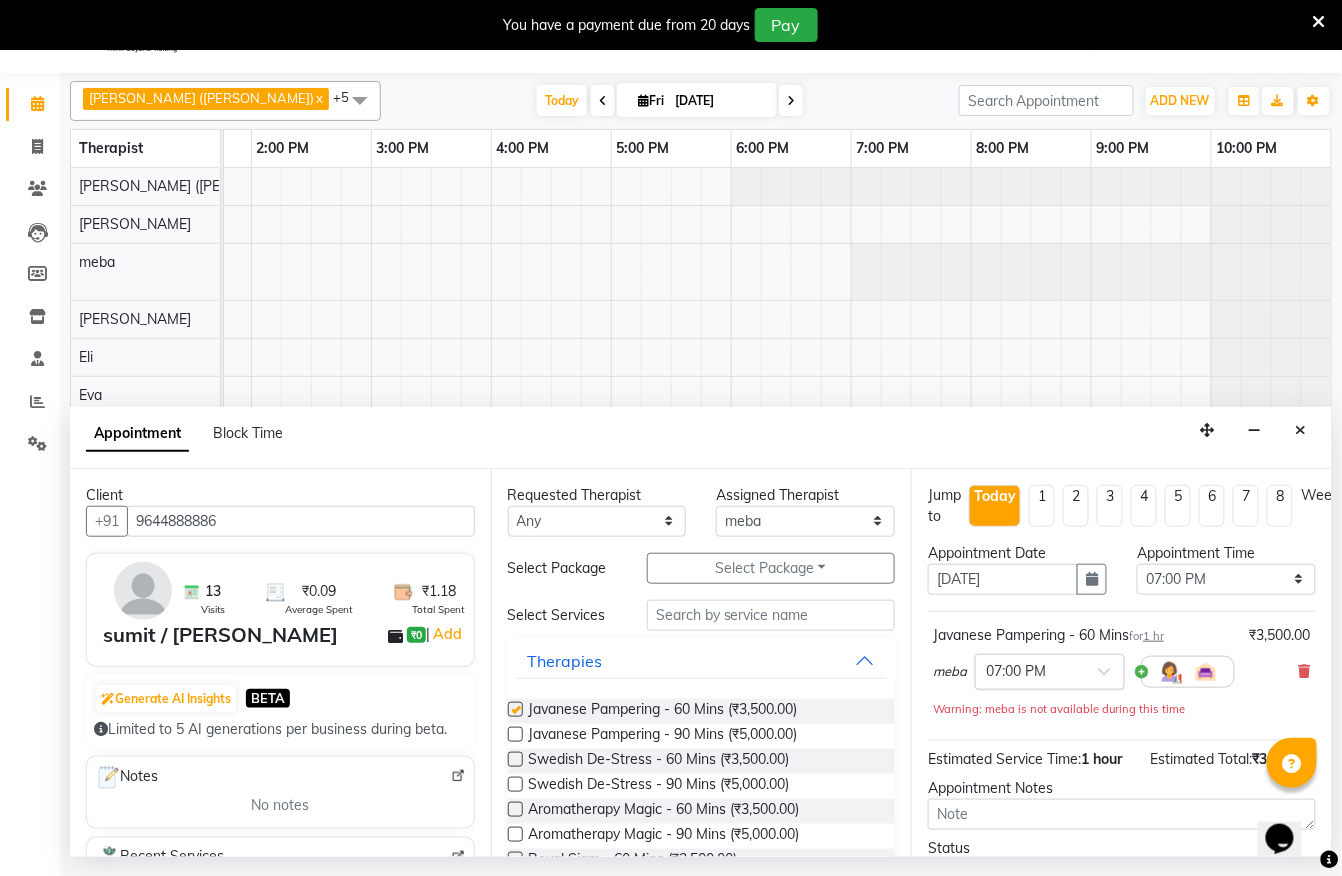 checkbox on "false" 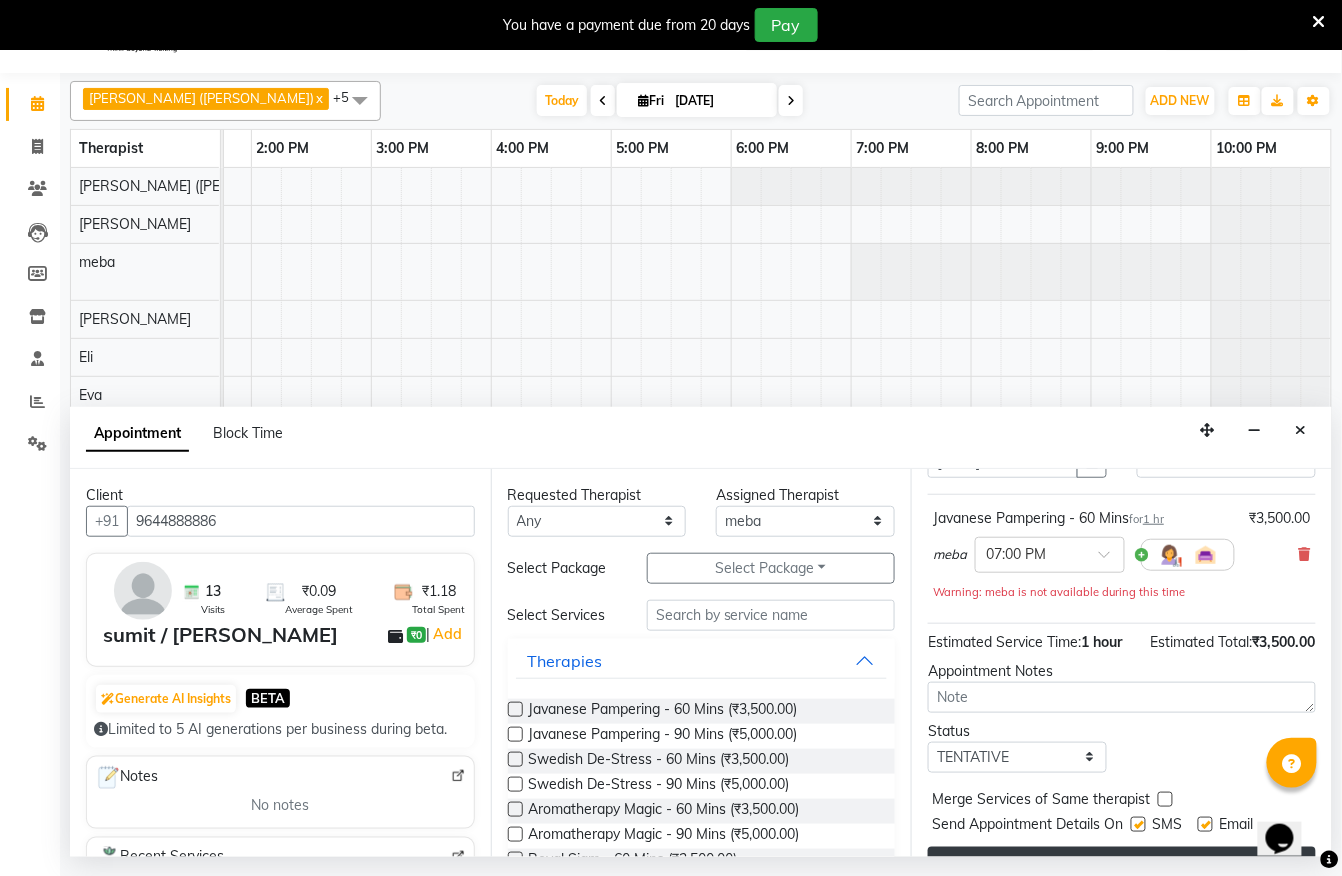 scroll, scrollTop: 205, scrollLeft: 0, axis: vertical 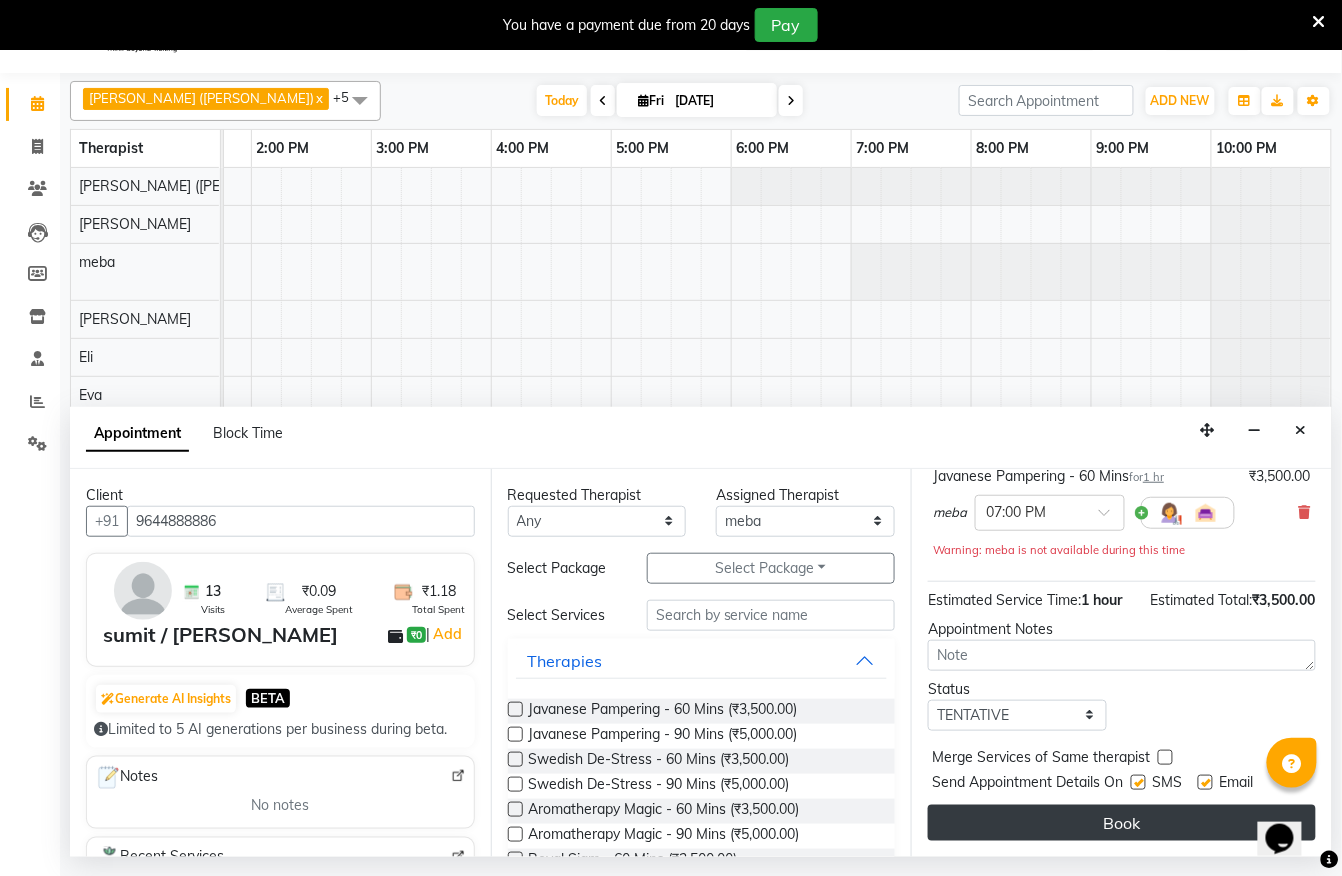 click on "Book" at bounding box center [1122, 823] 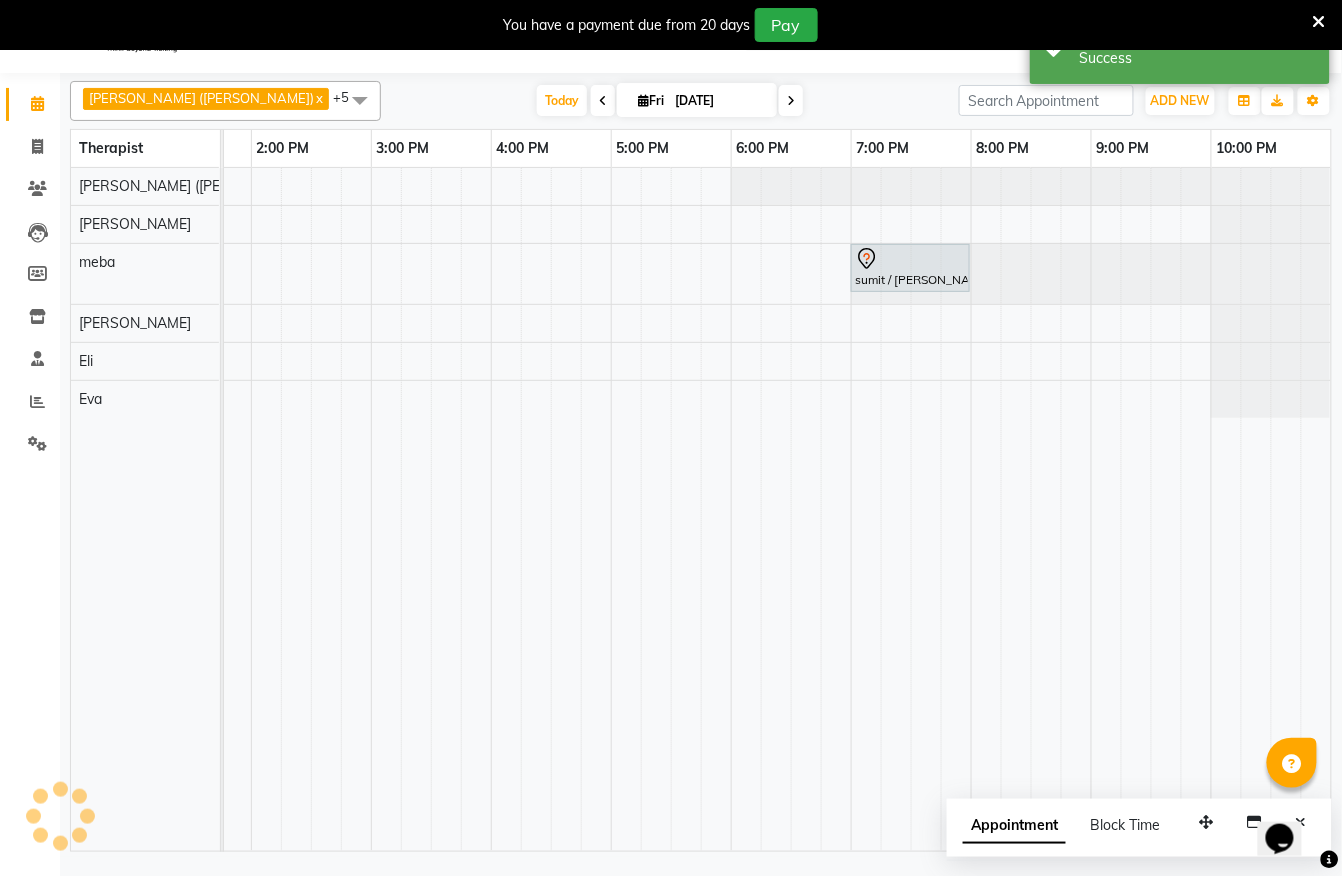 scroll, scrollTop: 0, scrollLeft: 0, axis: both 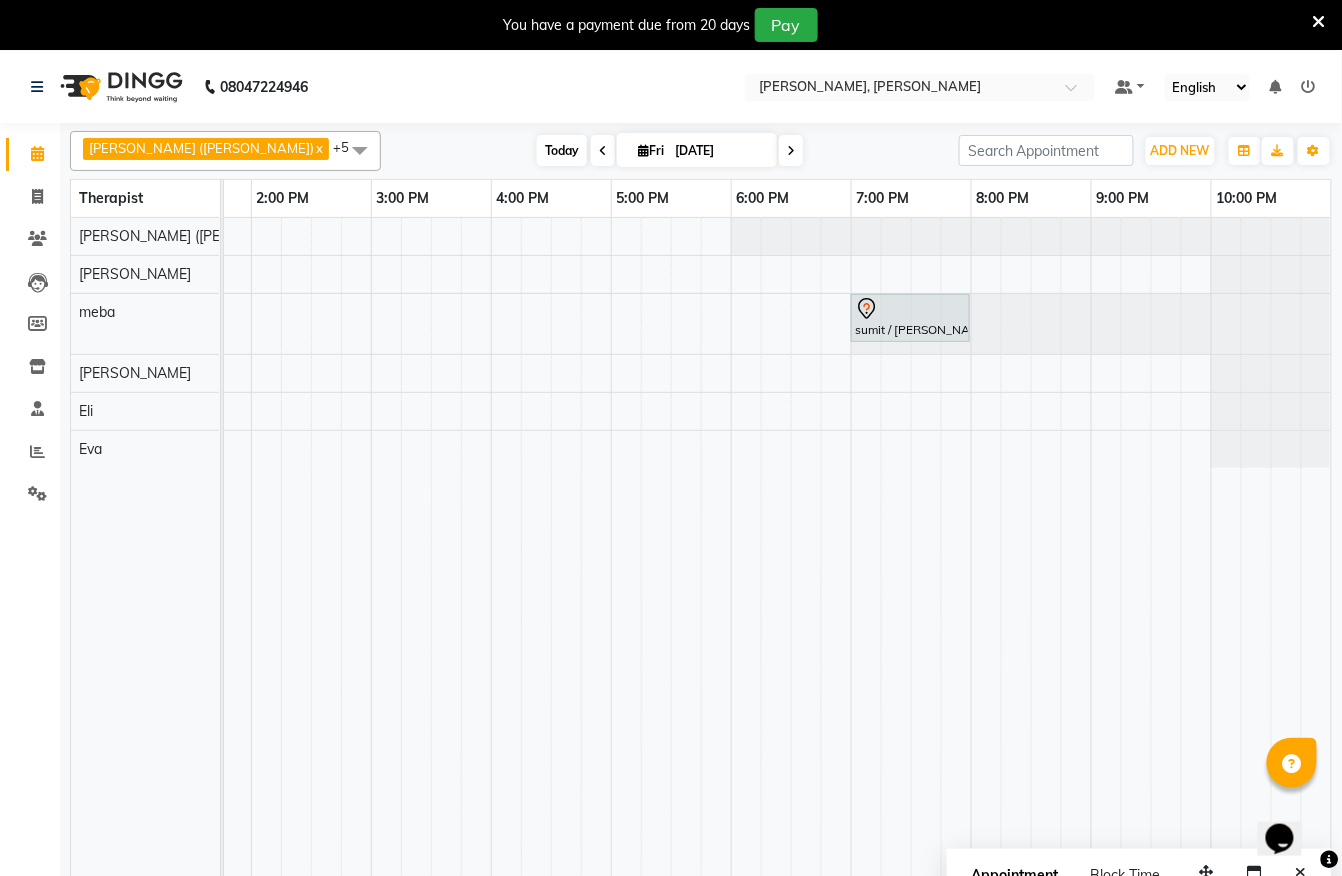 click on "Today" at bounding box center [562, 150] 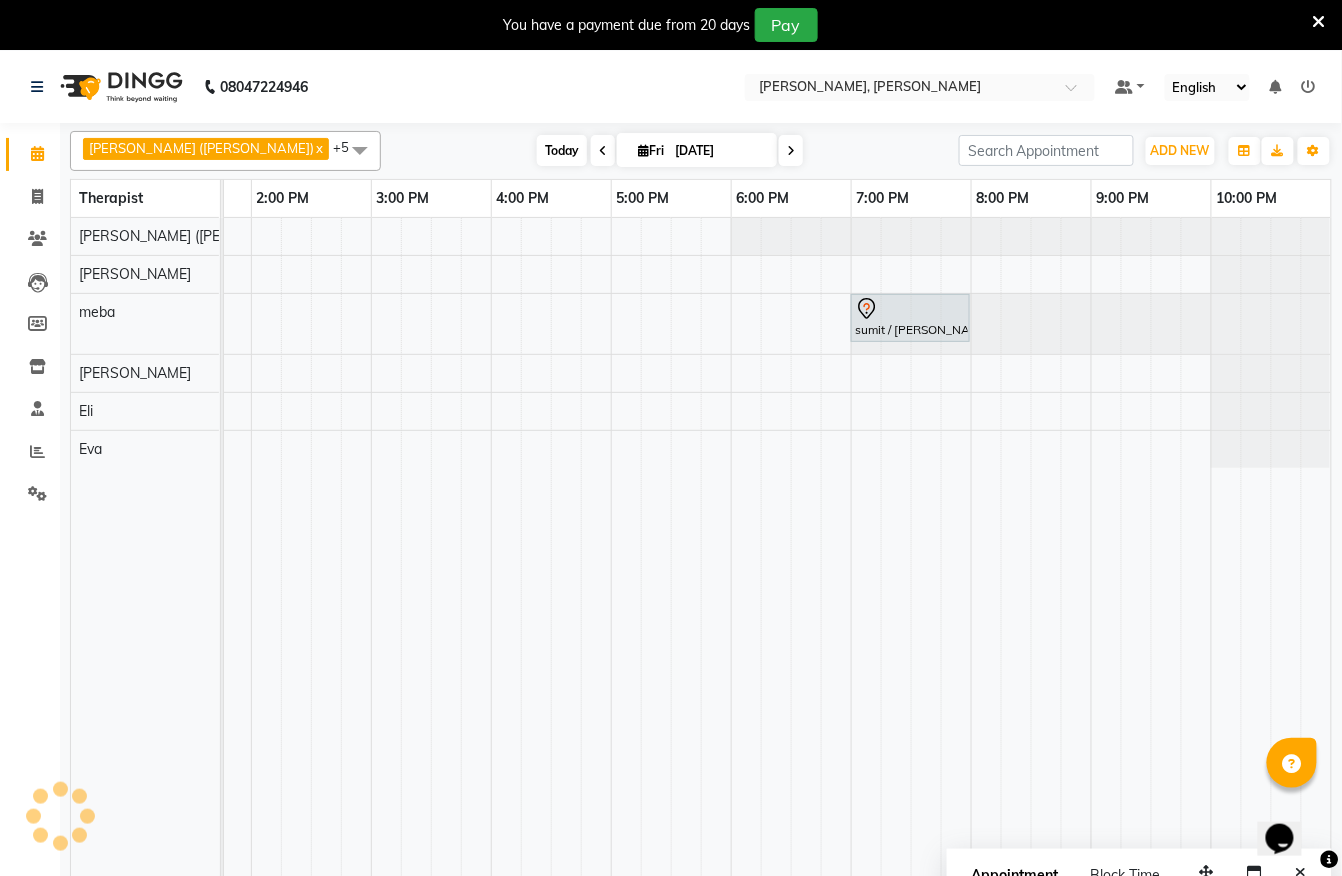 scroll, scrollTop: 0, scrollLeft: 480, axis: horizontal 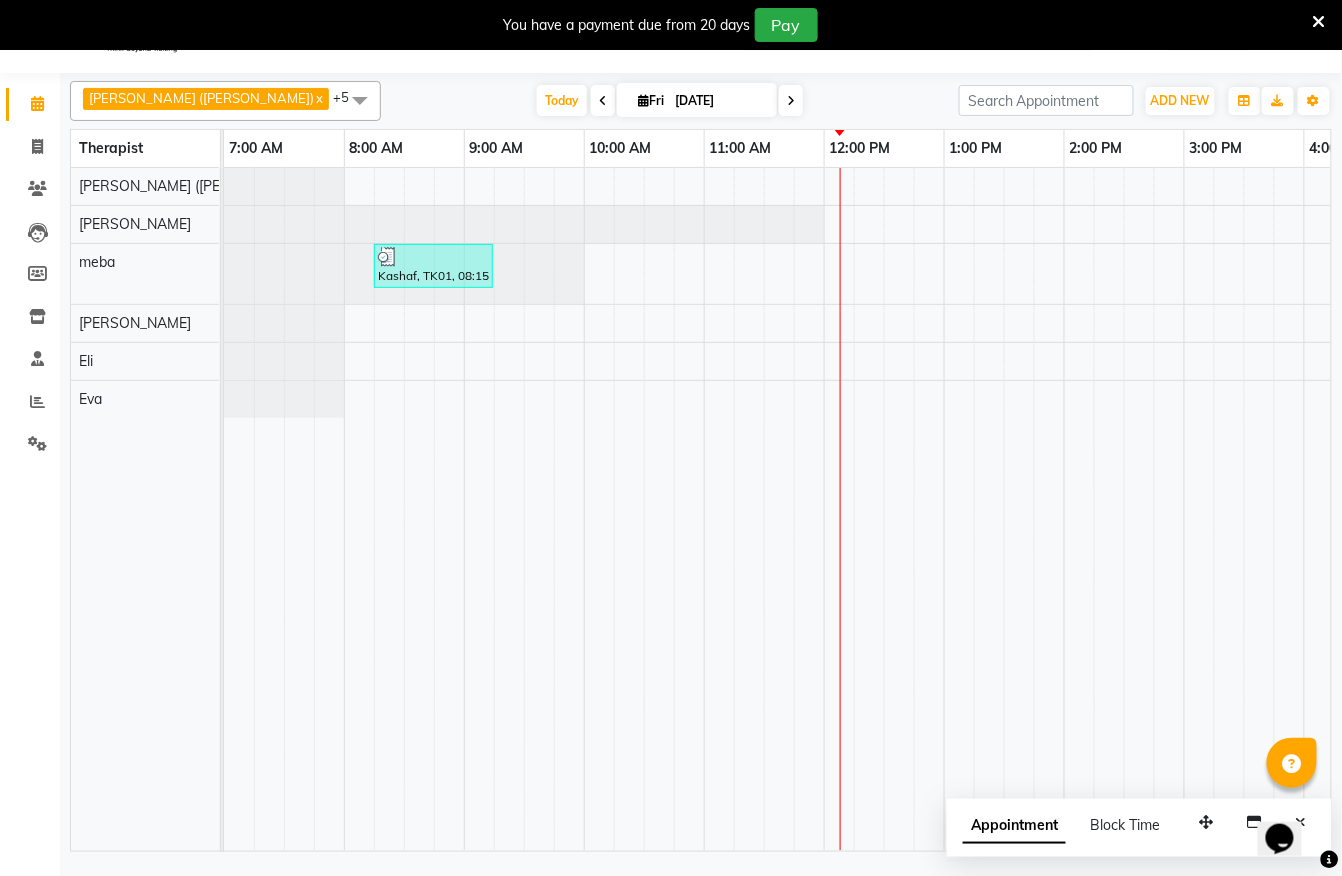 click at bounding box center [791, 101] 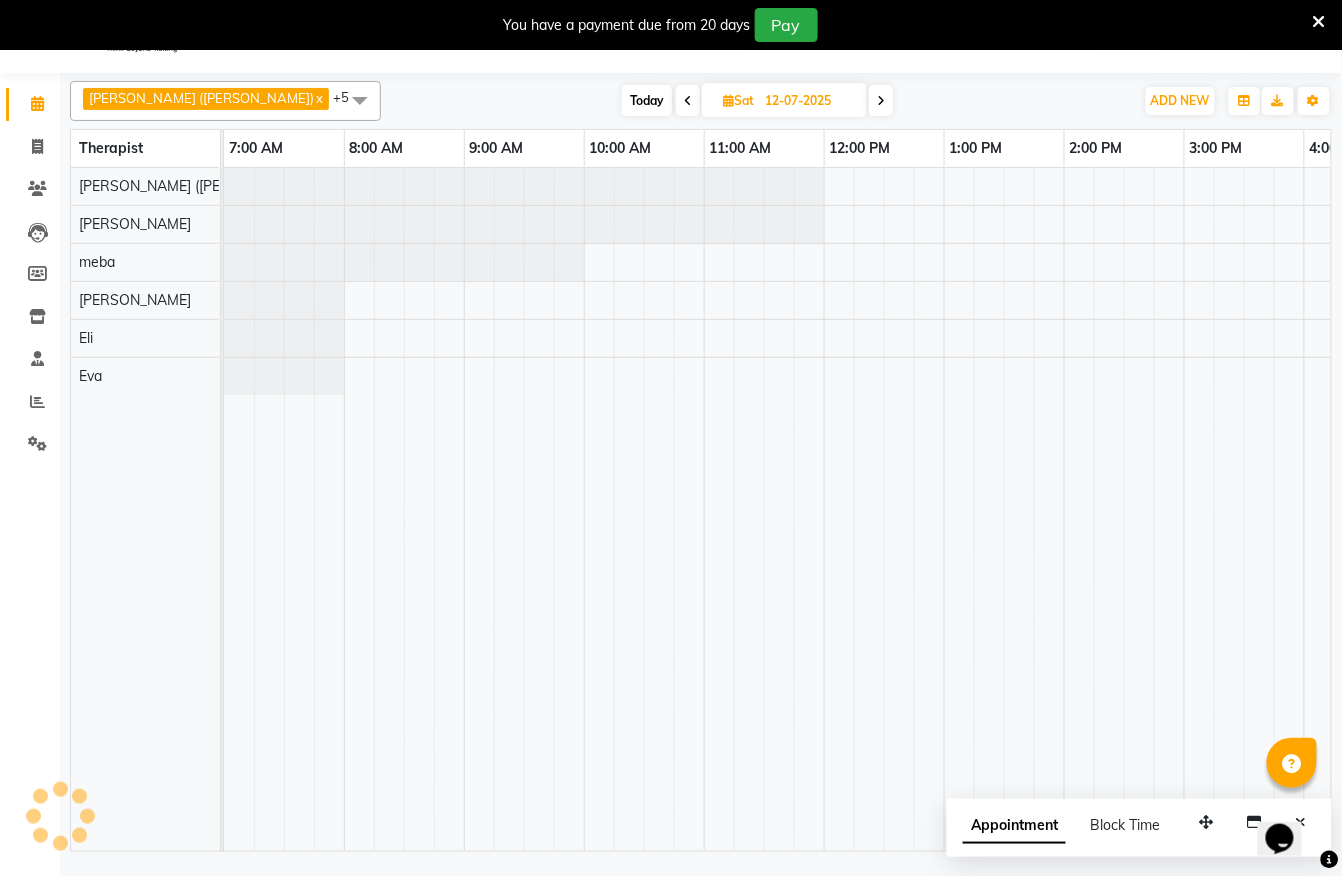 scroll, scrollTop: 0, scrollLeft: 600, axis: horizontal 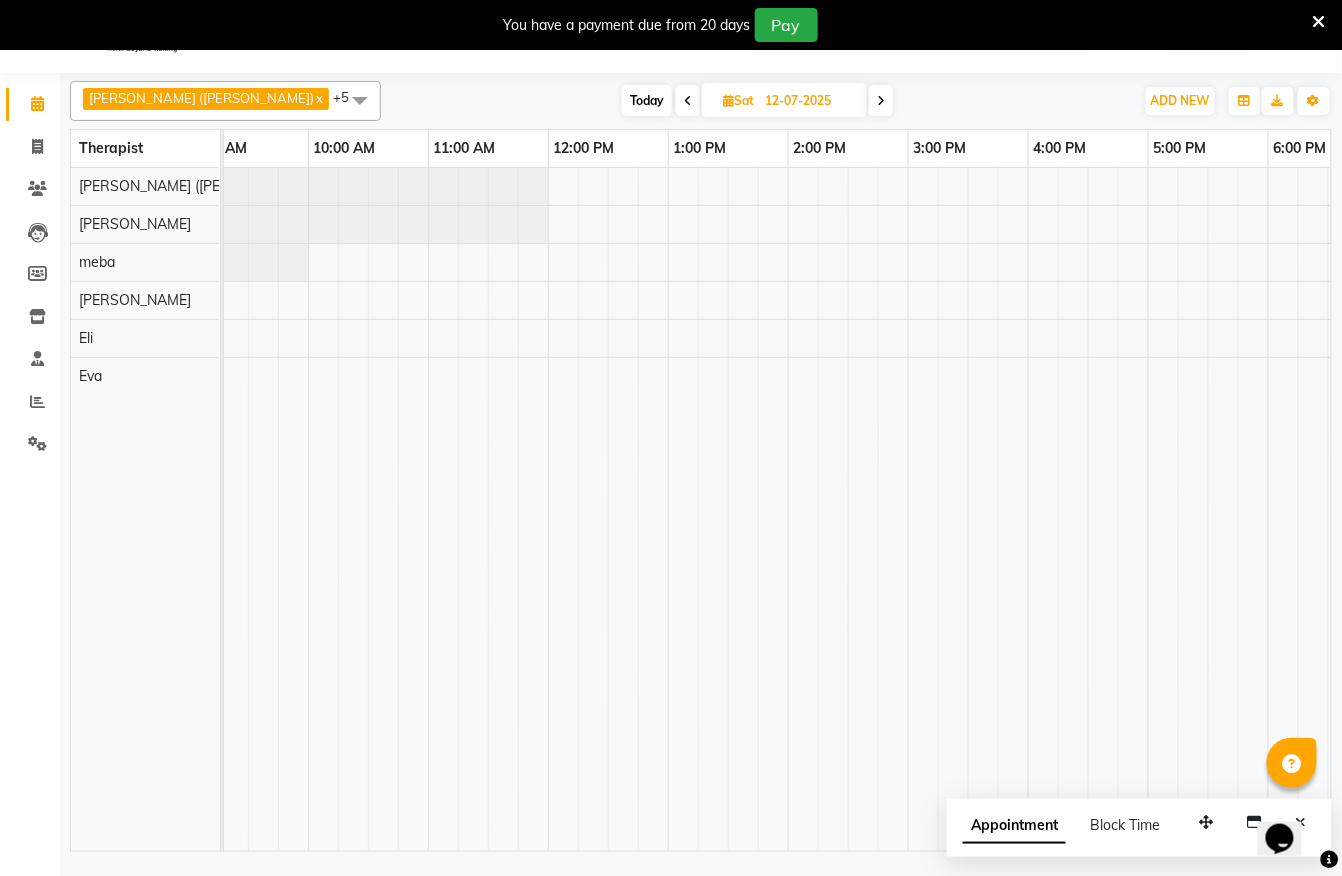 click at bounding box center (908, 509) 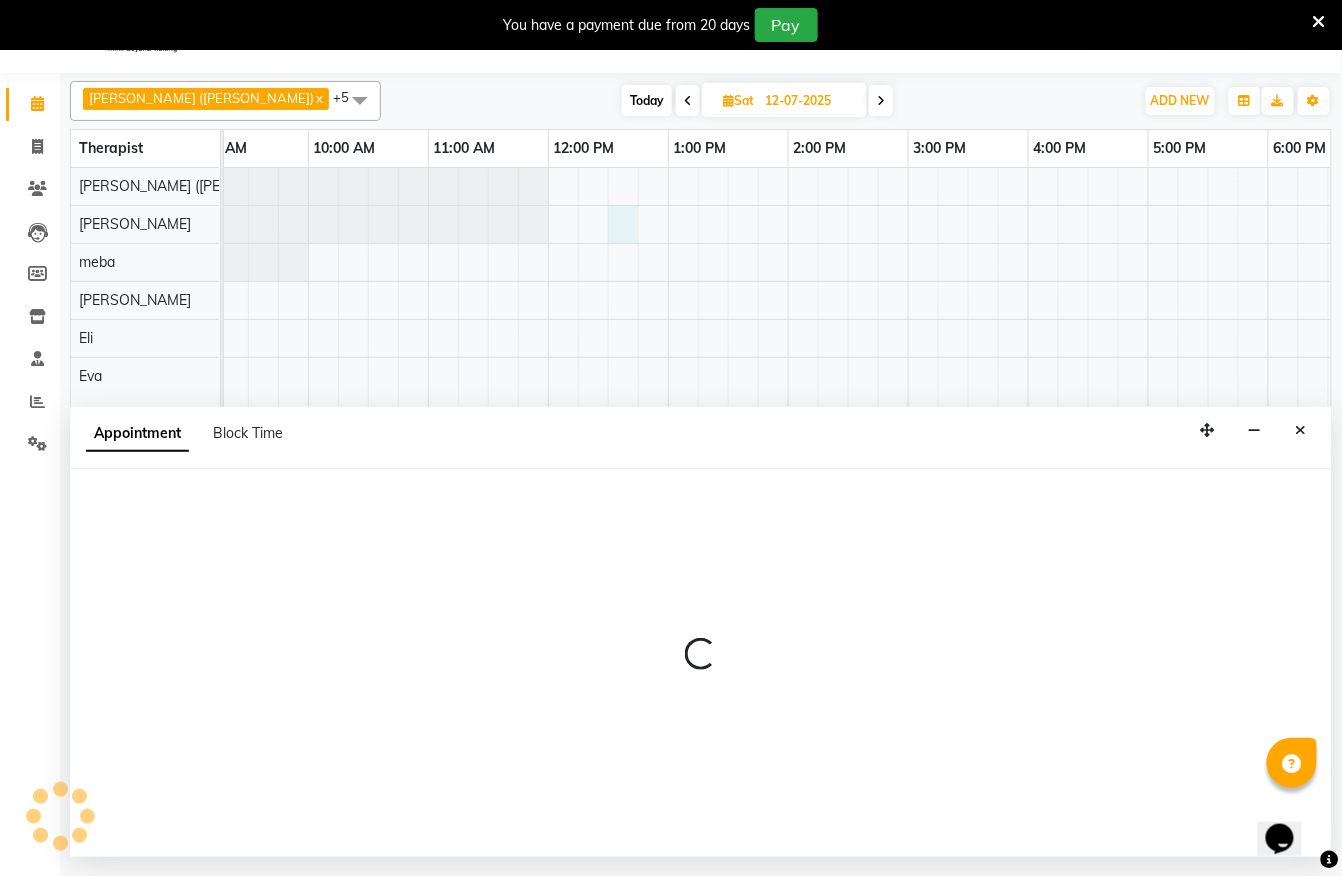 select on "62270" 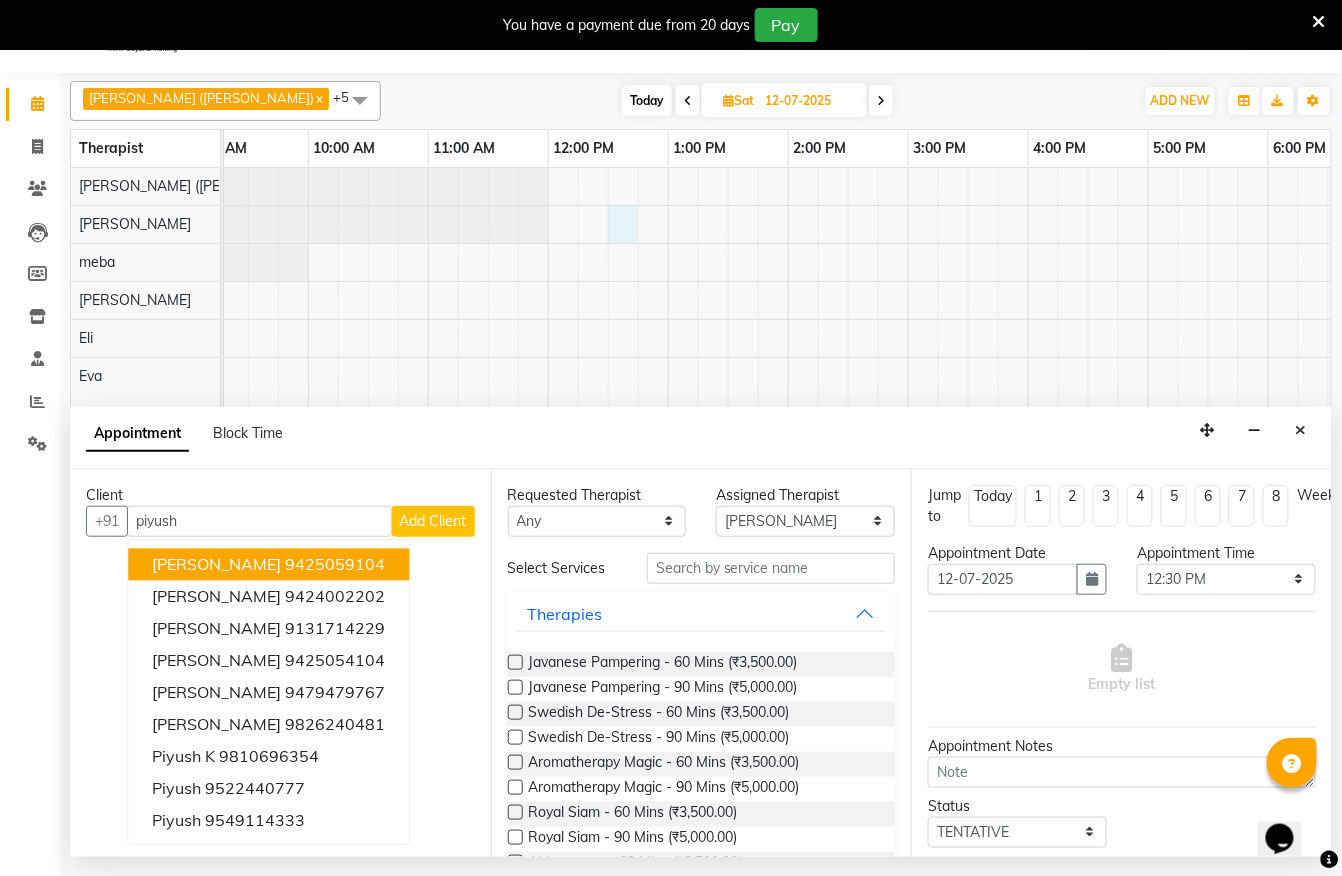 click on "9425059104" at bounding box center (335, 564) 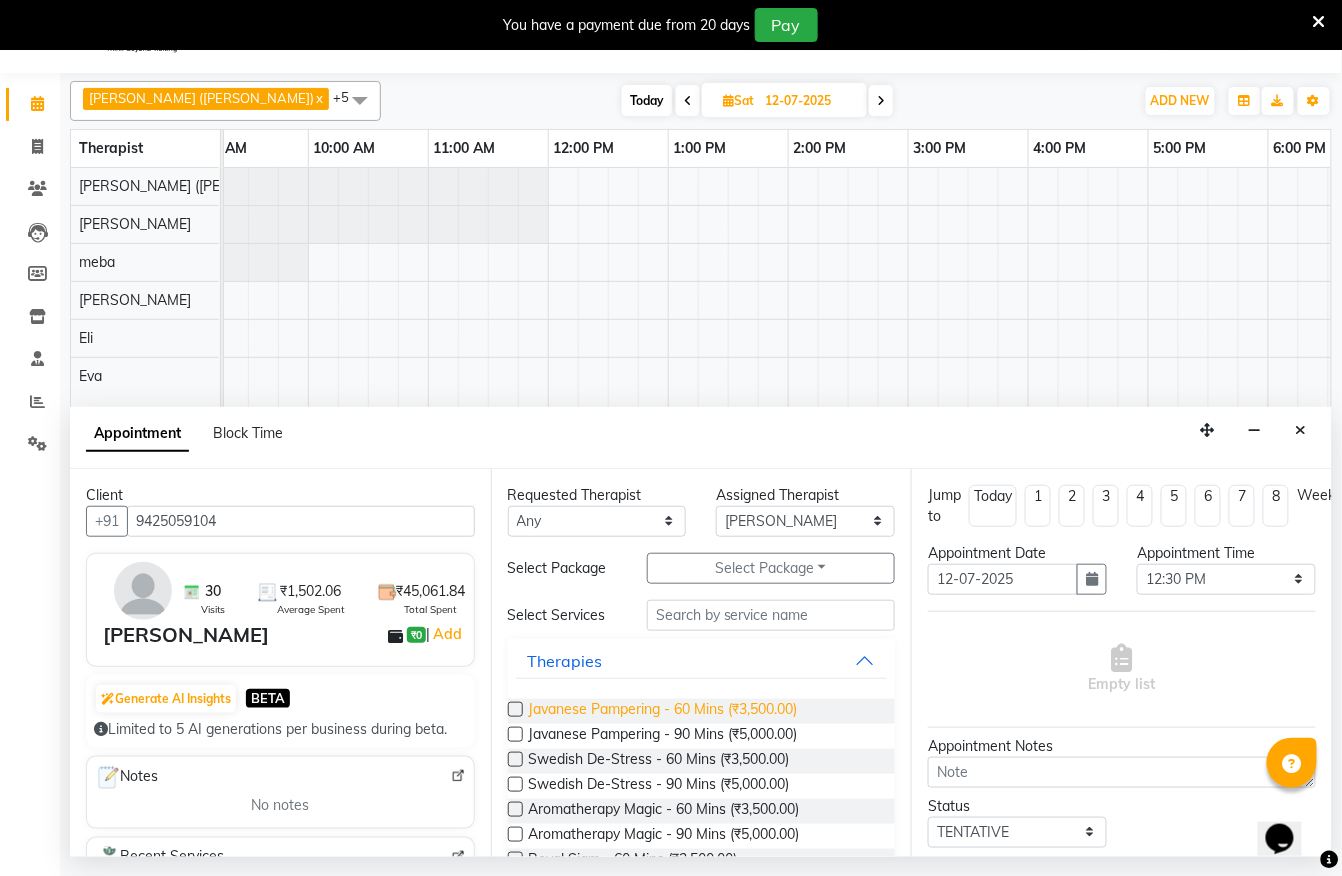 type on "9425059104" 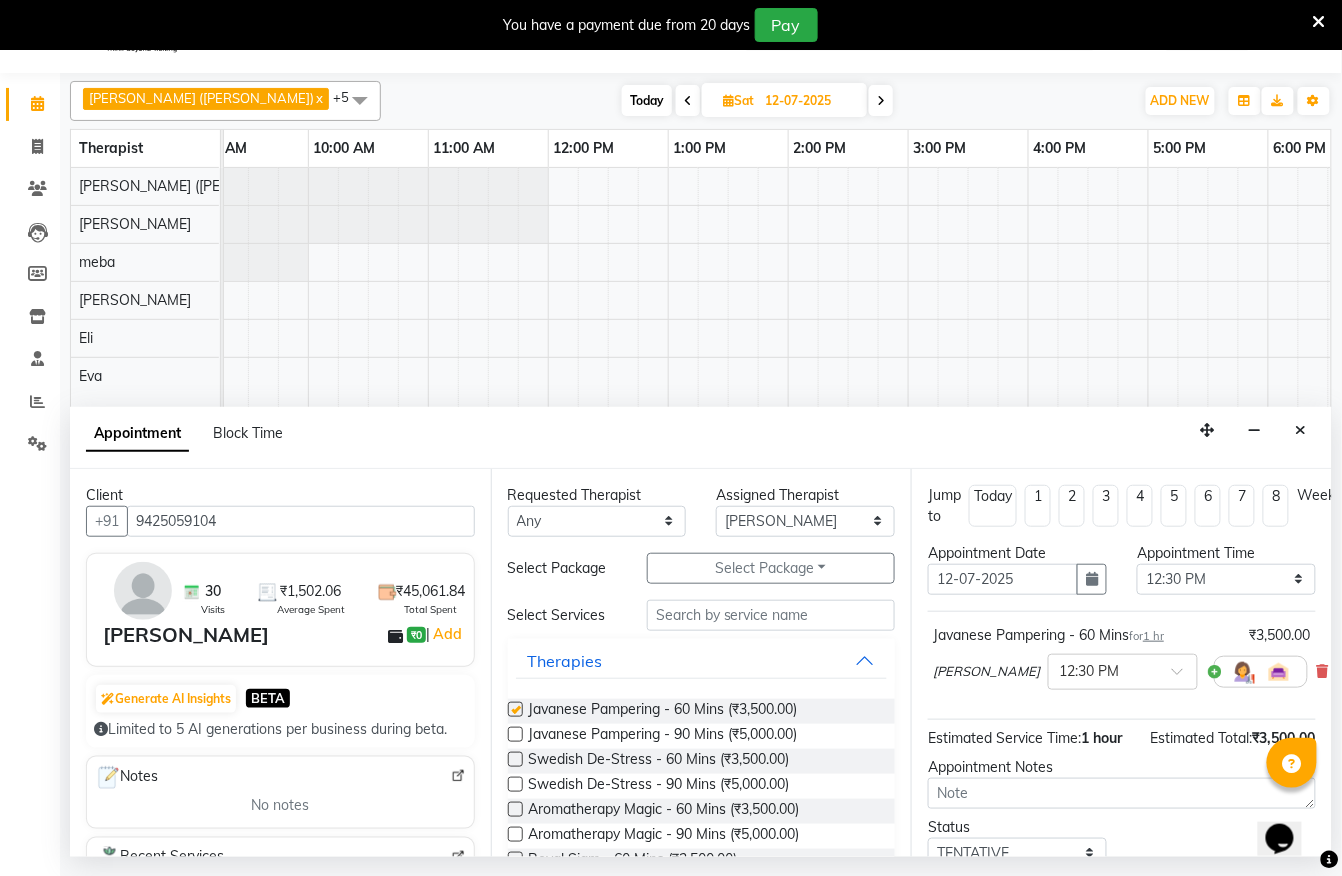 checkbox on "false" 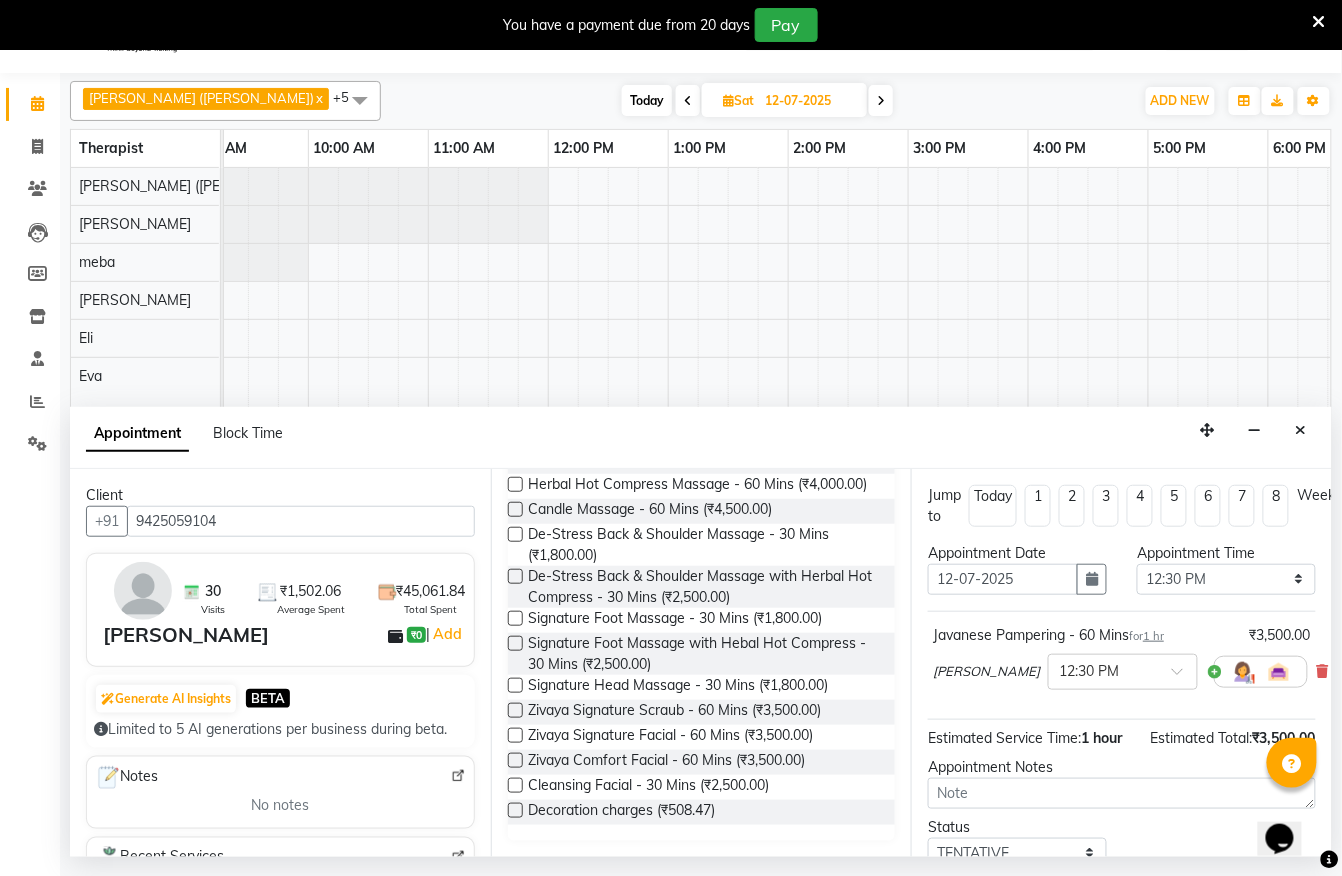scroll, scrollTop: 578, scrollLeft: 0, axis: vertical 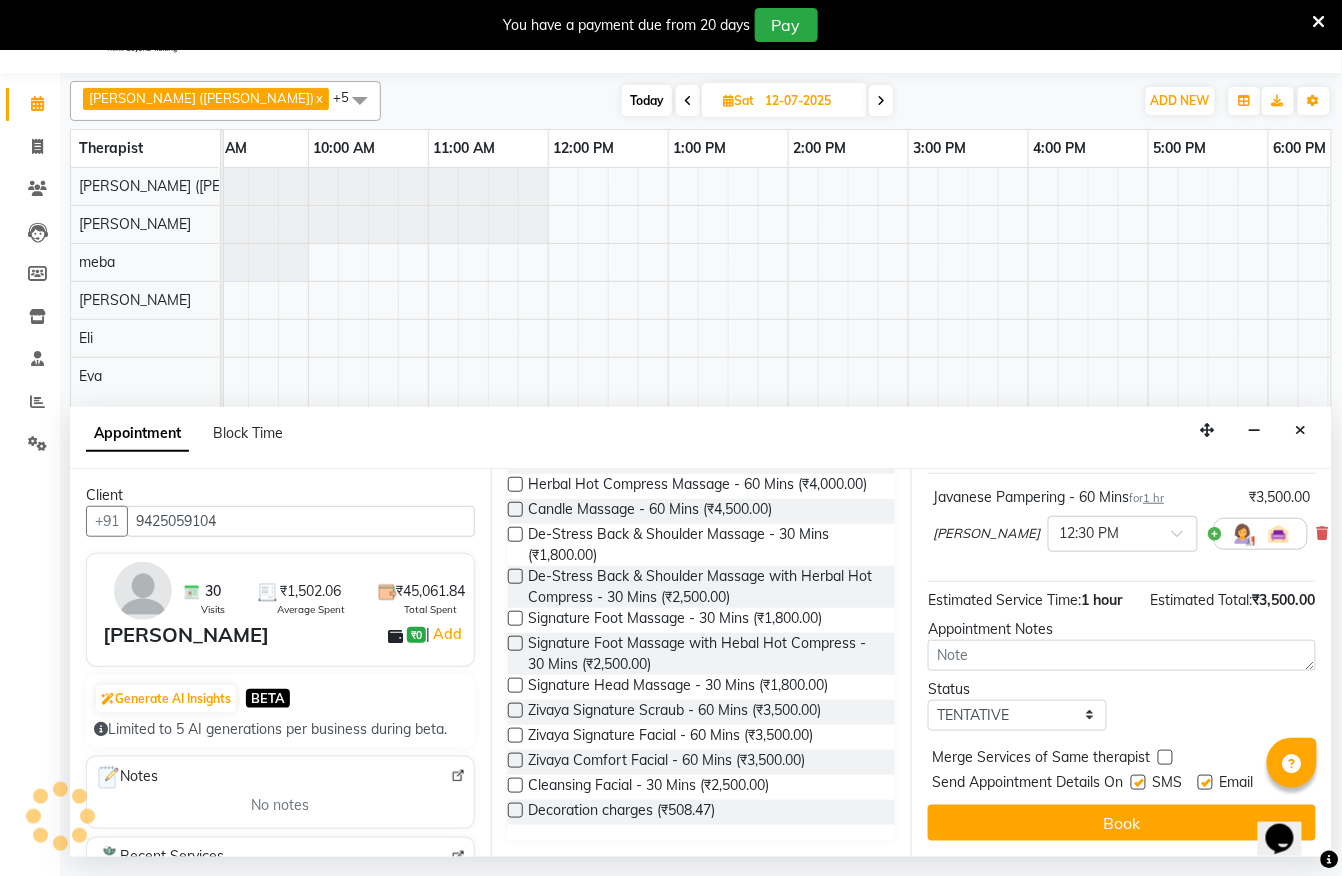 click on "Book" at bounding box center (1122, 823) 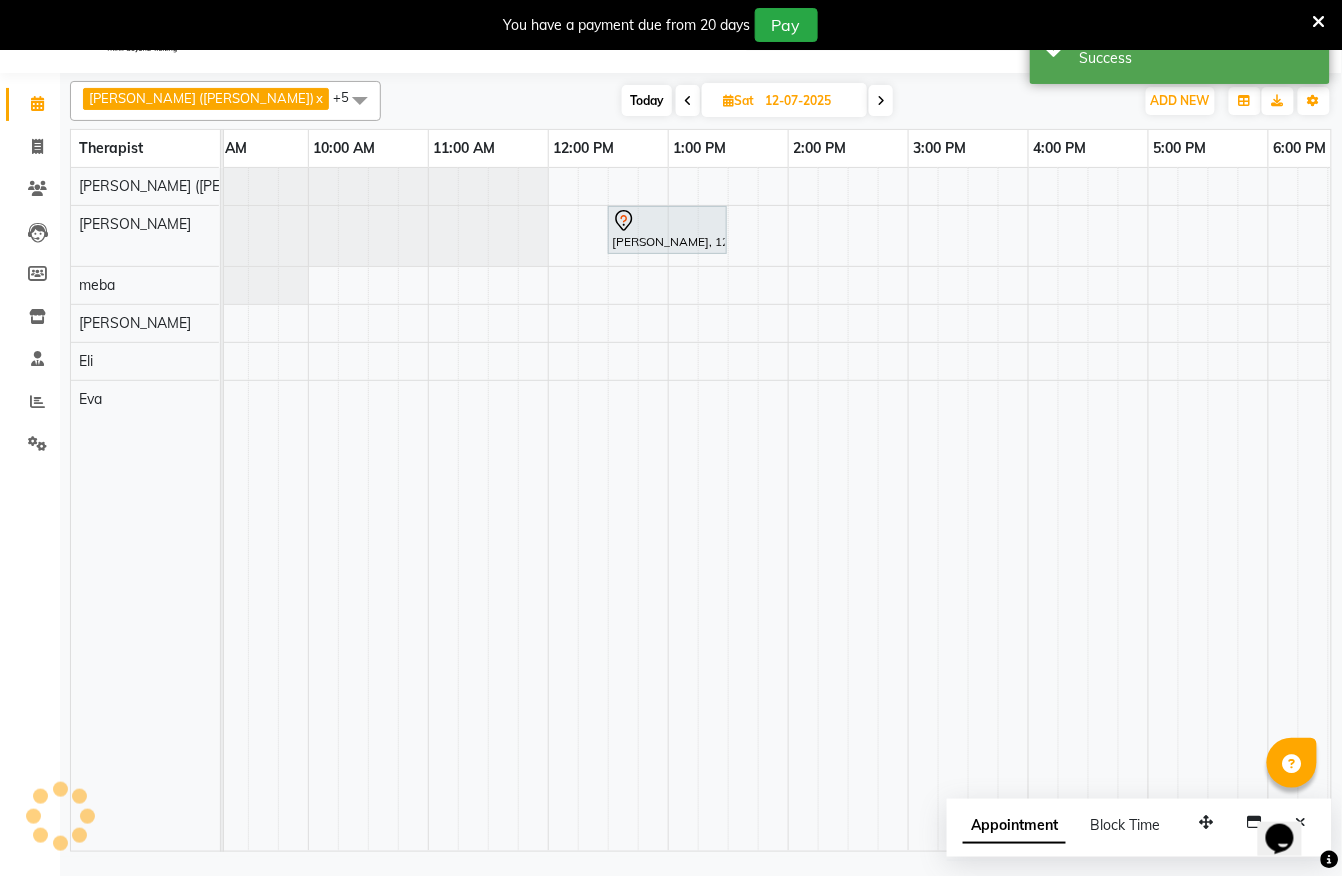 scroll, scrollTop: 0, scrollLeft: 0, axis: both 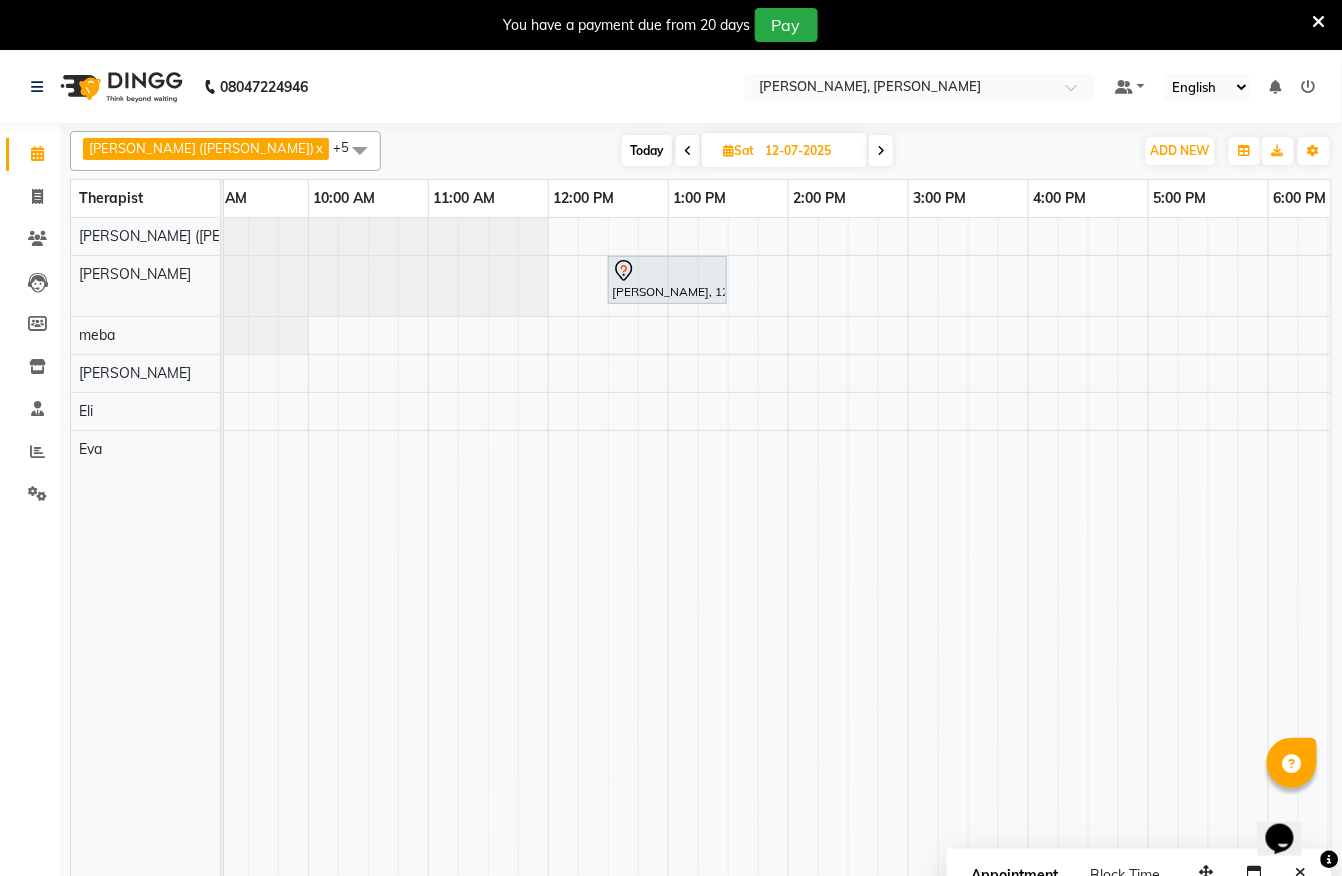 click at bounding box center [688, 150] 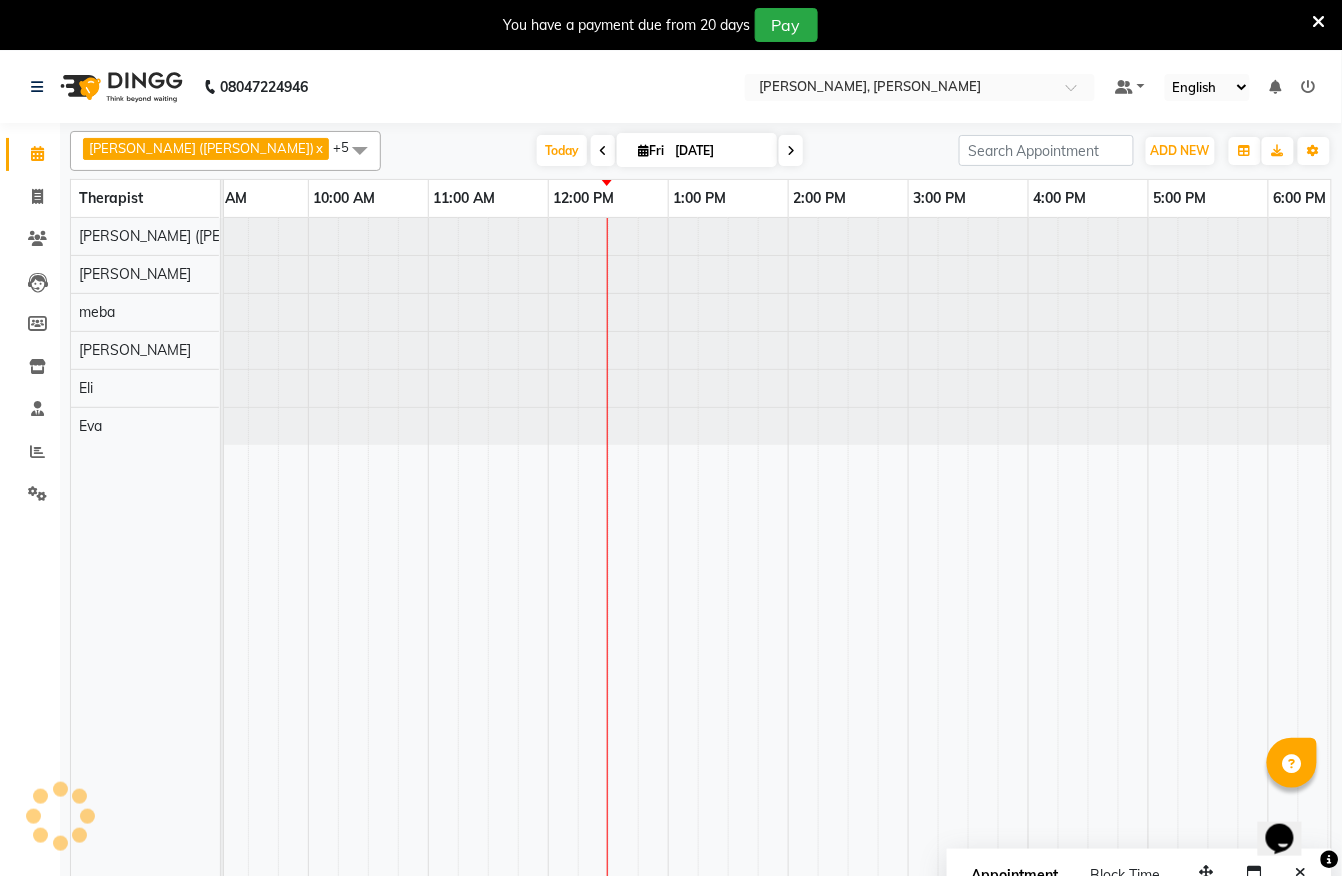 scroll, scrollTop: 0, scrollLeft: 600, axis: horizontal 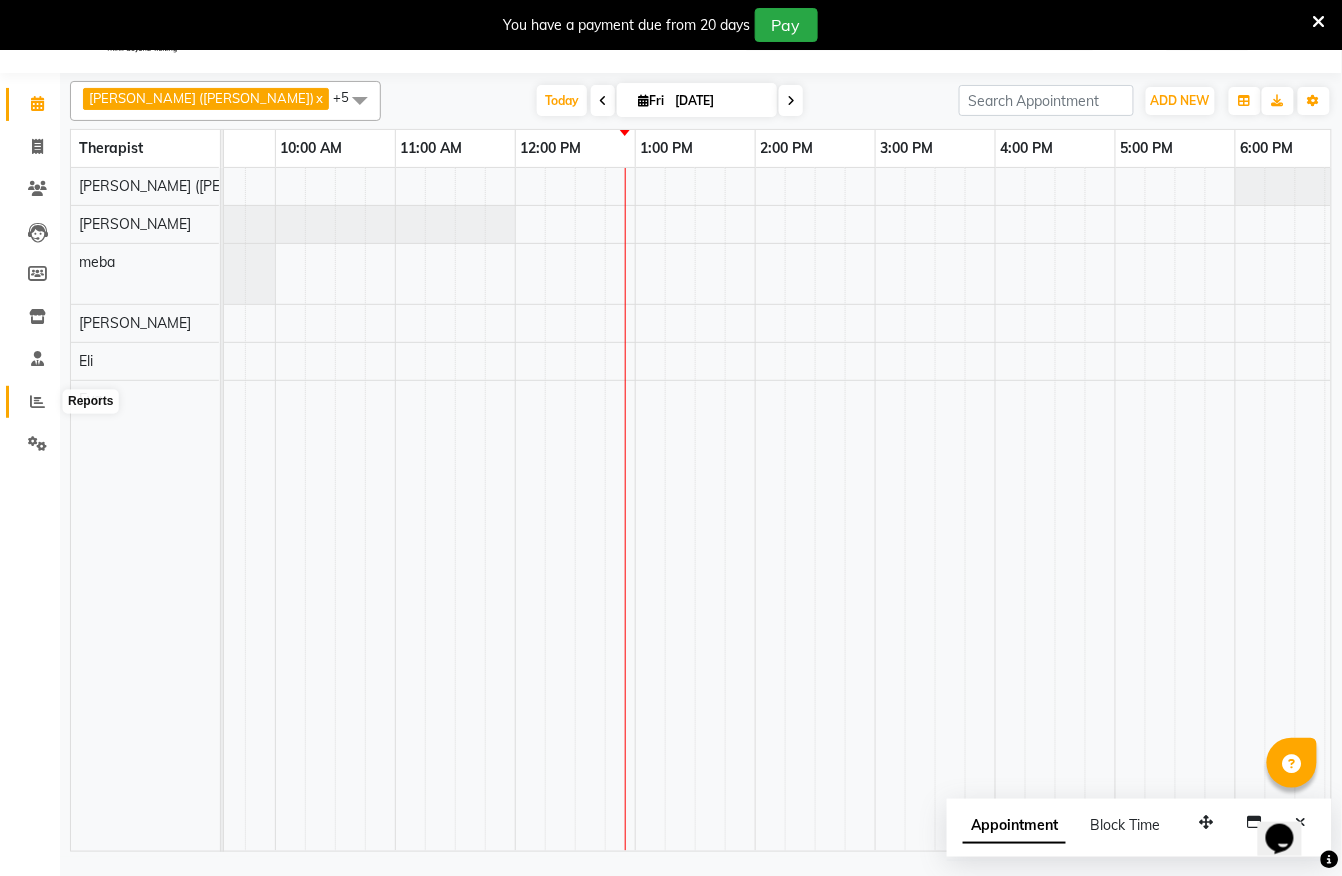 click 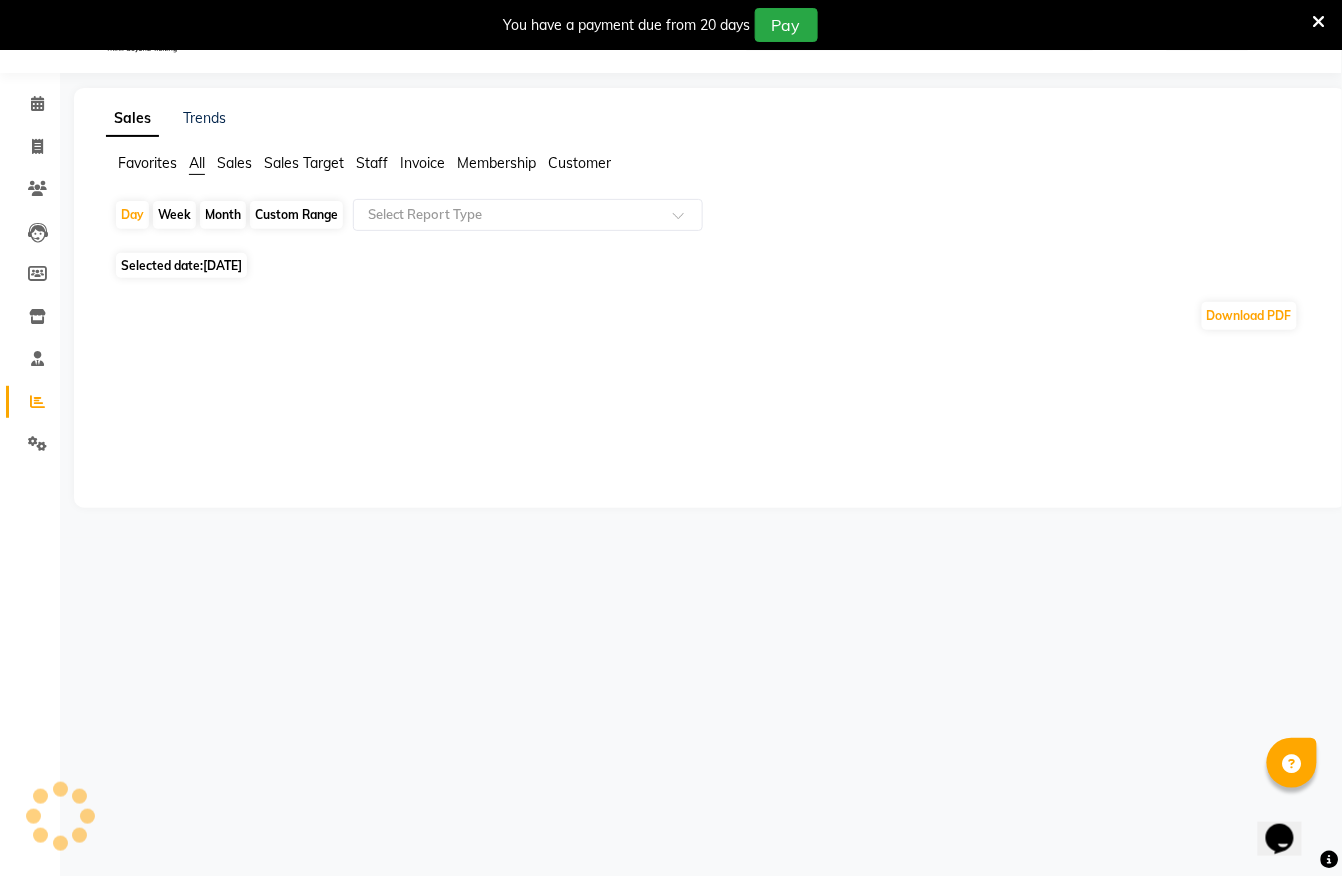 scroll, scrollTop: 0, scrollLeft: 0, axis: both 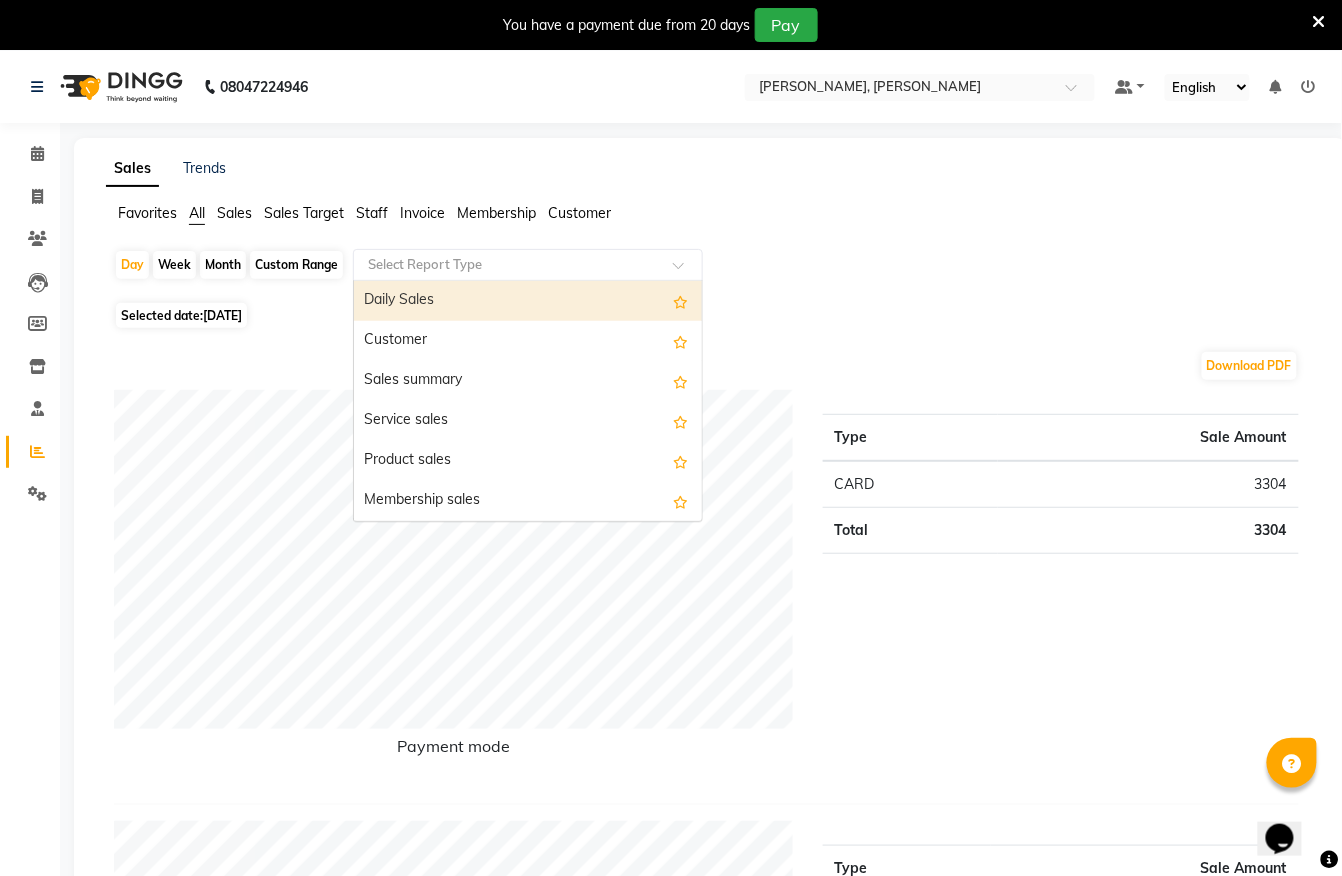 click 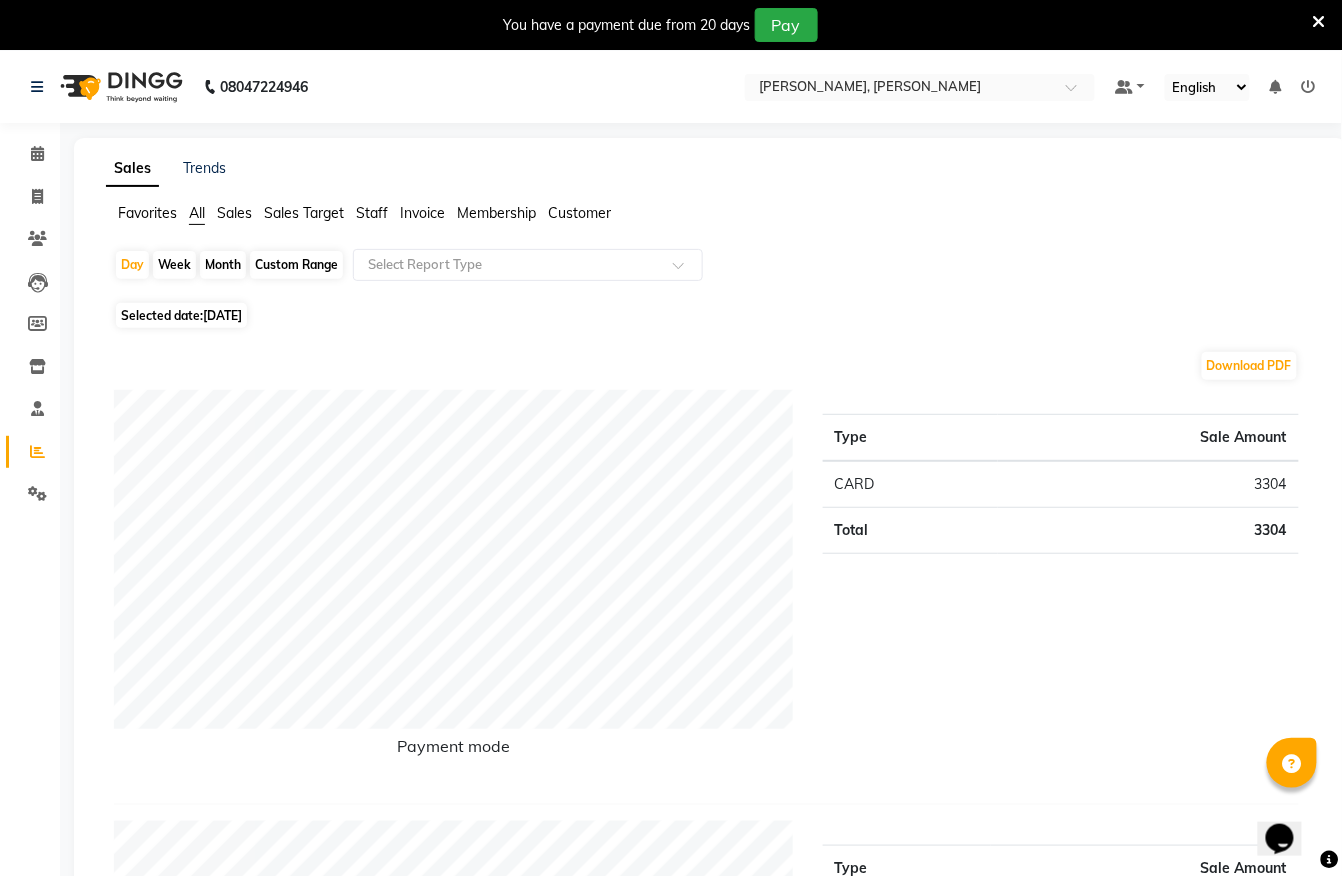 click on "08047224946 Select Location × [PERSON_NAME], [PERSON_NAME] Default Panel My Panel English ENGLISH Español العربية मराठी हिंदी ગુજરાતી தமிழ் 中文 Notifications nothing to show" 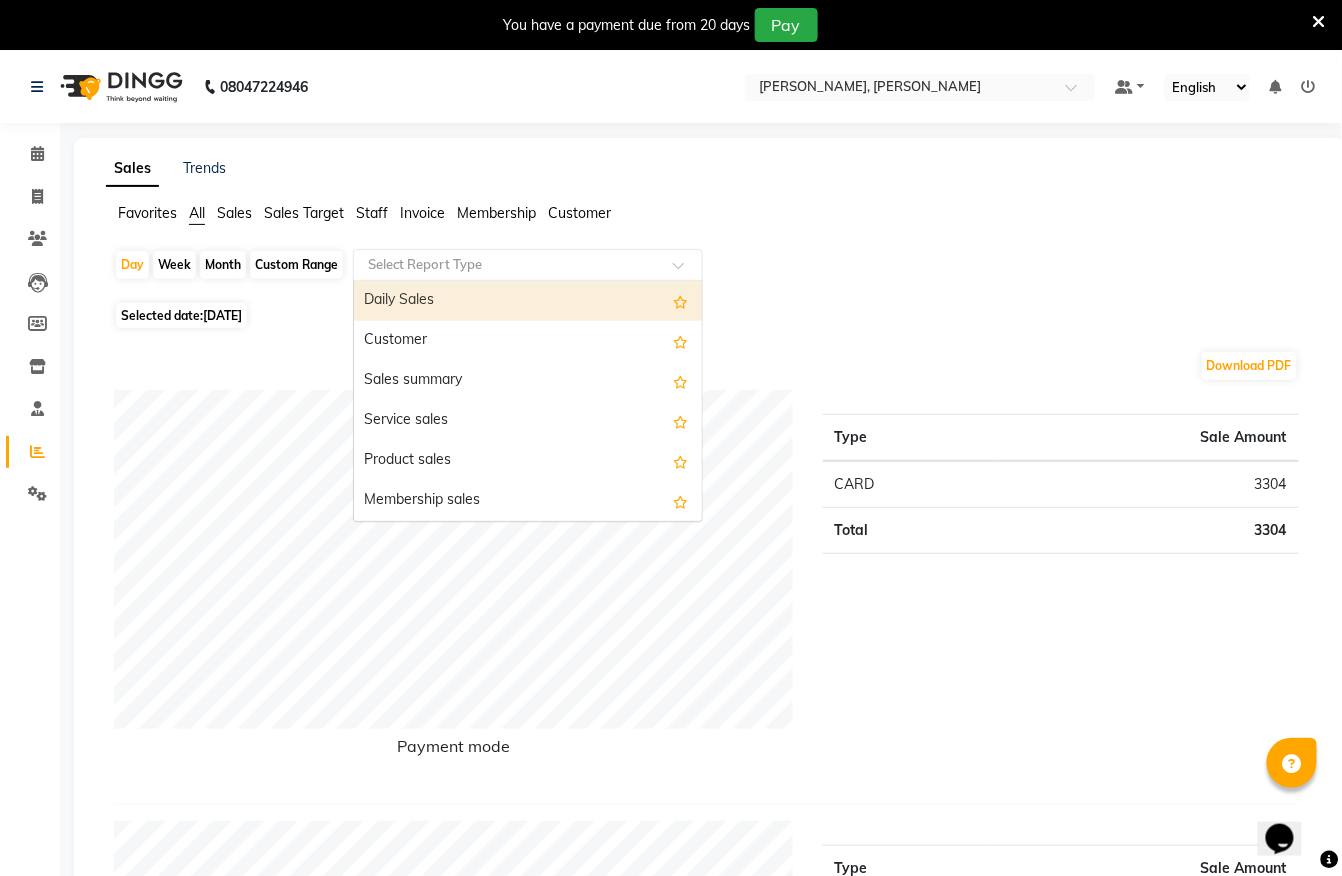 click 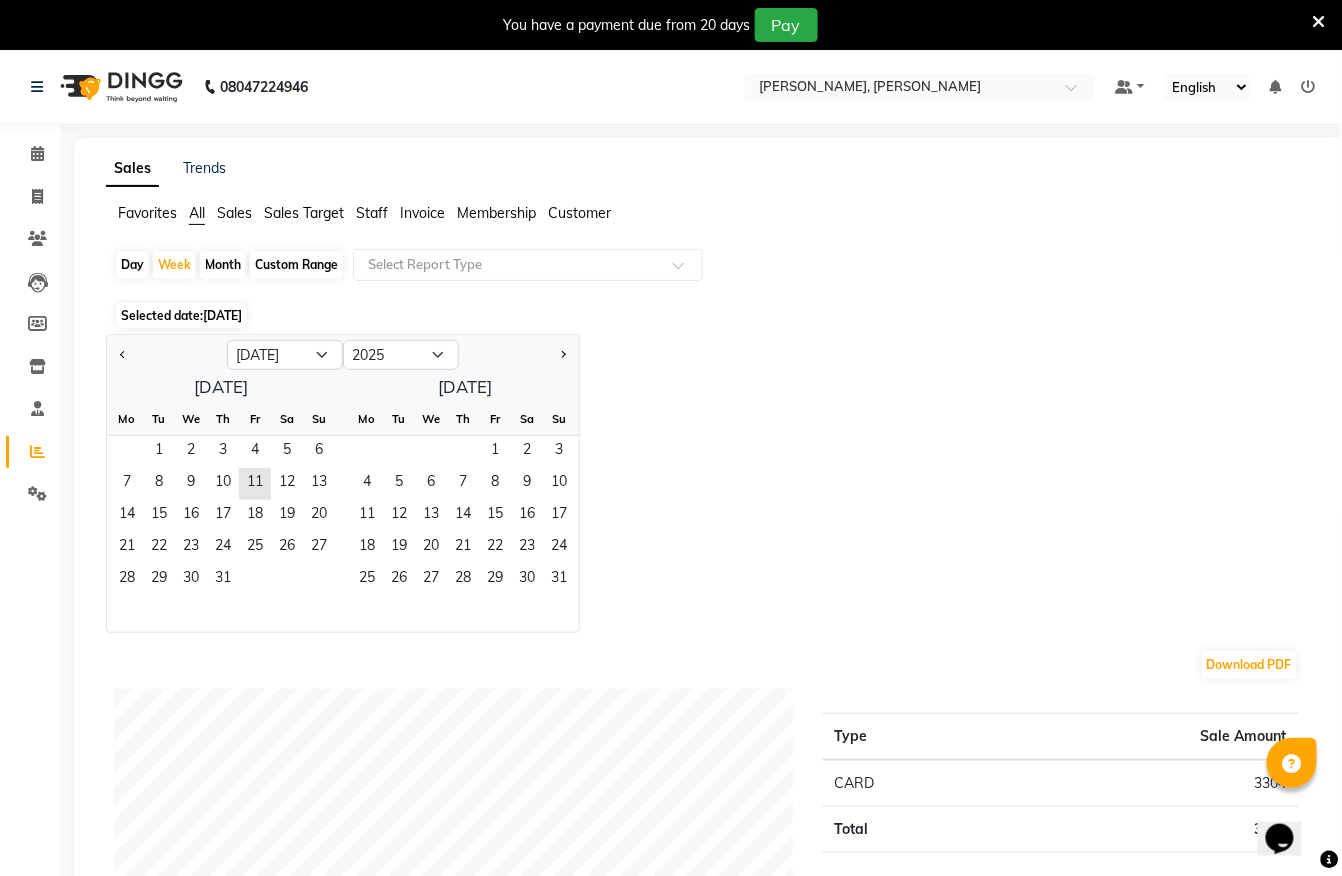 click on "Month" 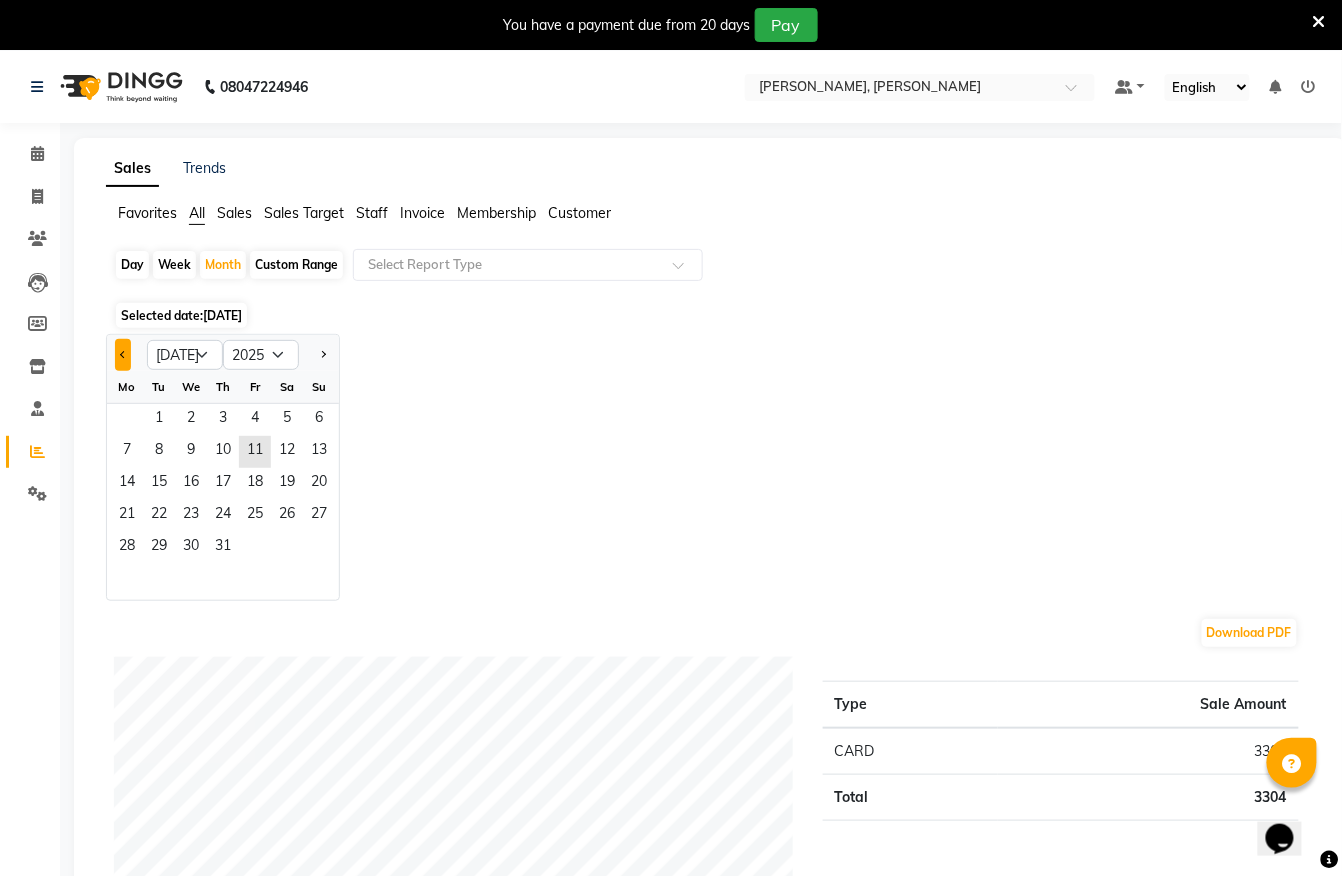 click 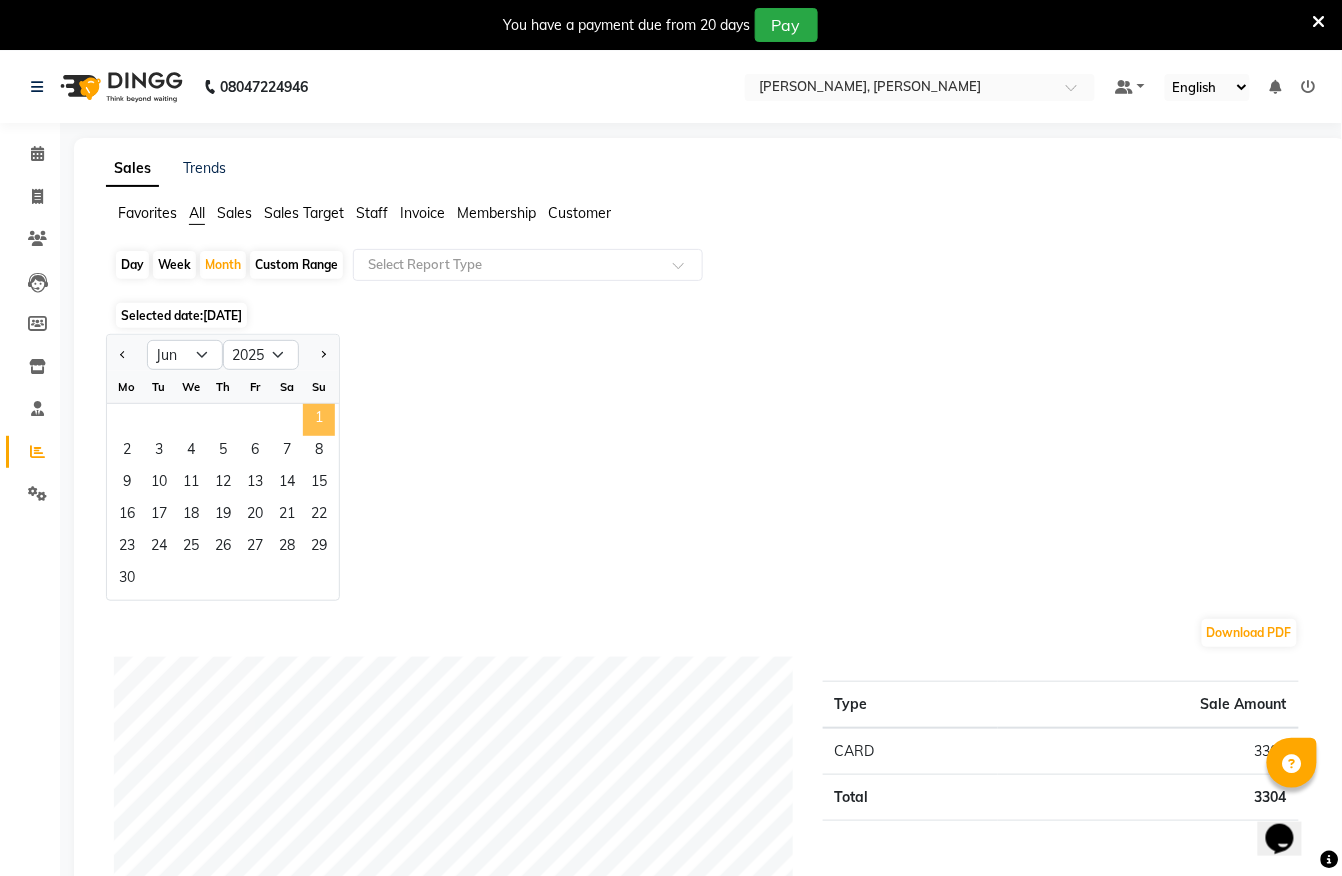 click on "1" 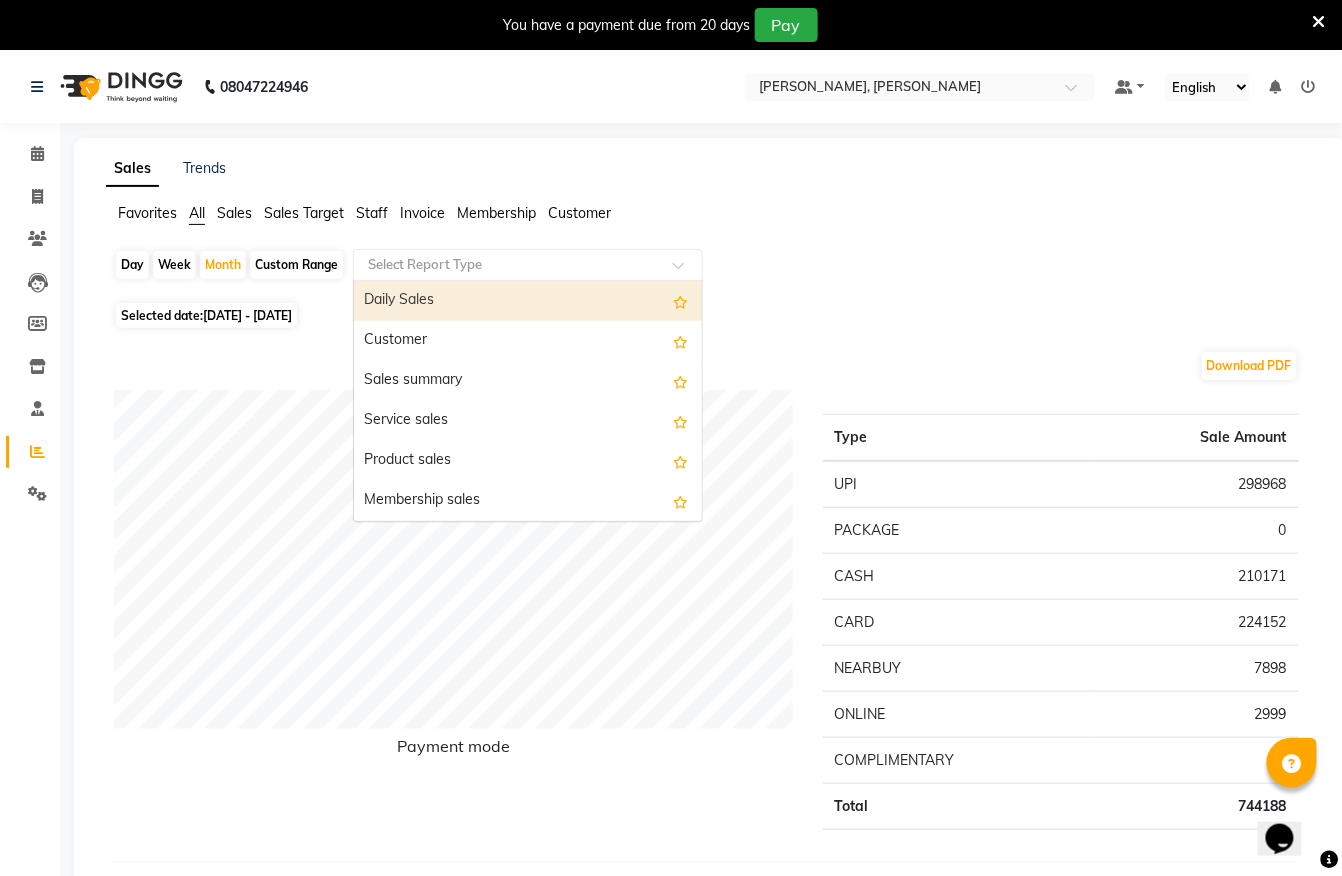 click 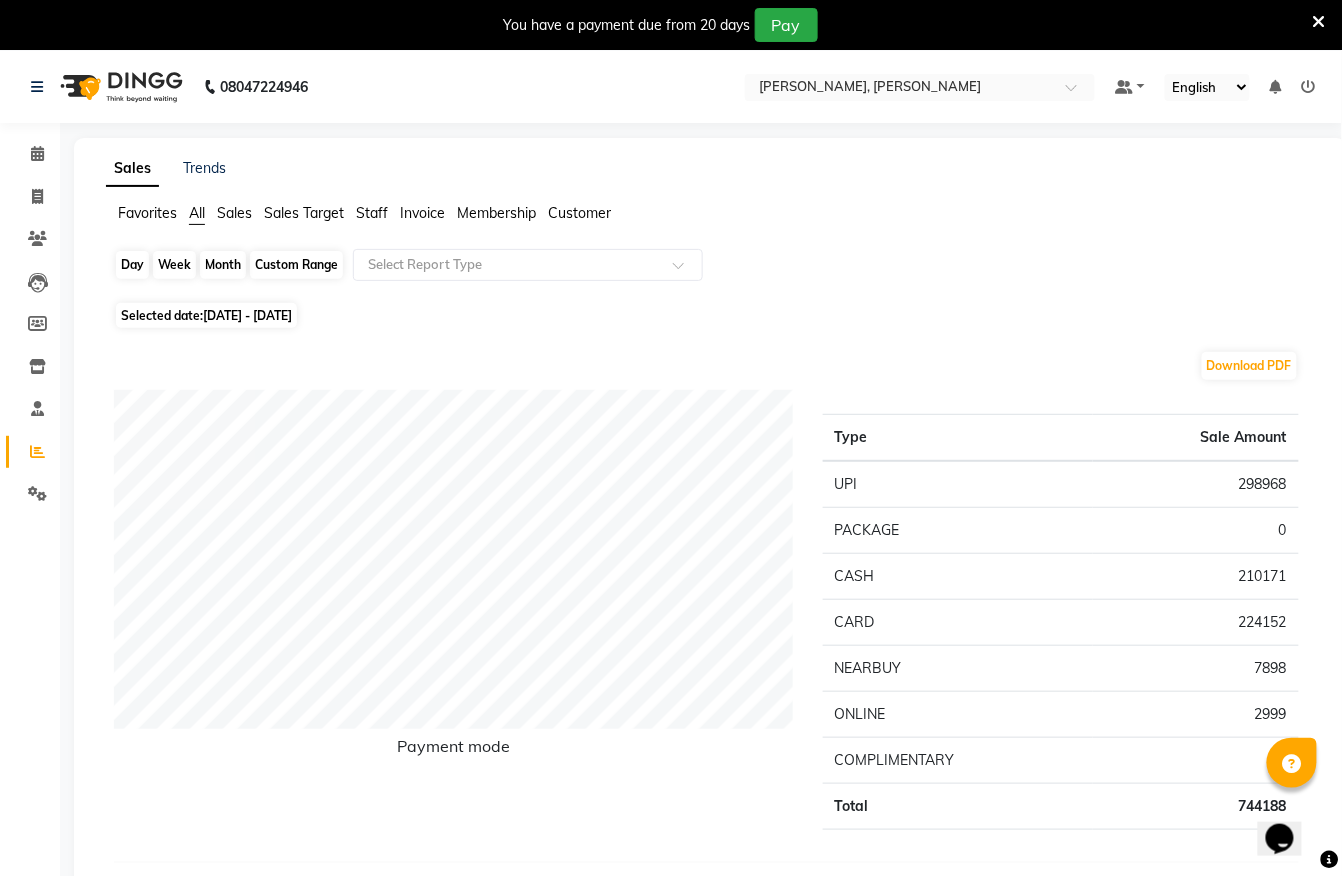 click on "Month" 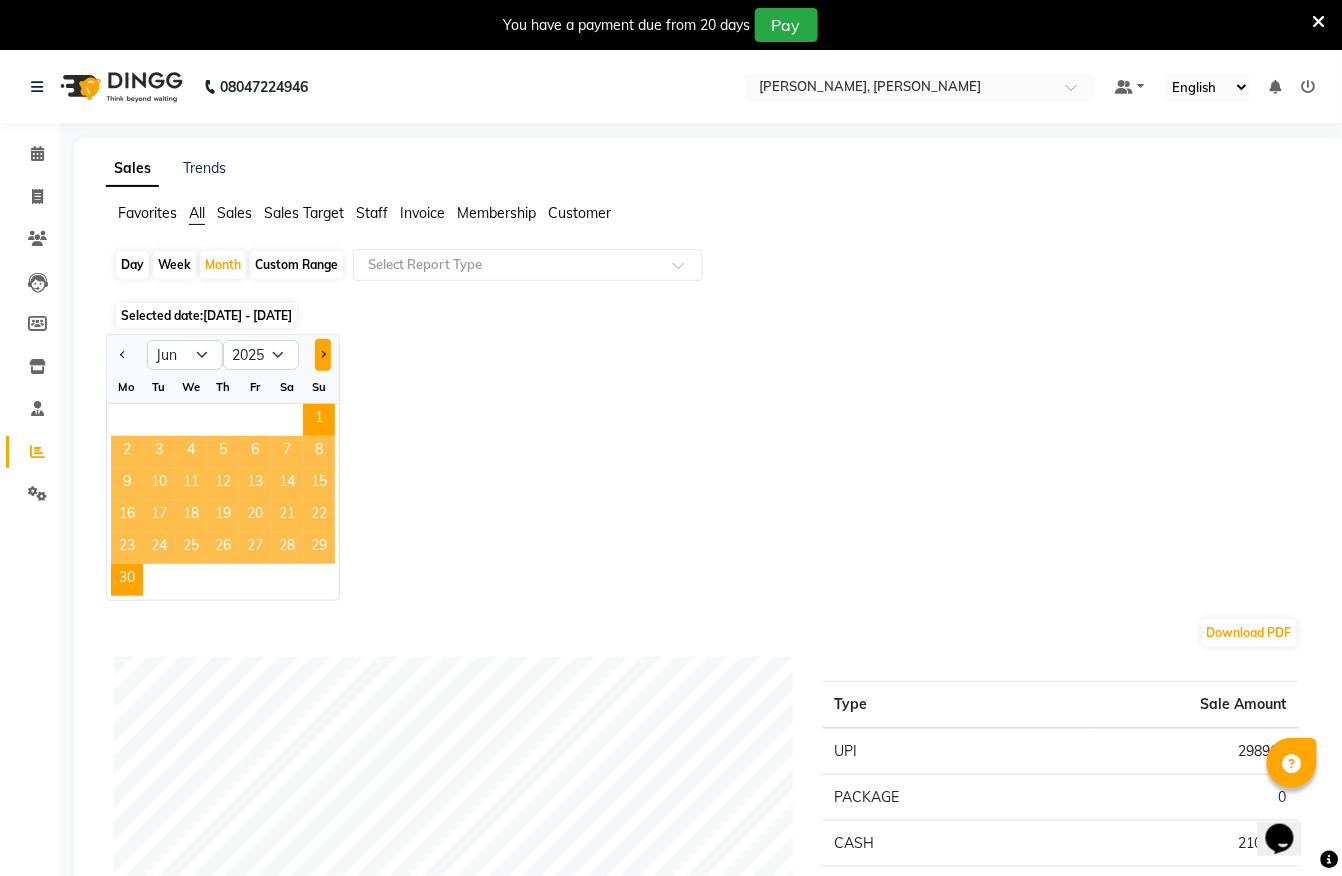 click 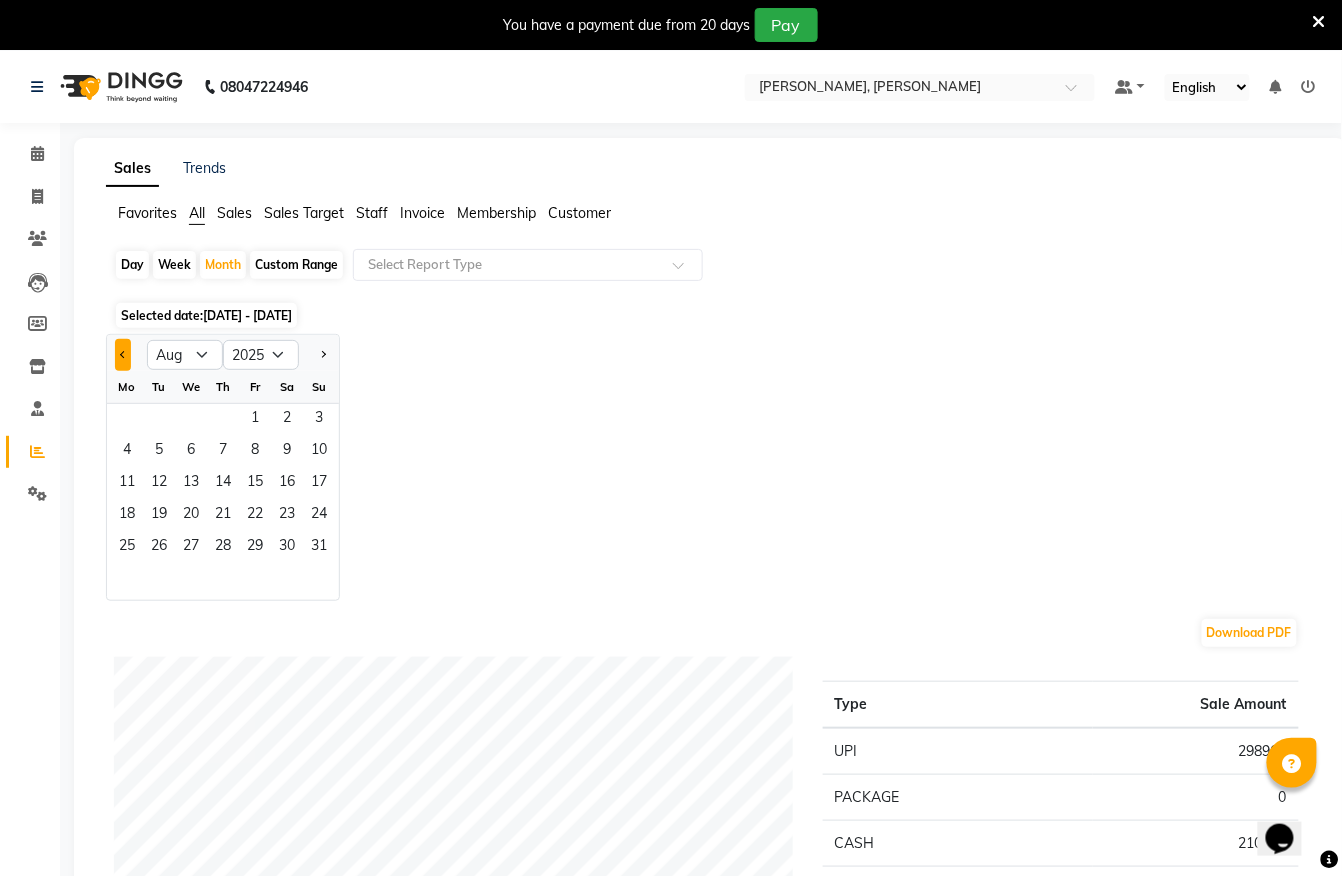 click 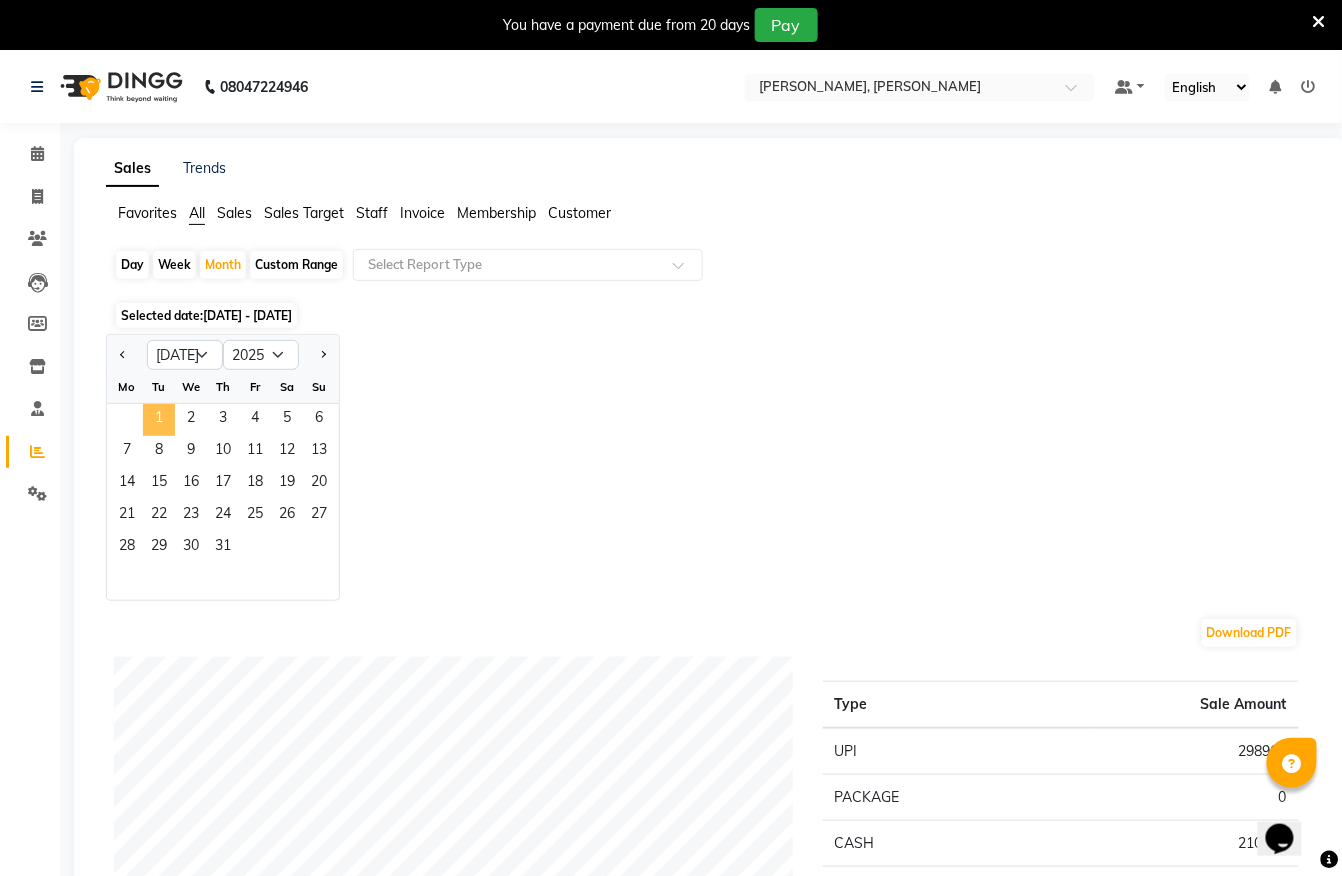click on "1" 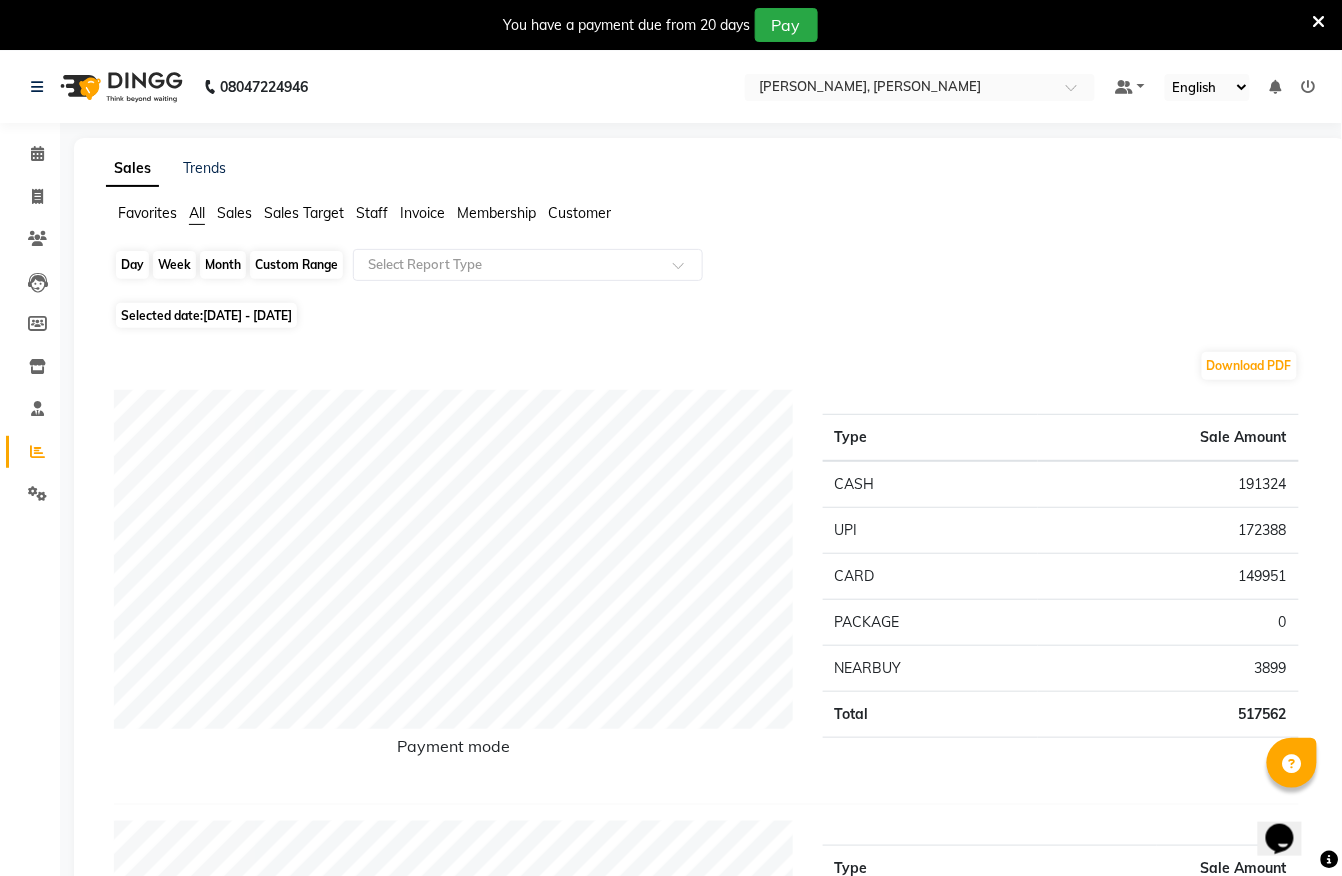 click on "Month" 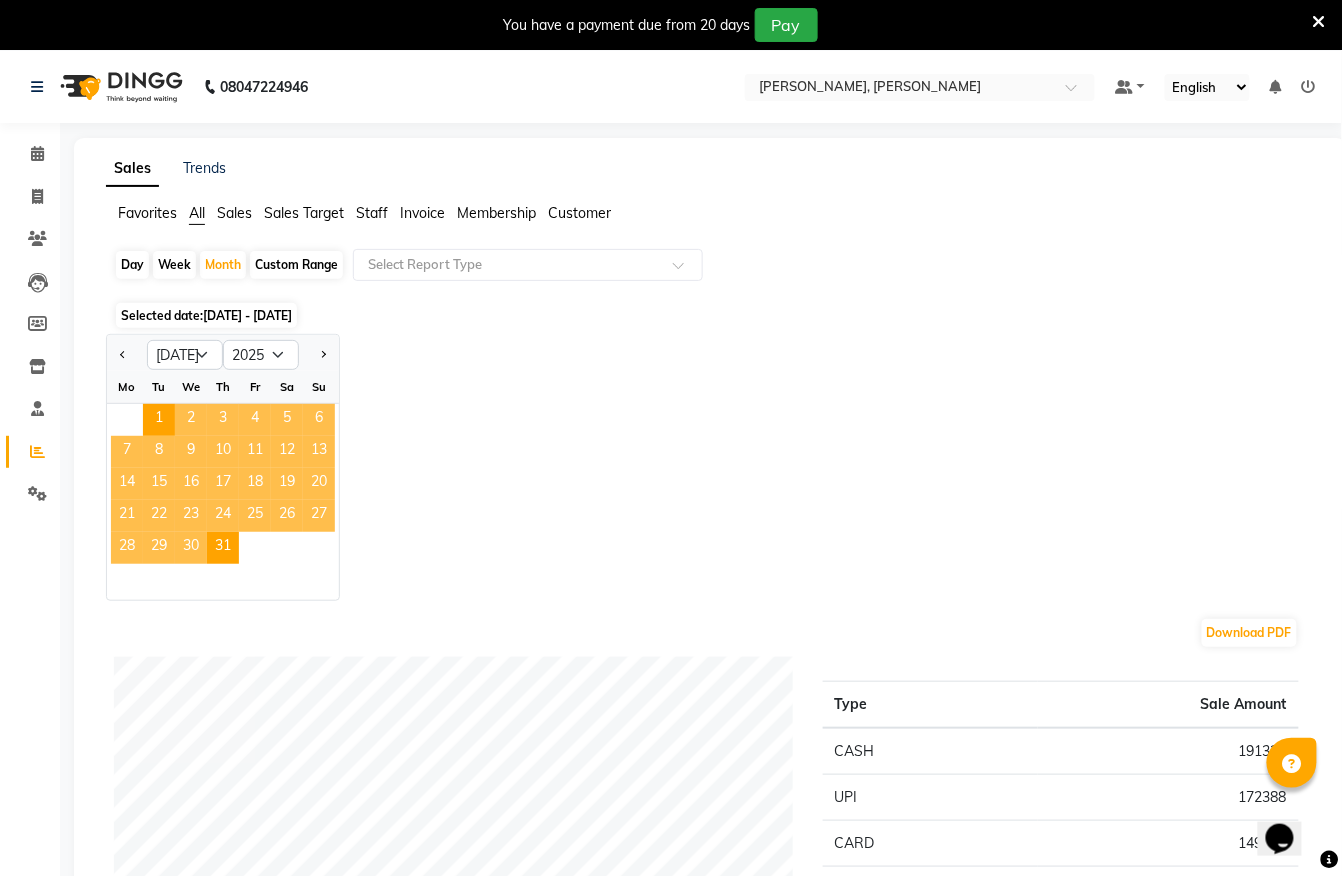 click on "30" 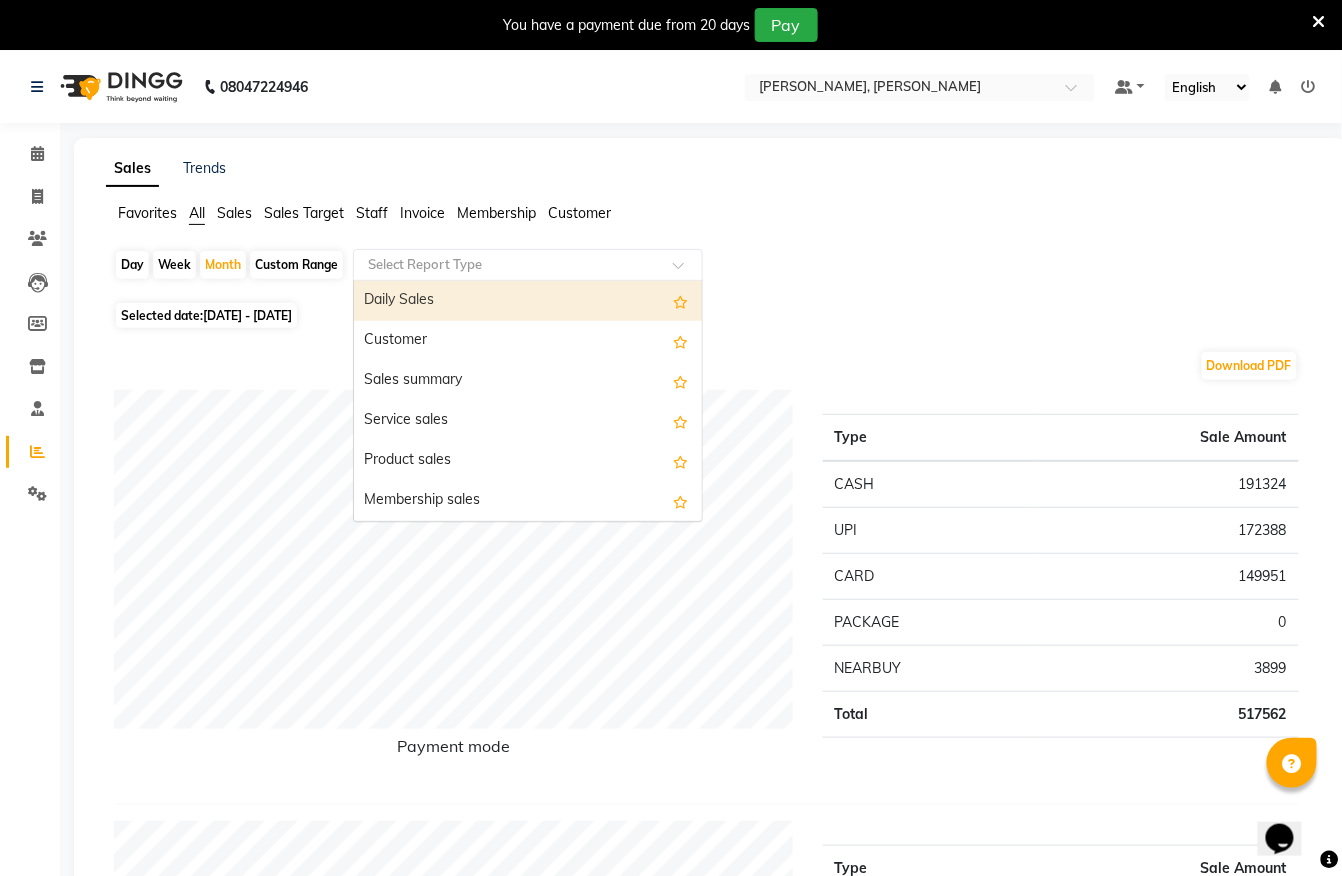 click 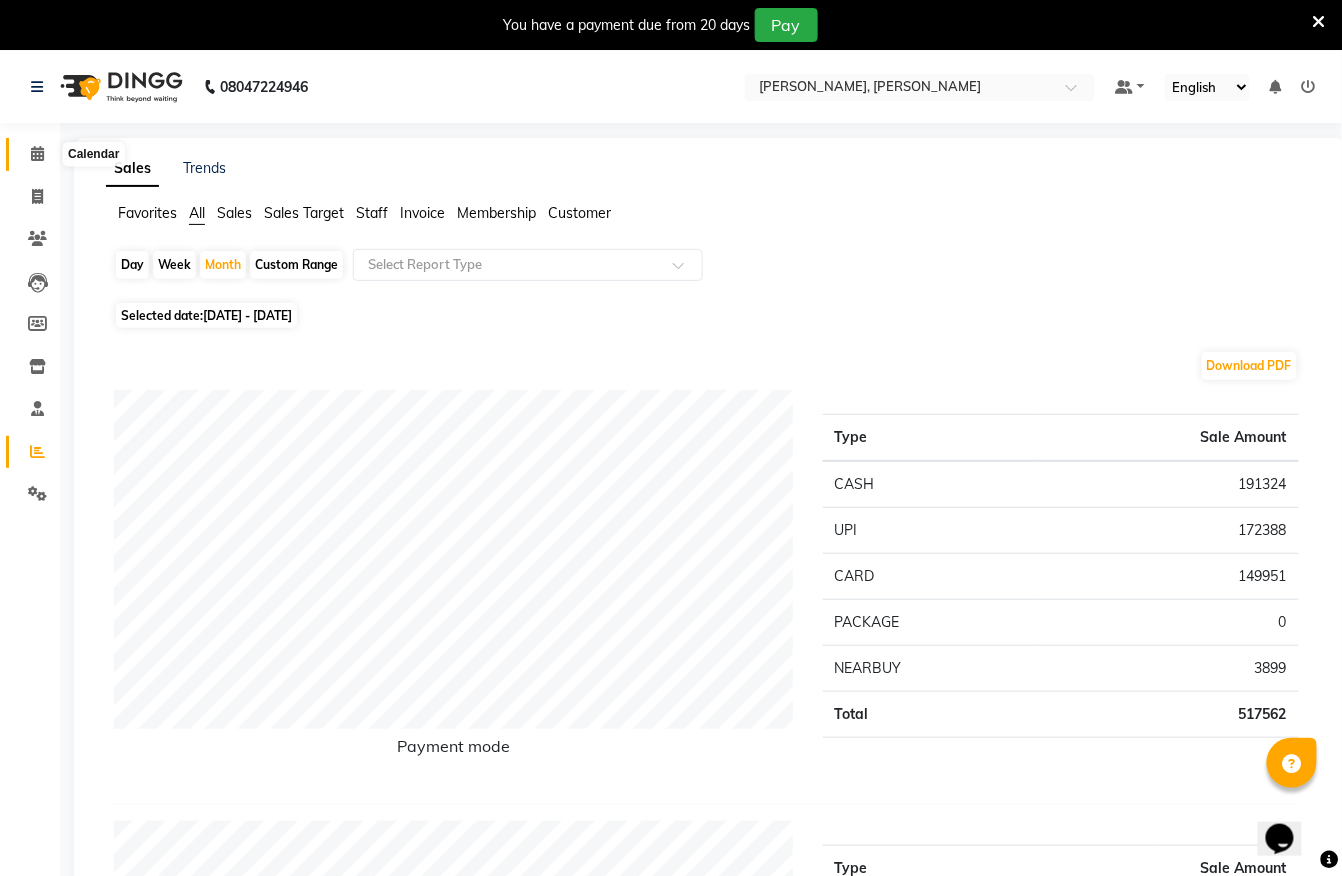 click 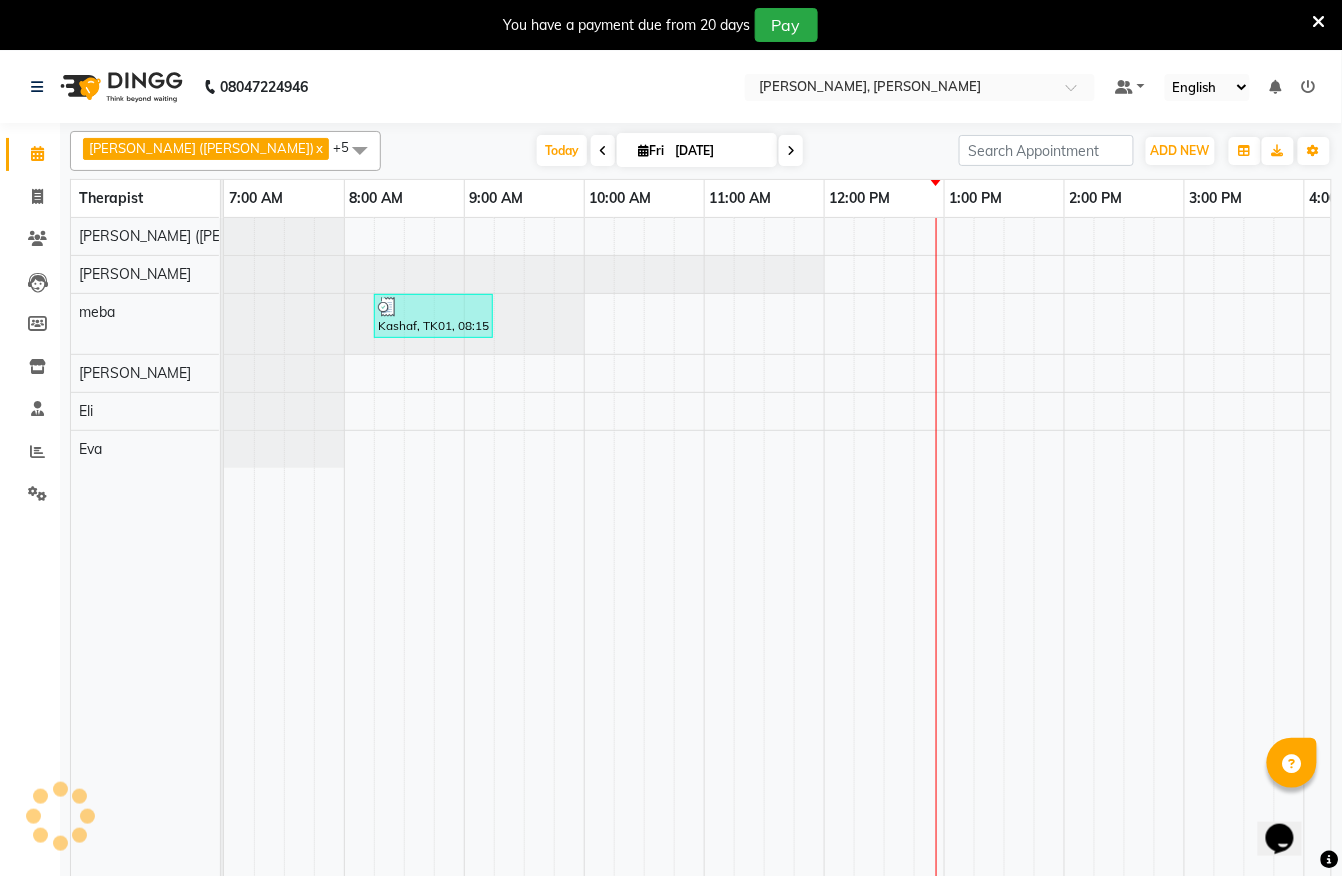 scroll, scrollTop: 0, scrollLeft: 0, axis: both 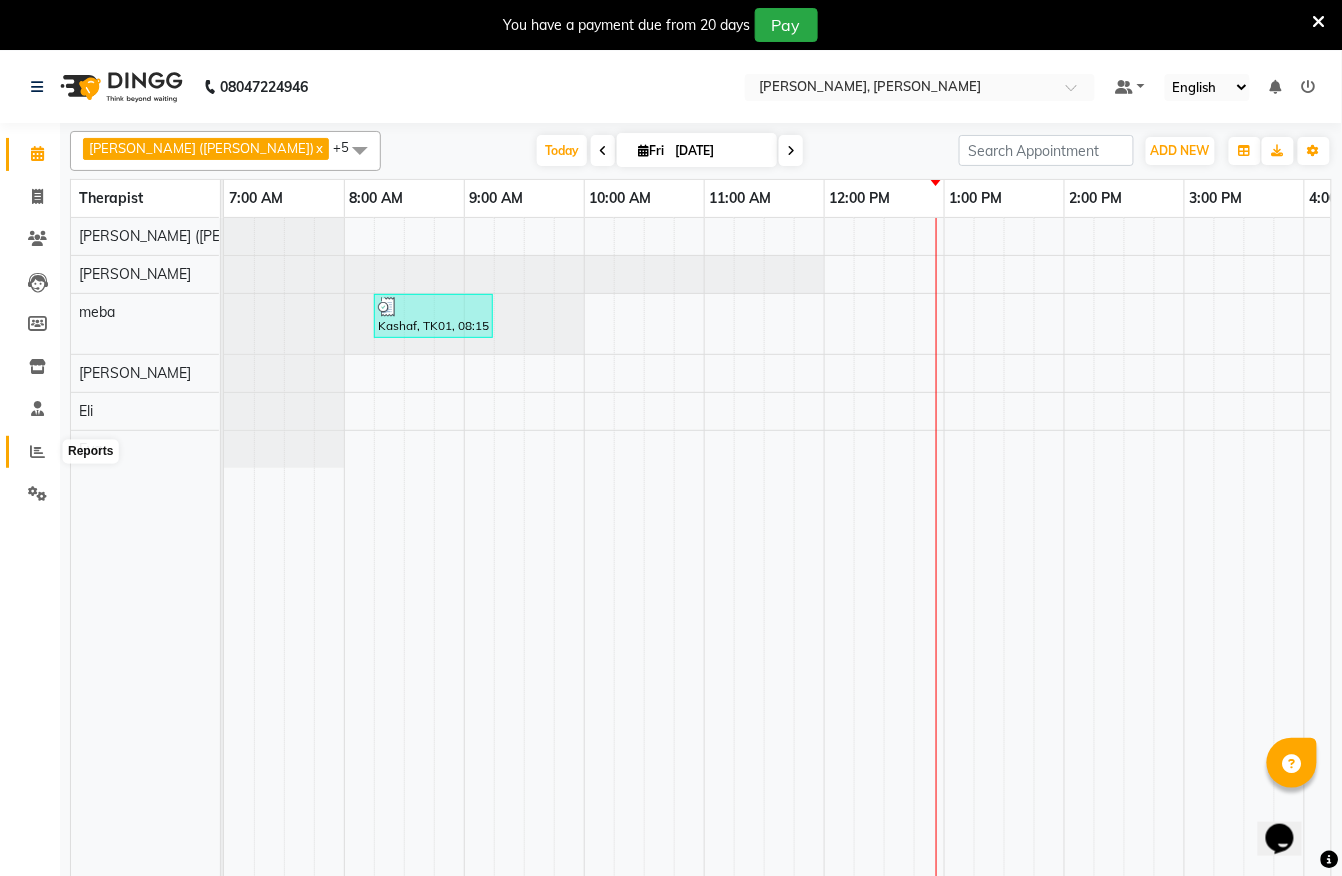 click 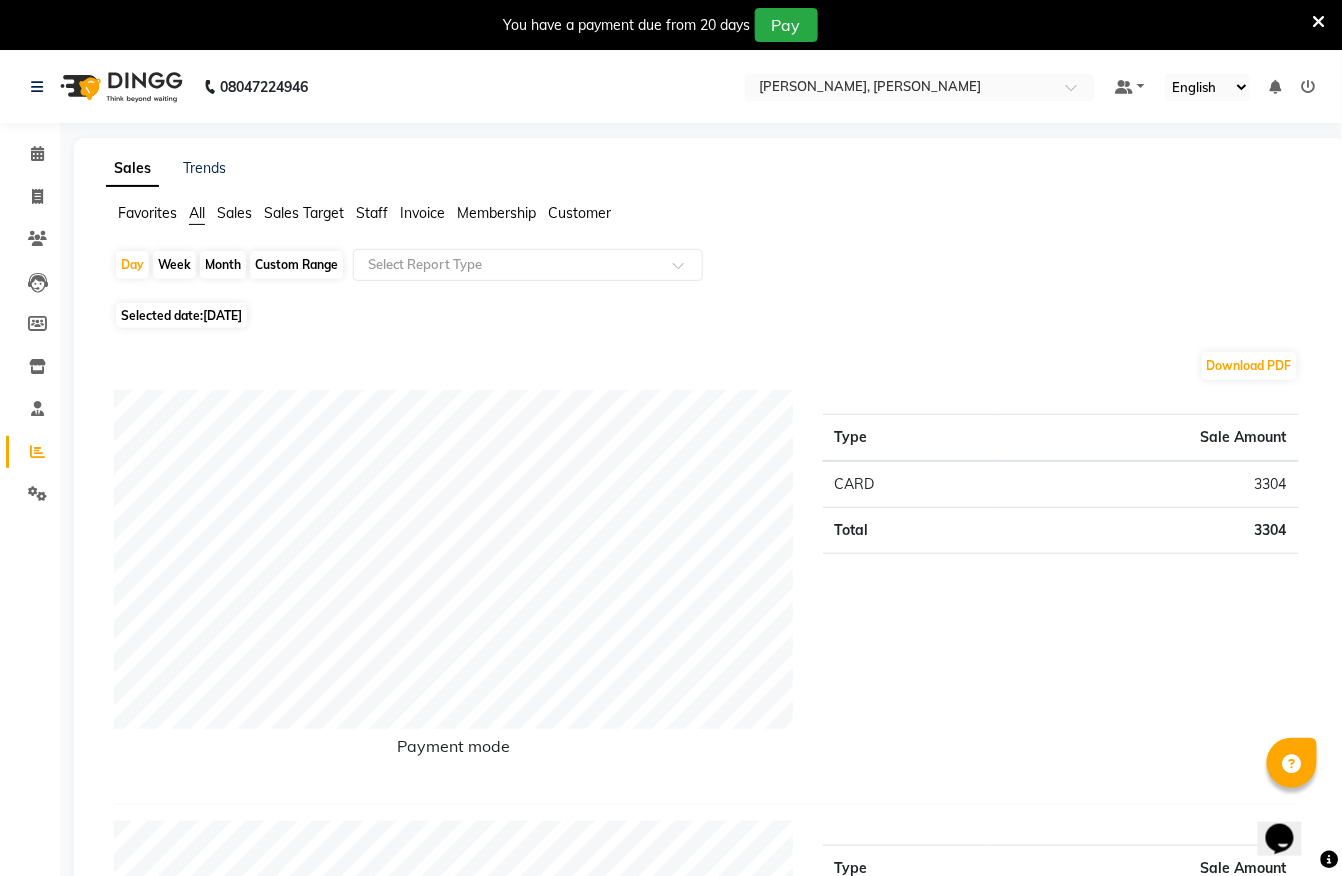 click on "Month" 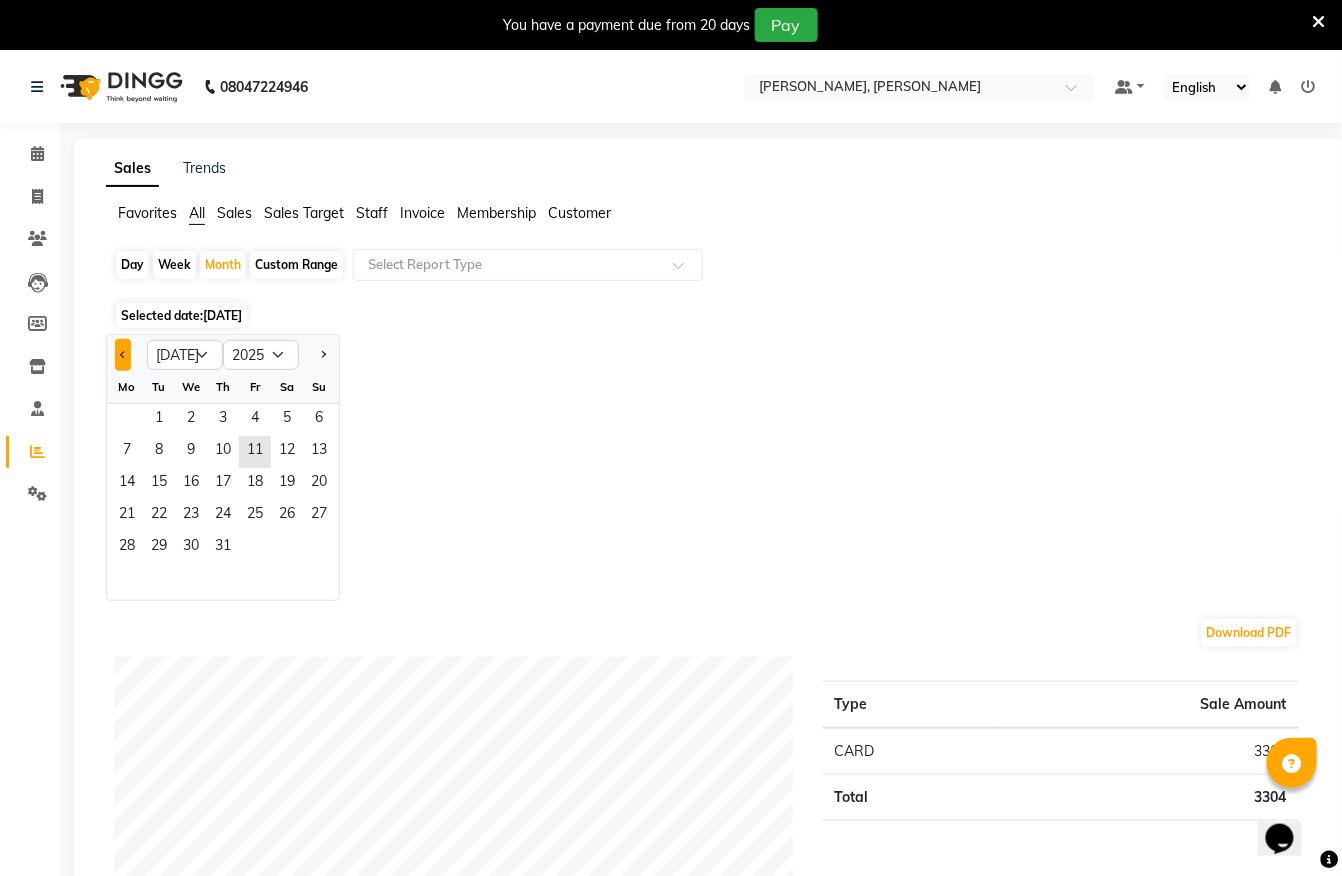 click 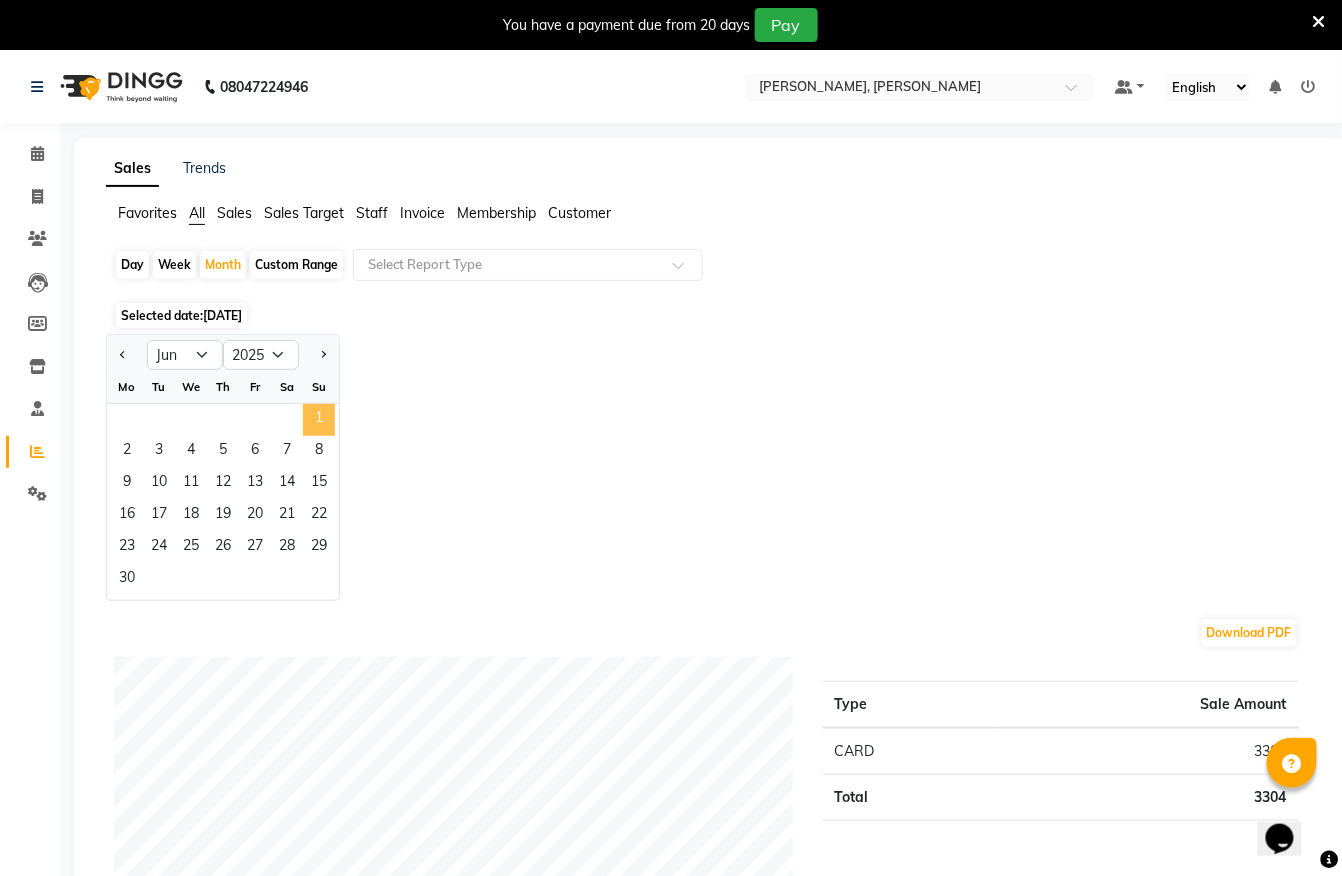 click on "1" 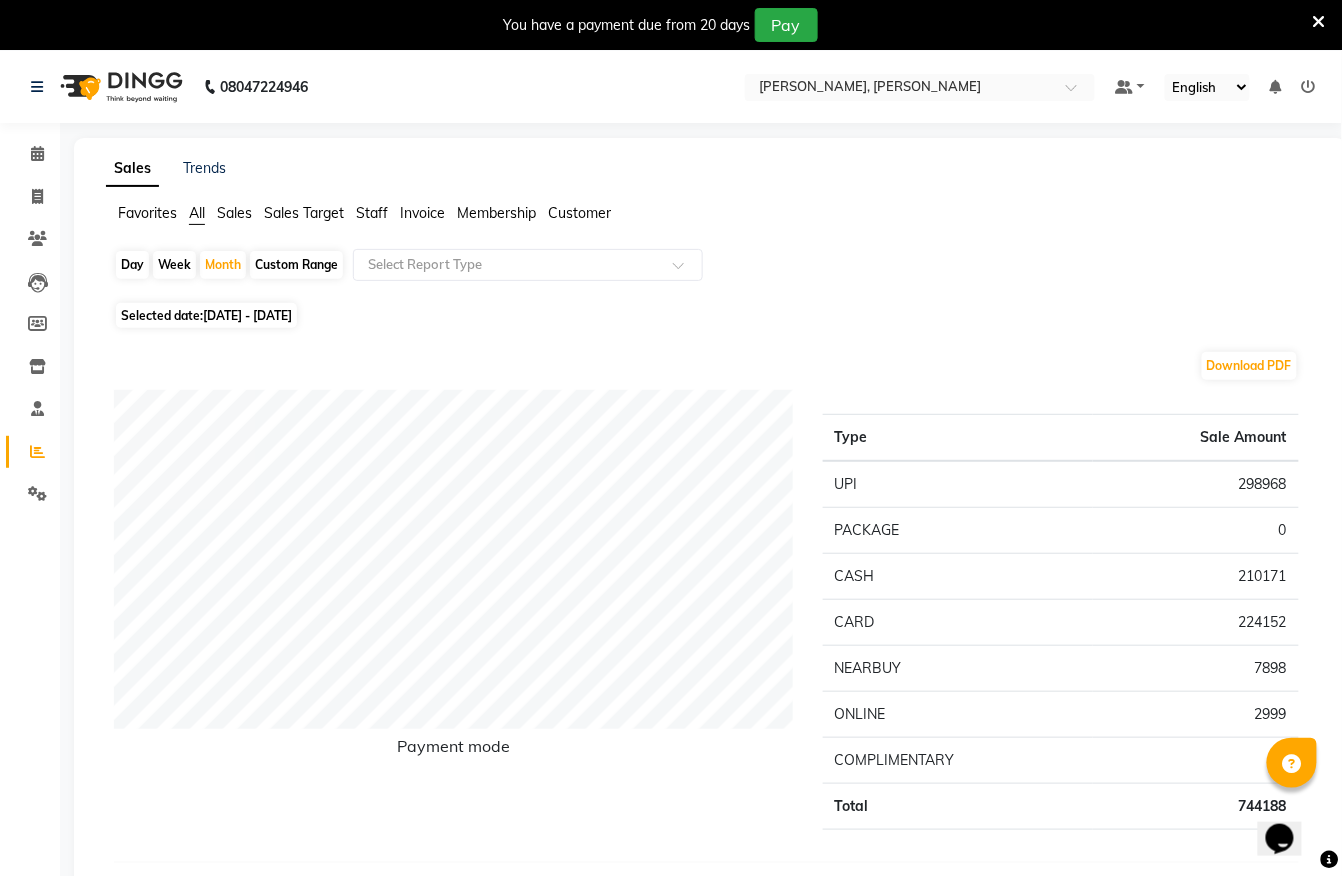 click on "Staff" 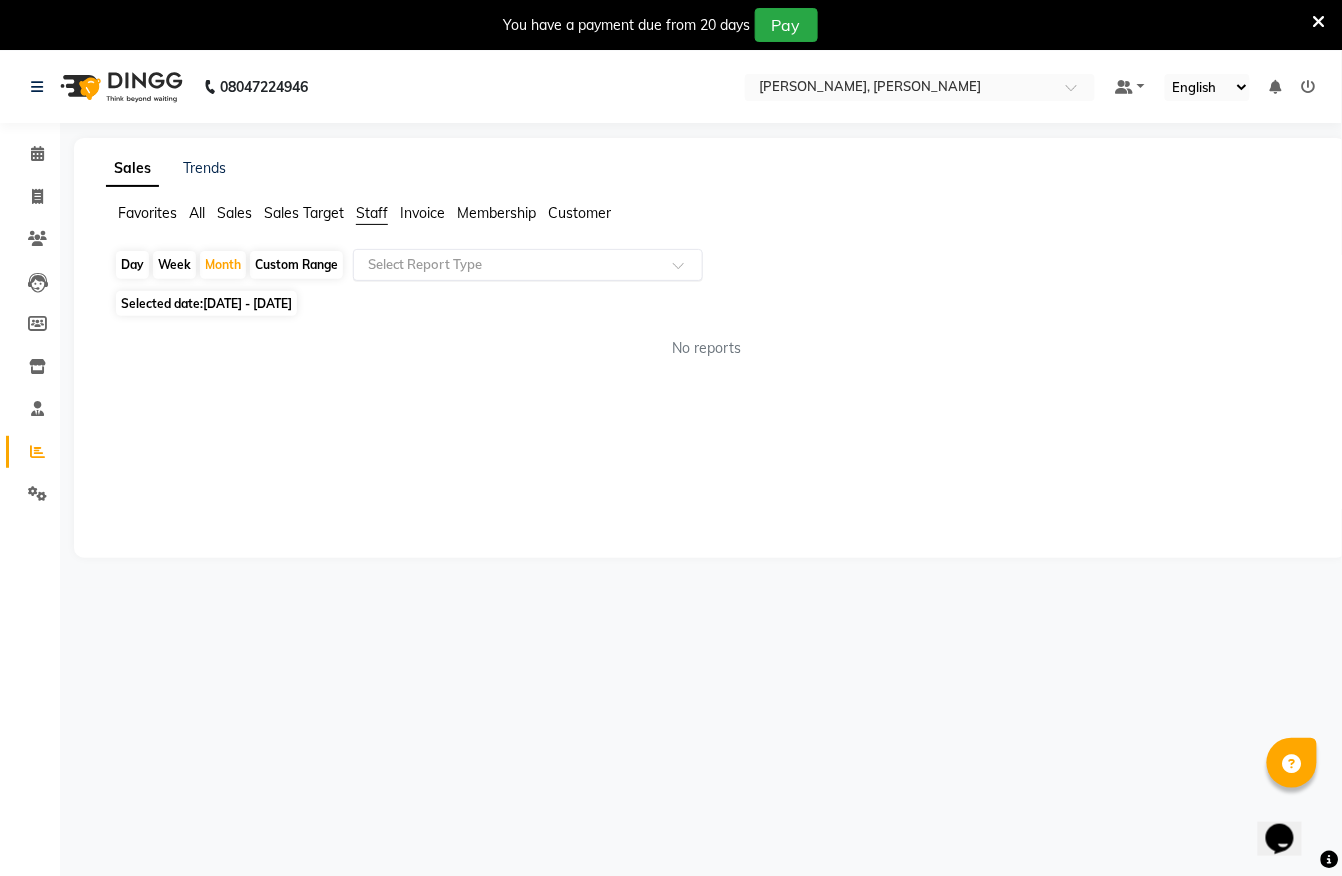 click 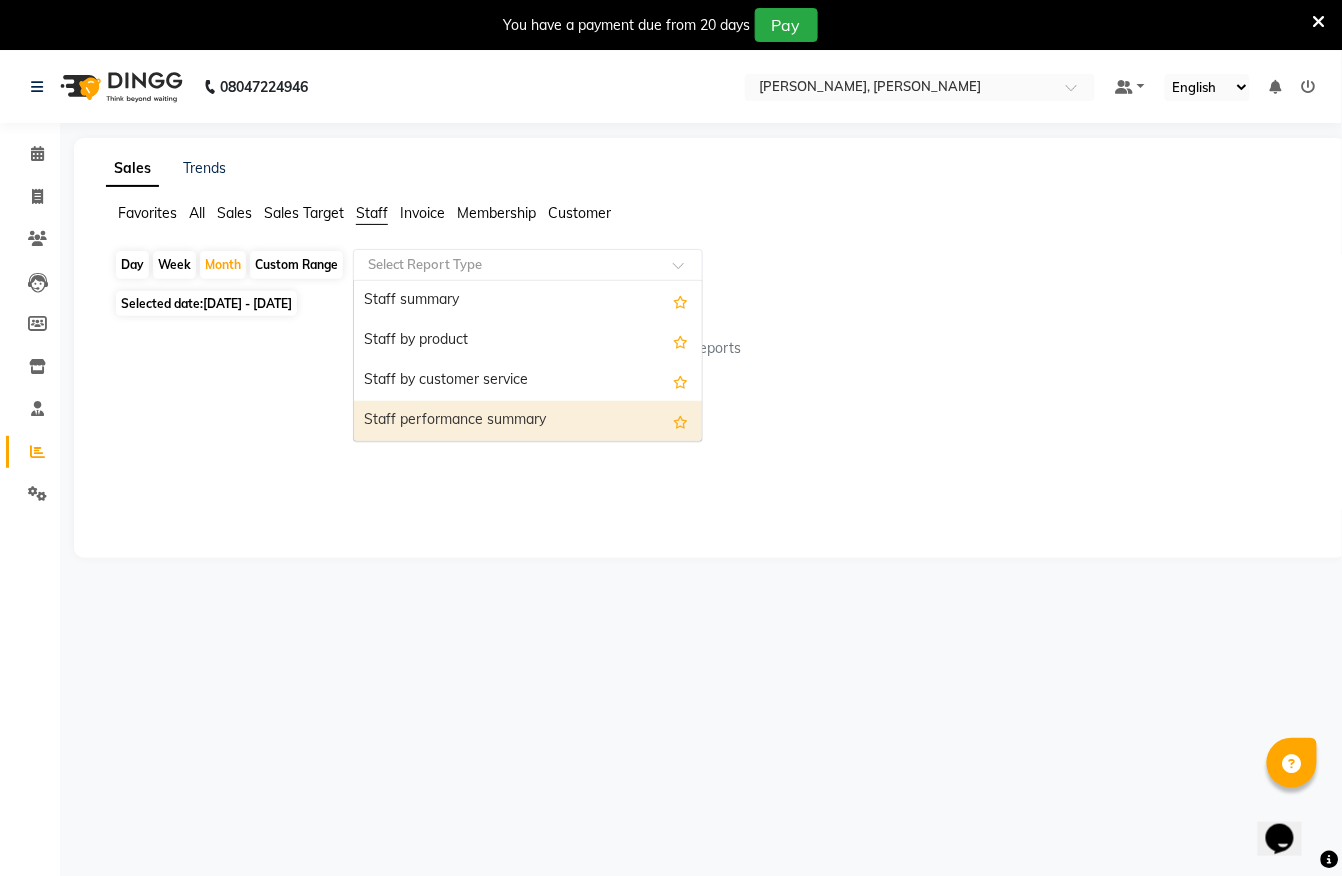 click on "Staff performance summary" at bounding box center [528, 421] 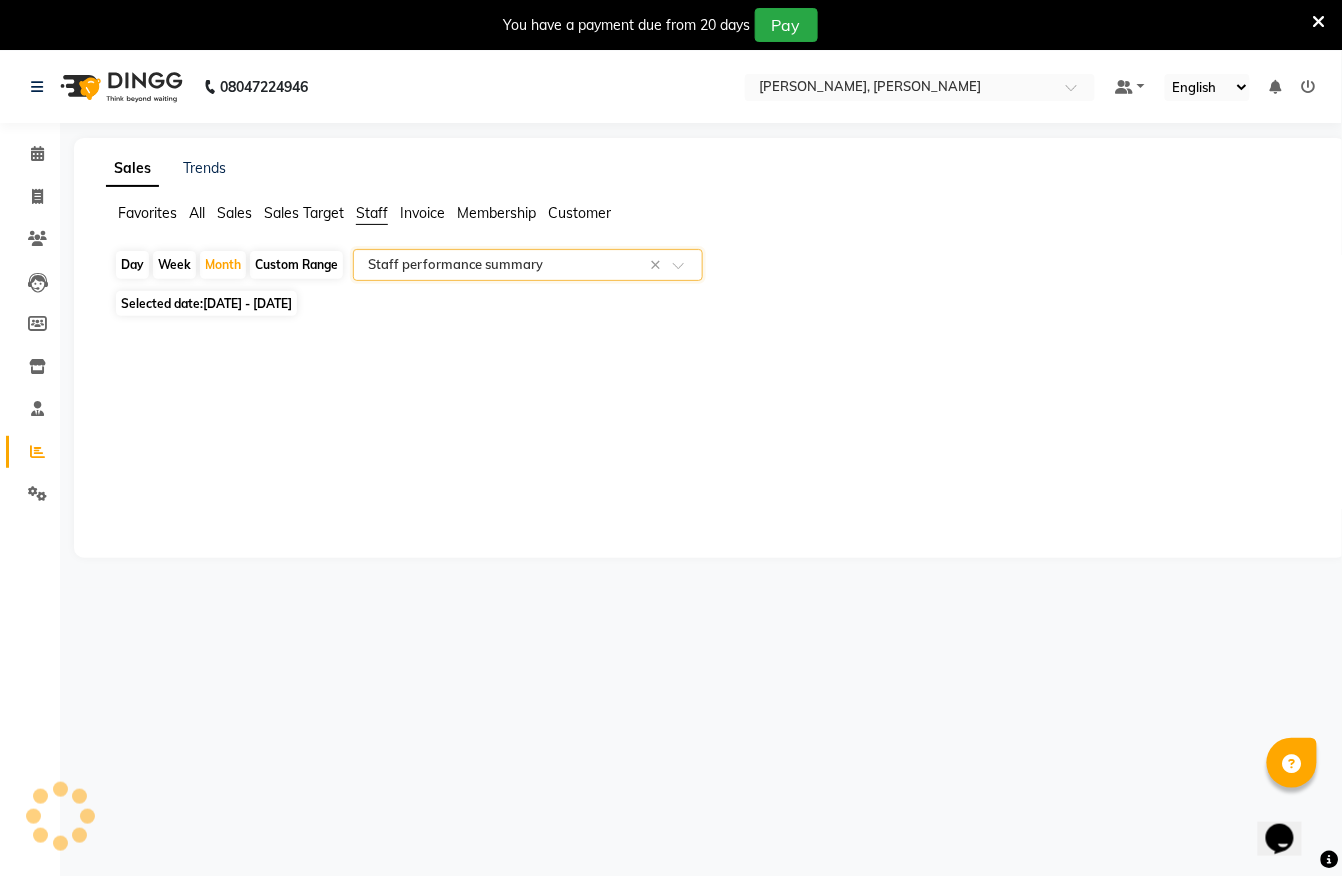 select on "full_report" 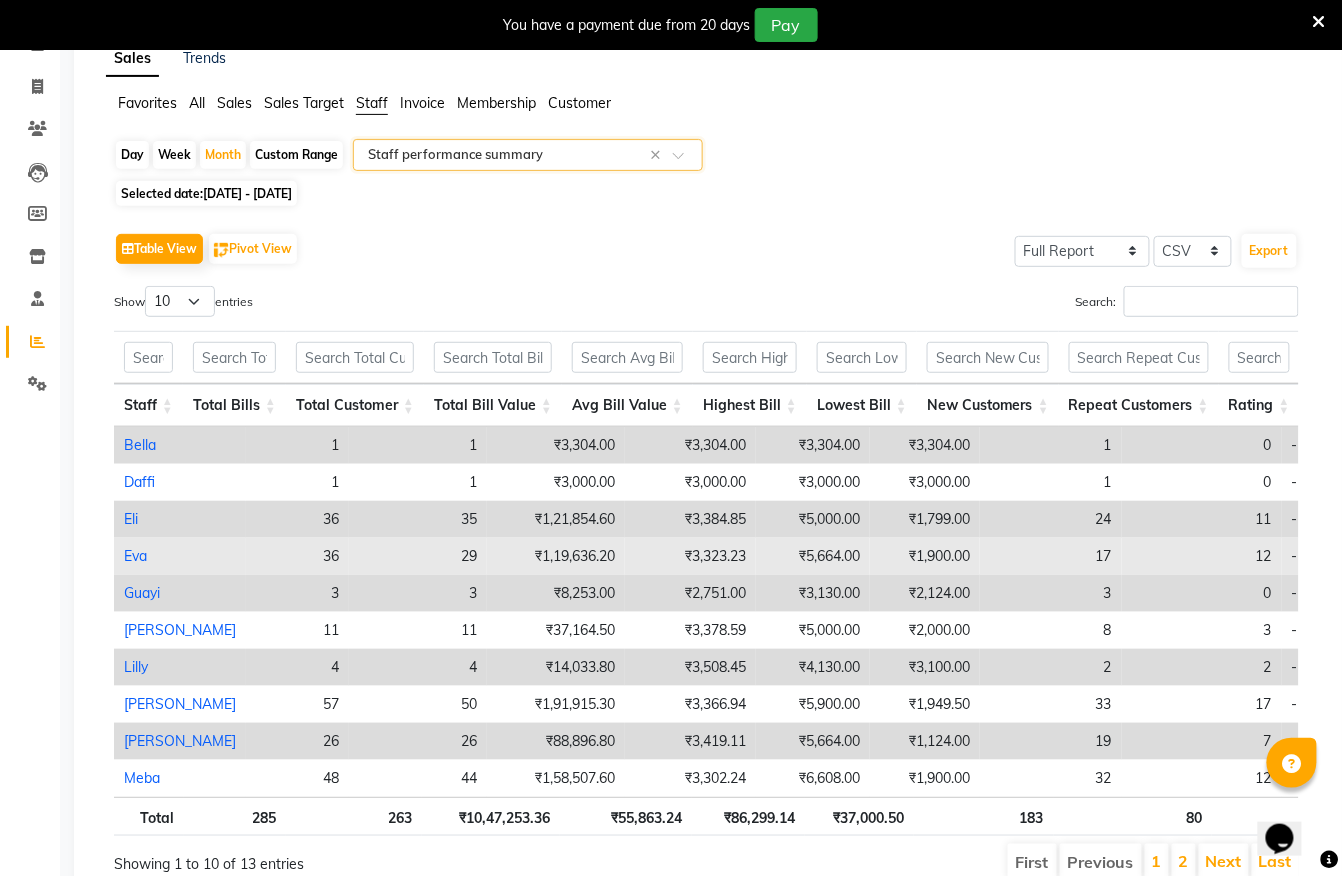 scroll, scrollTop: 232, scrollLeft: 0, axis: vertical 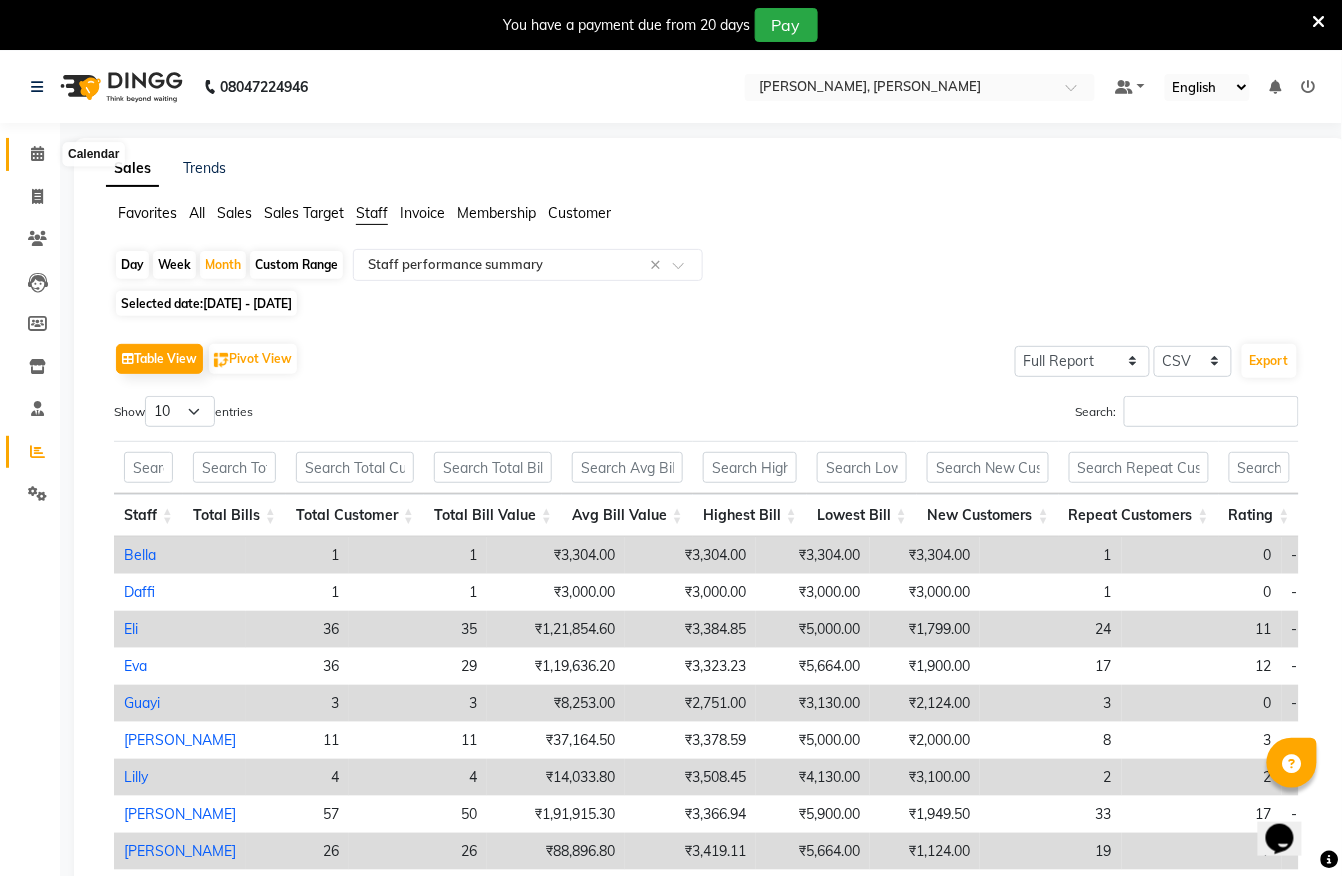 click 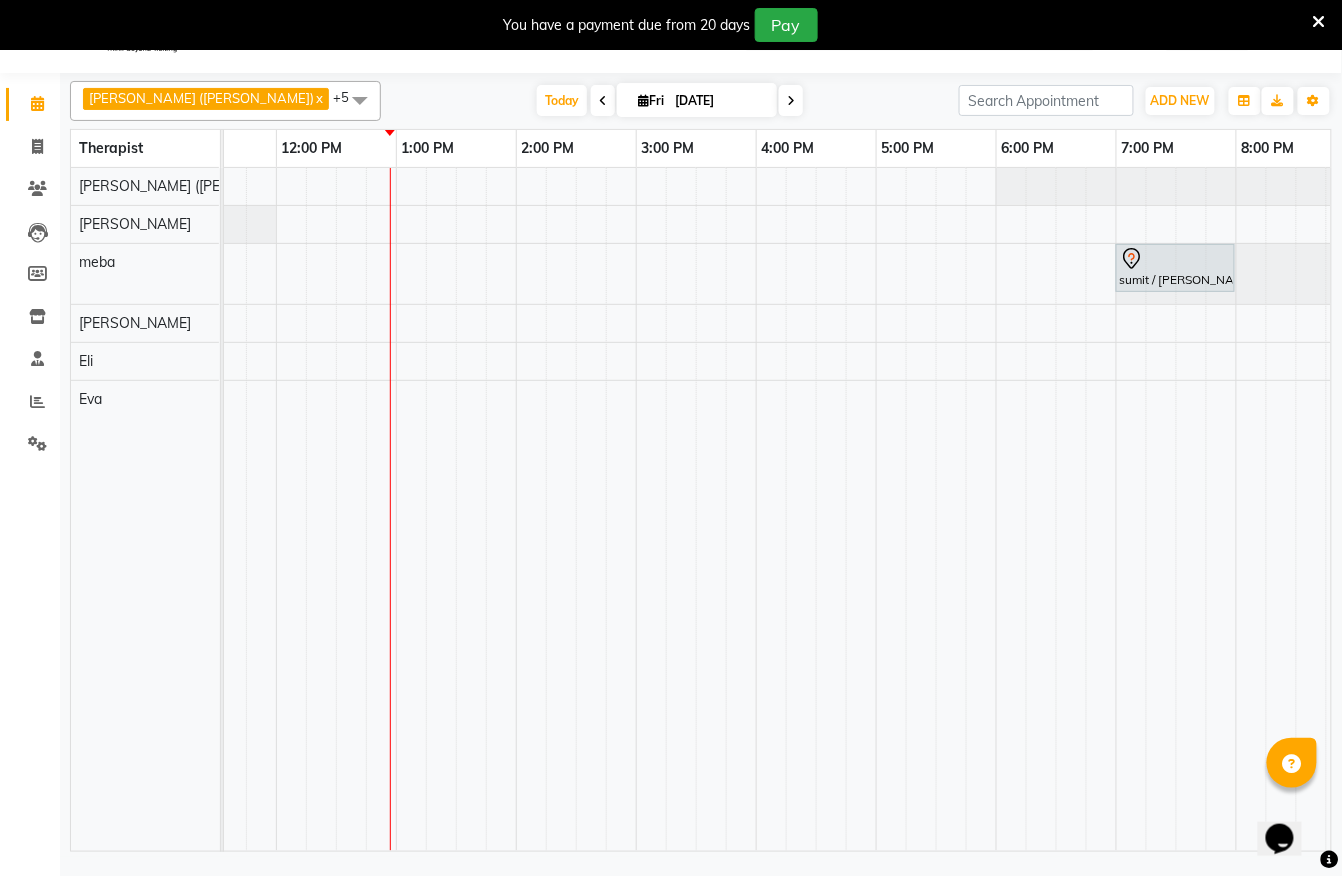 click at bounding box center [-324, 186] 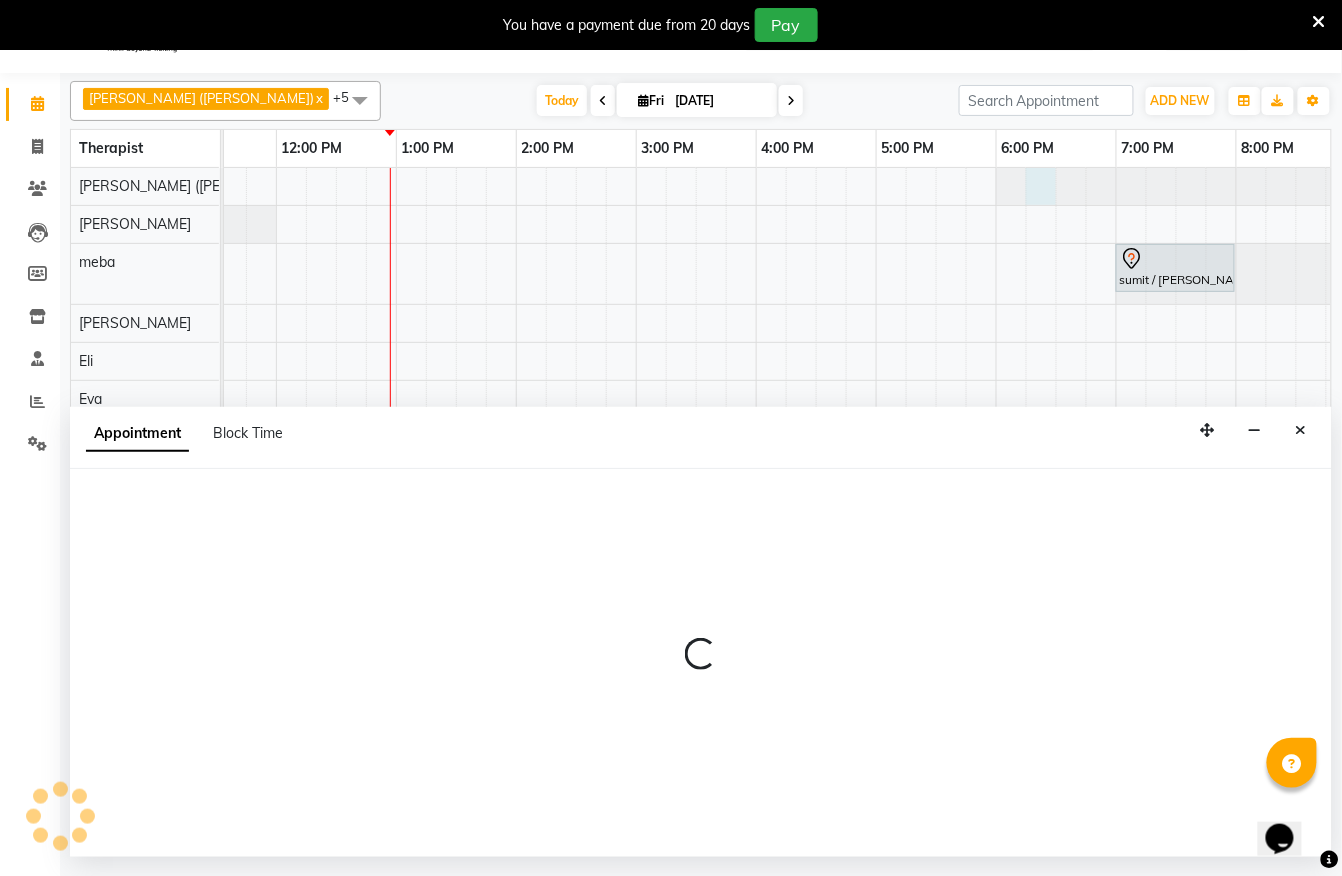 select on "55791" 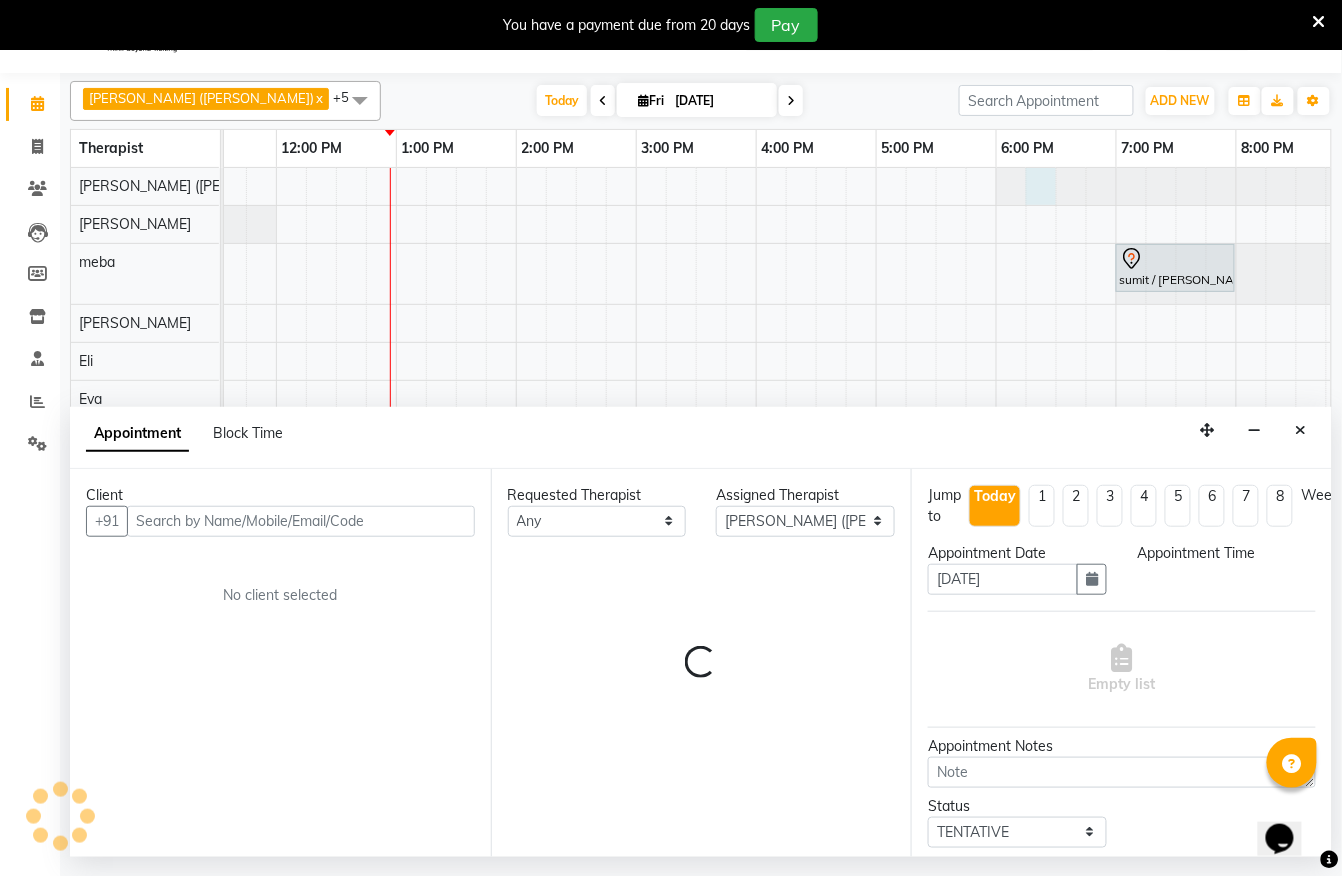 select on "1095" 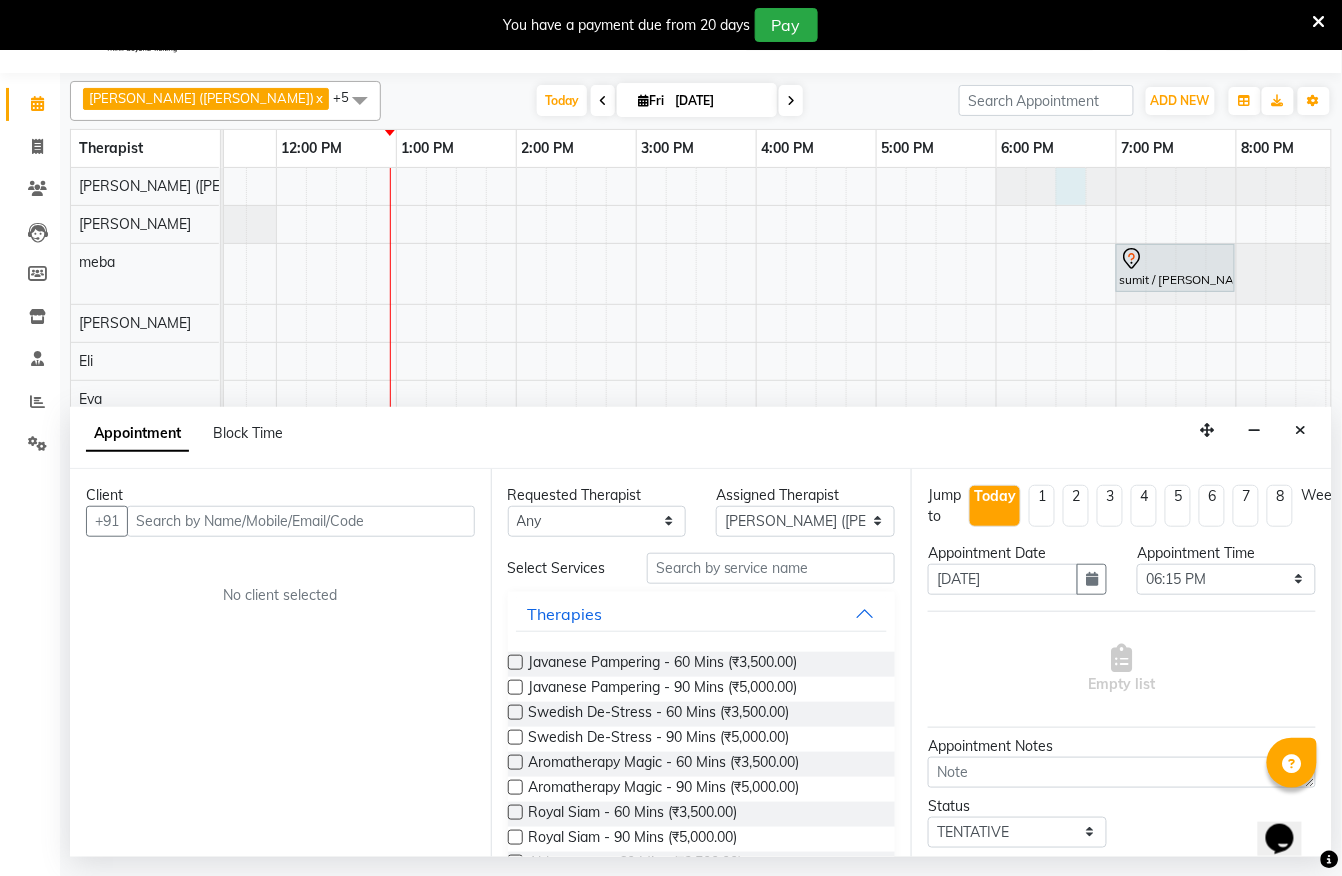 click at bounding box center (-324, 186) 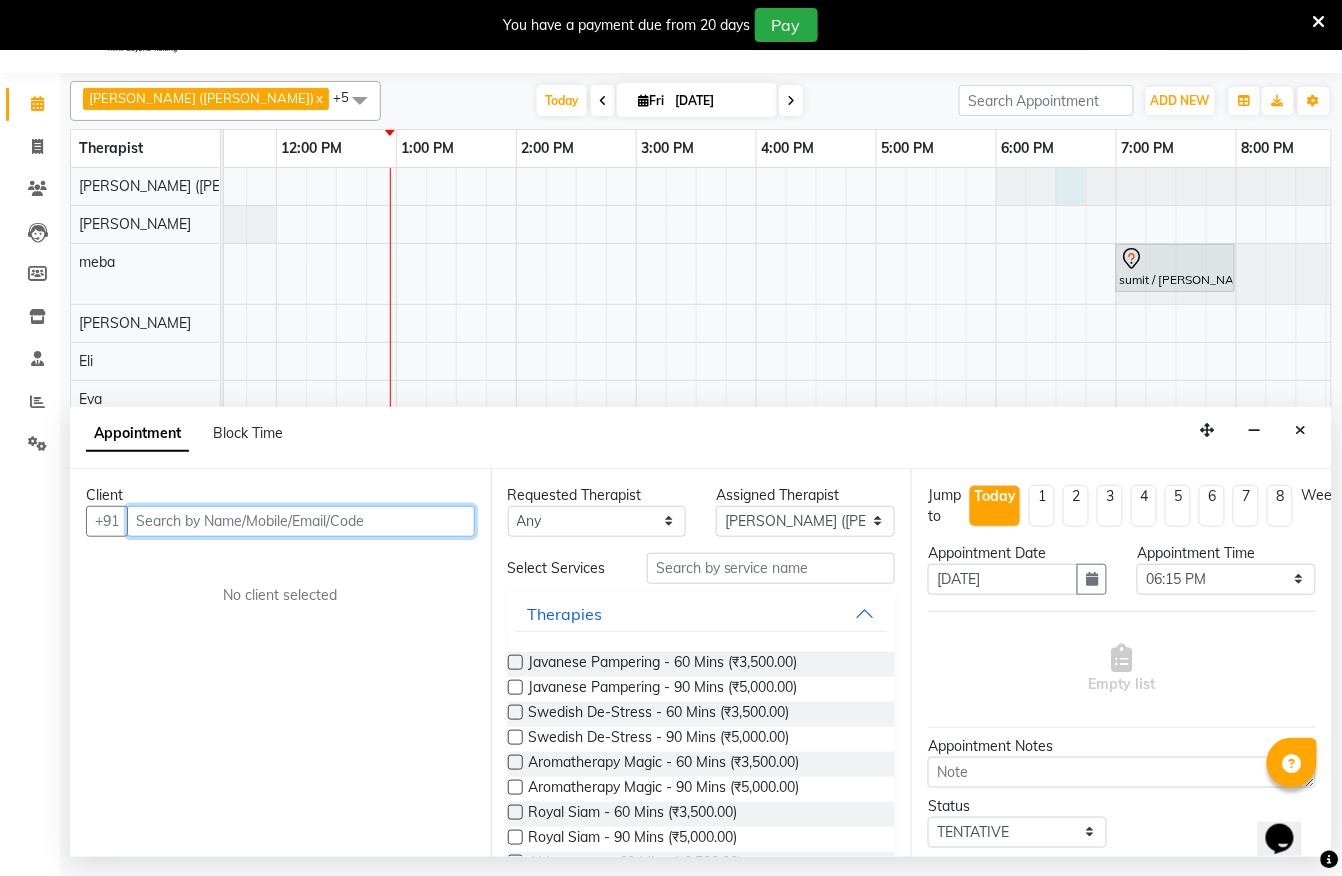 click at bounding box center [301, 521] 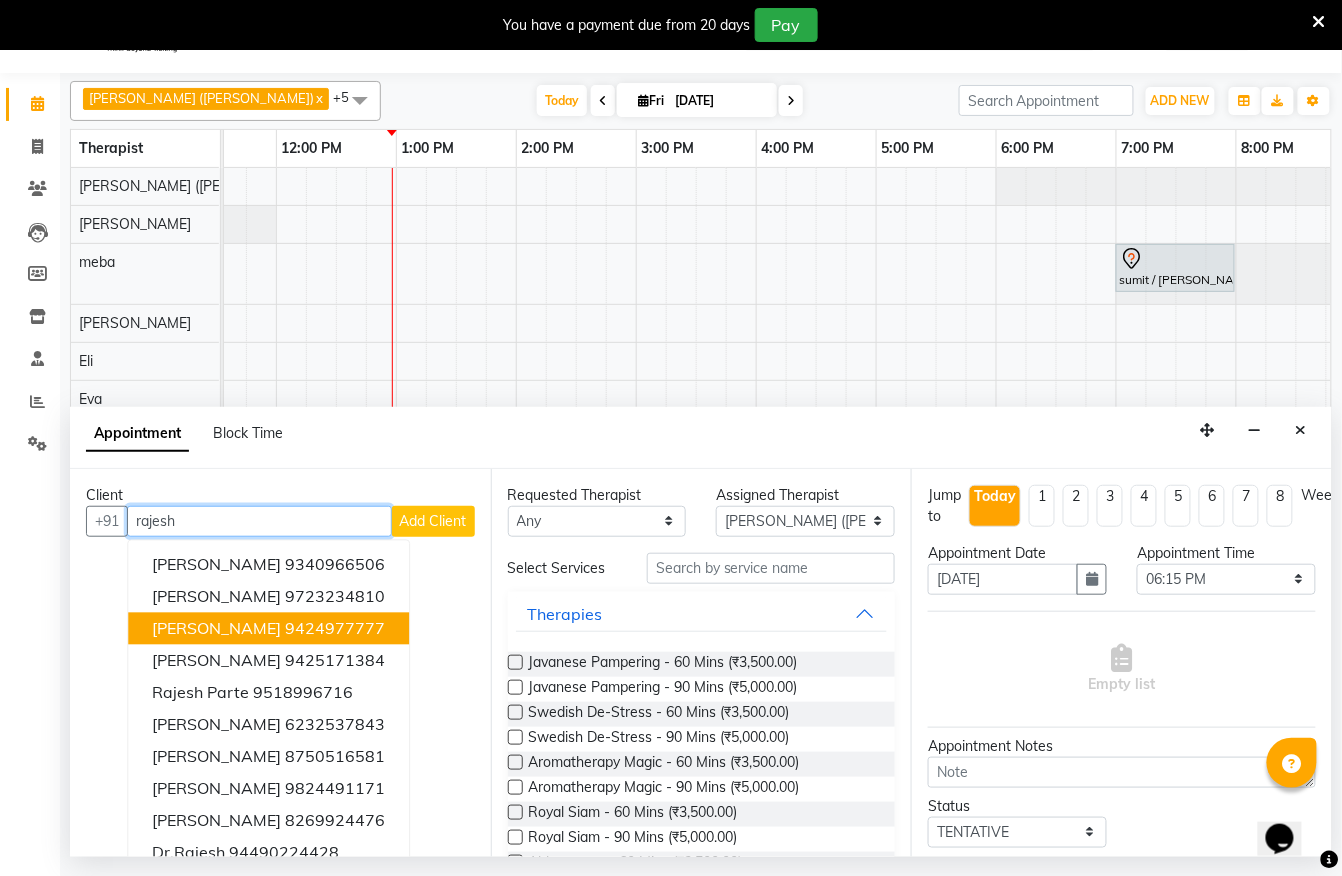click on "9424977777" at bounding box center (335, 628) 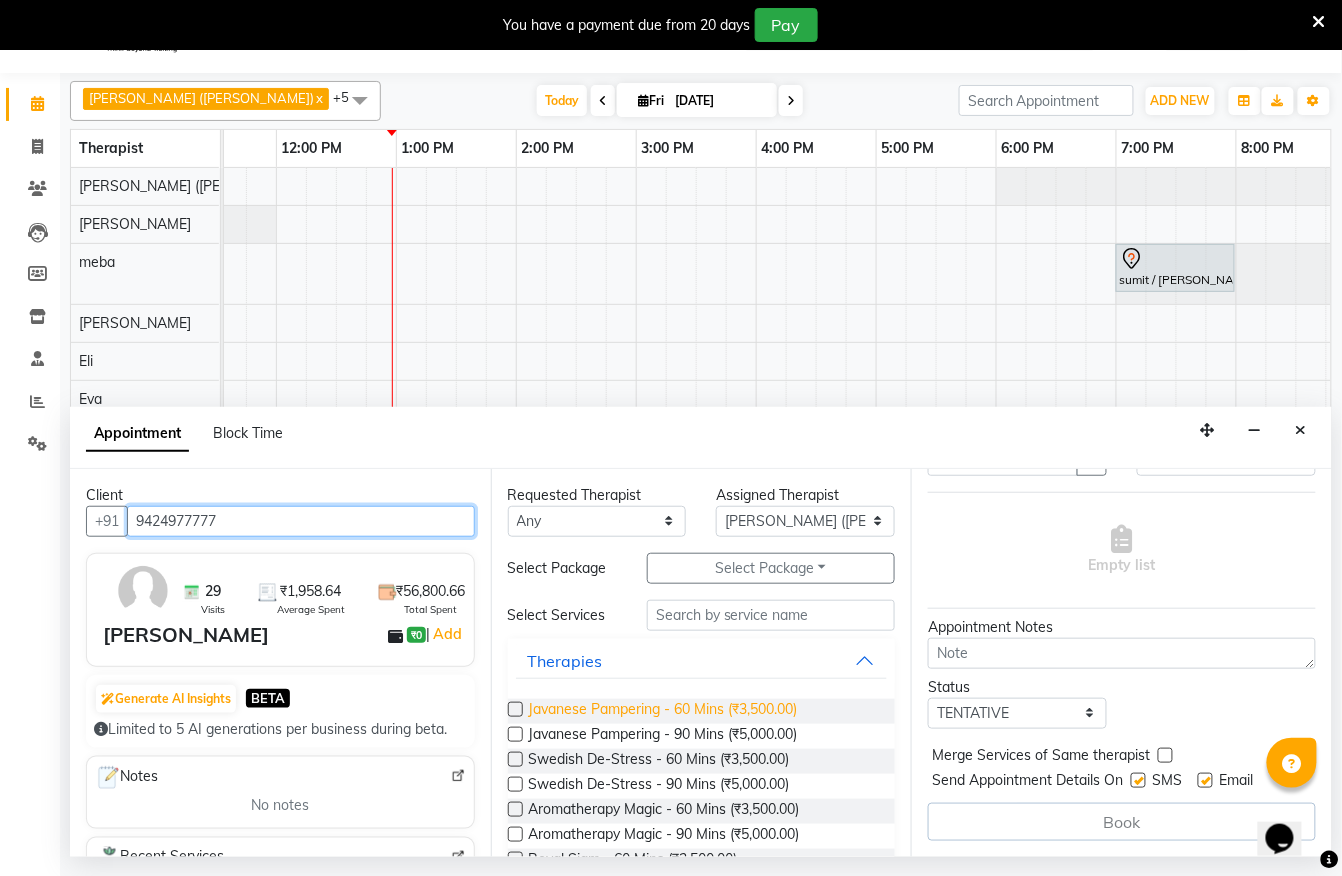 type on "9424977777" 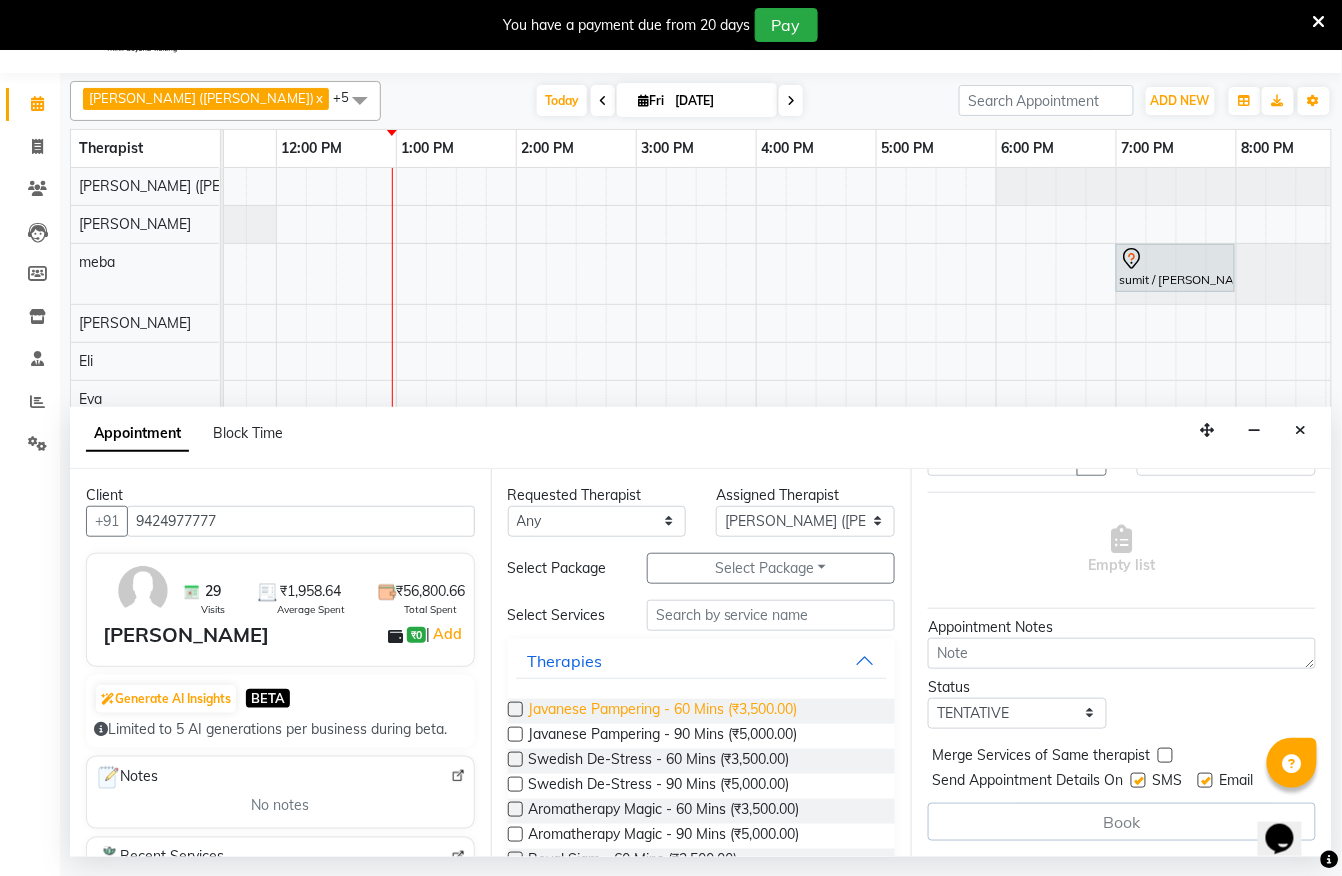 click on "Javanese Pampering - 60 Mins (₹3,500.00)" at bounding box center [663, 711] 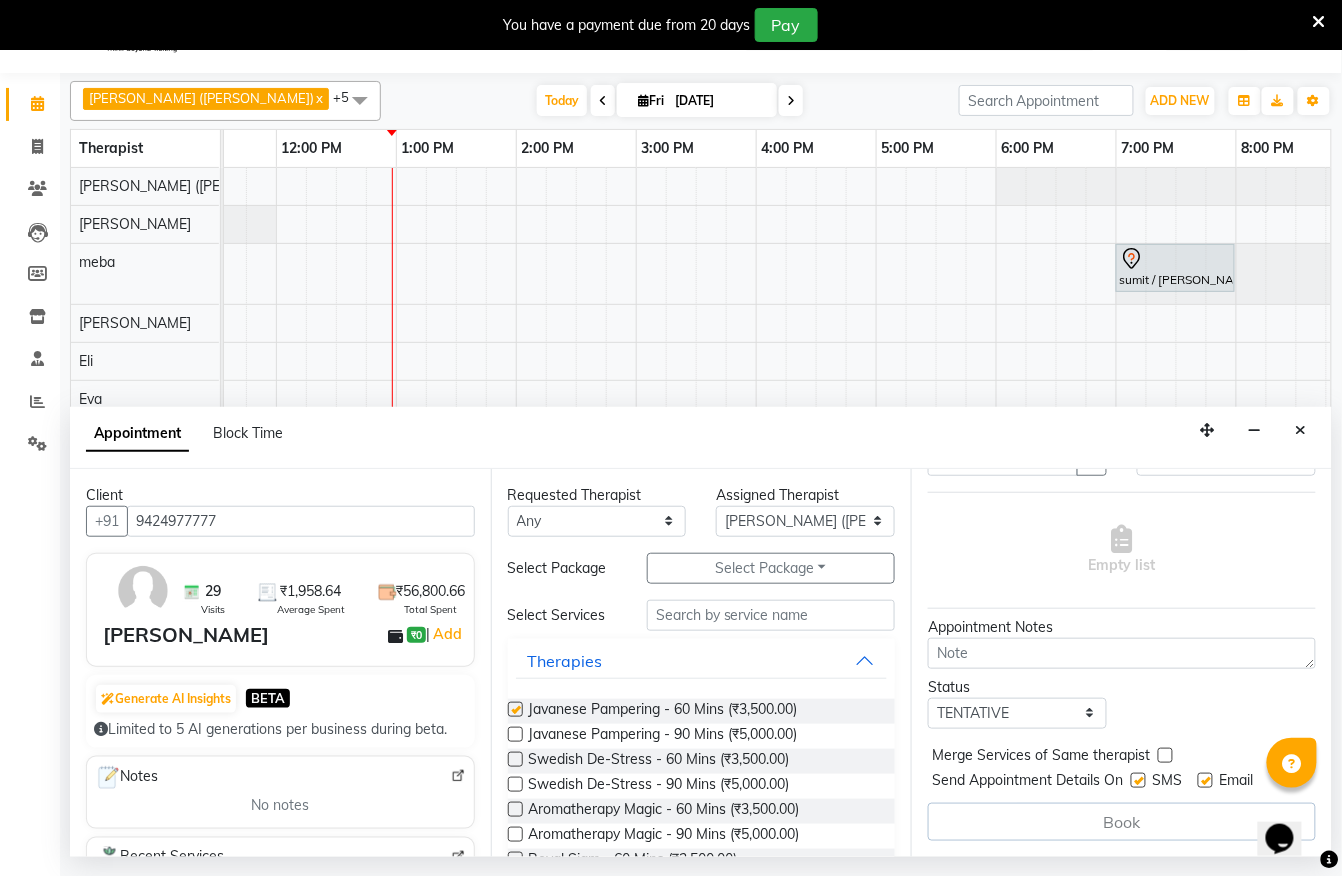 checkbox on "false" 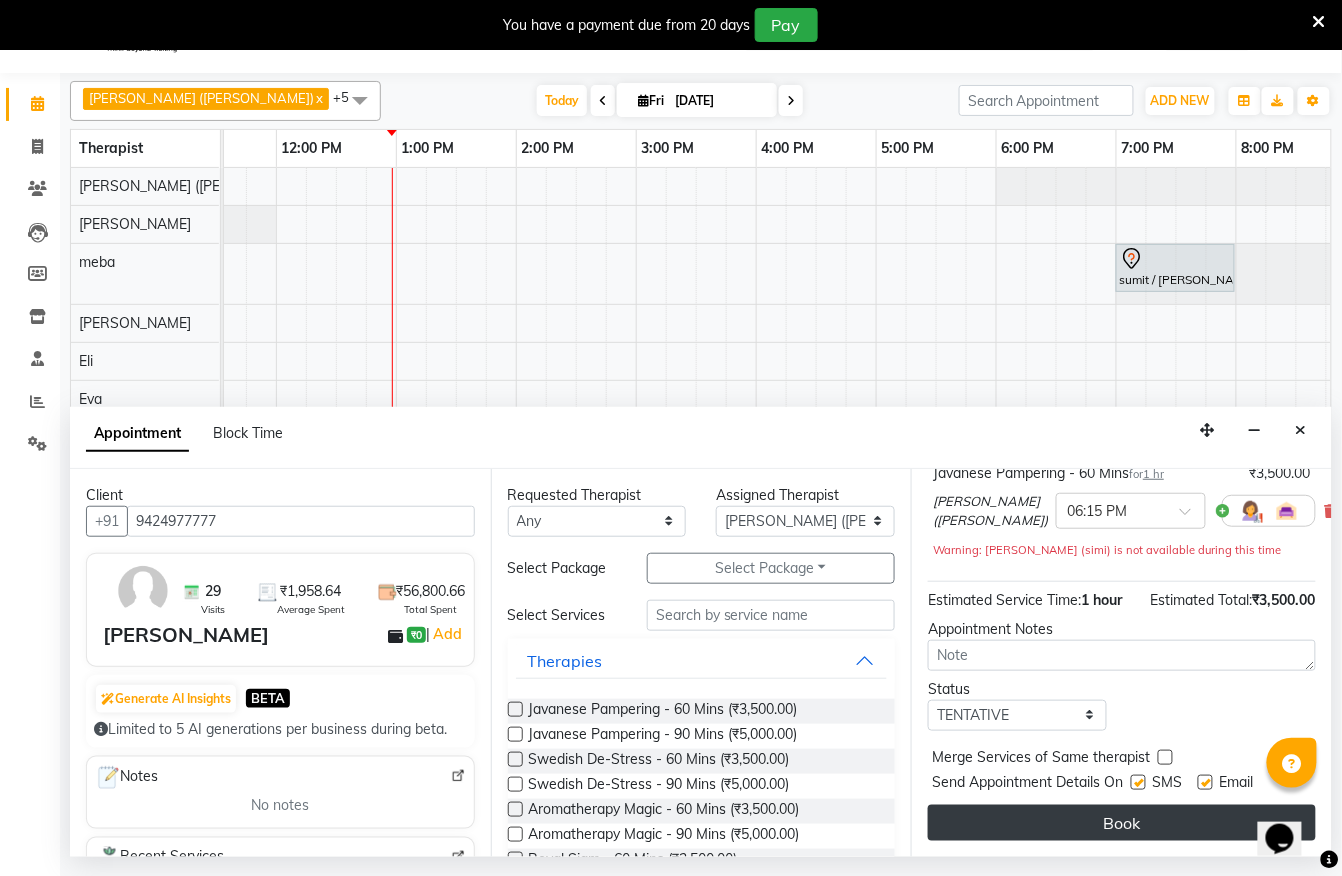 click on "Book" at bounding box center [1122, 823] 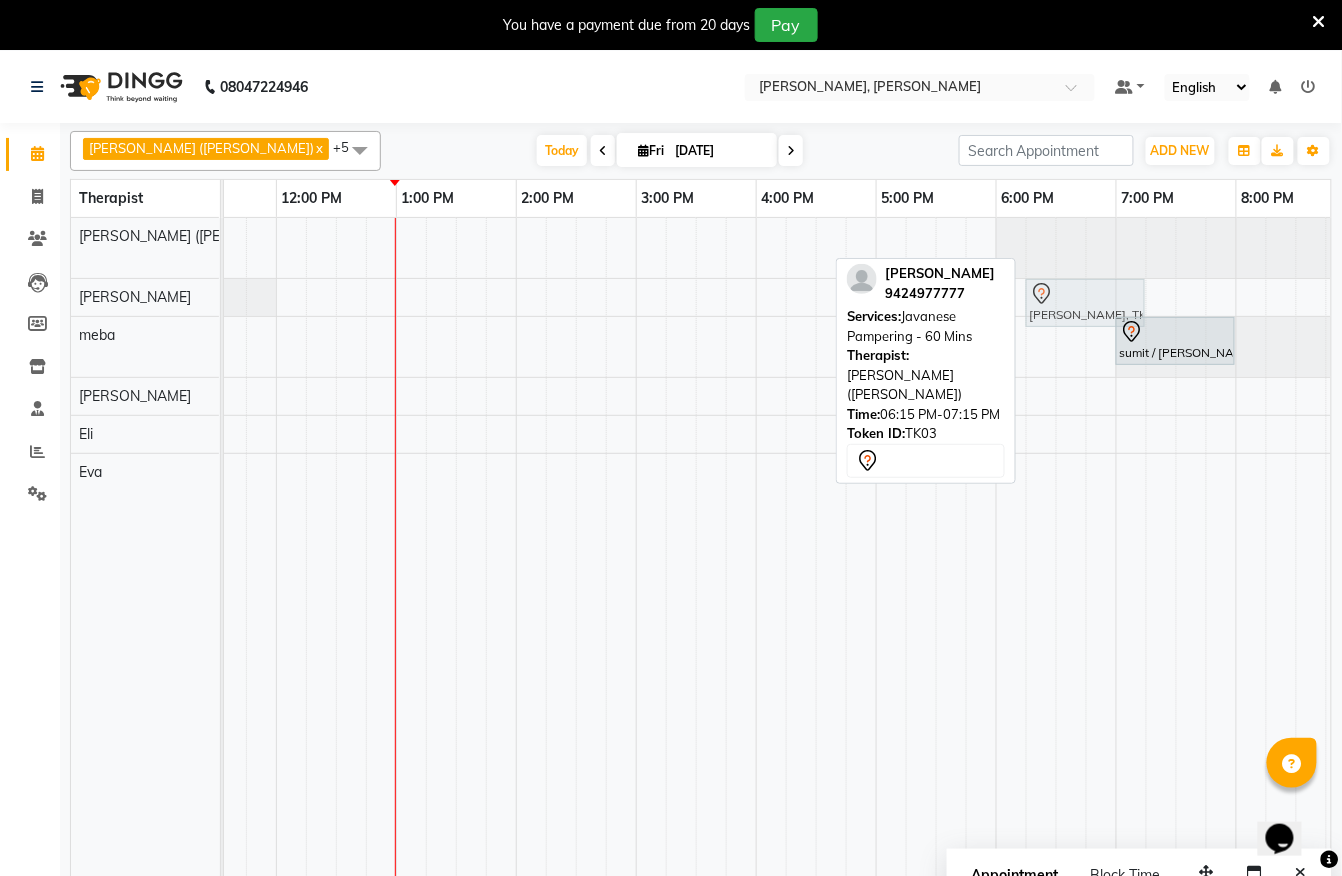 drag, startPoint x: 1060, startPoint y: 248, endPoint x: 1061, endPoint y: 294, distance: 46.010868 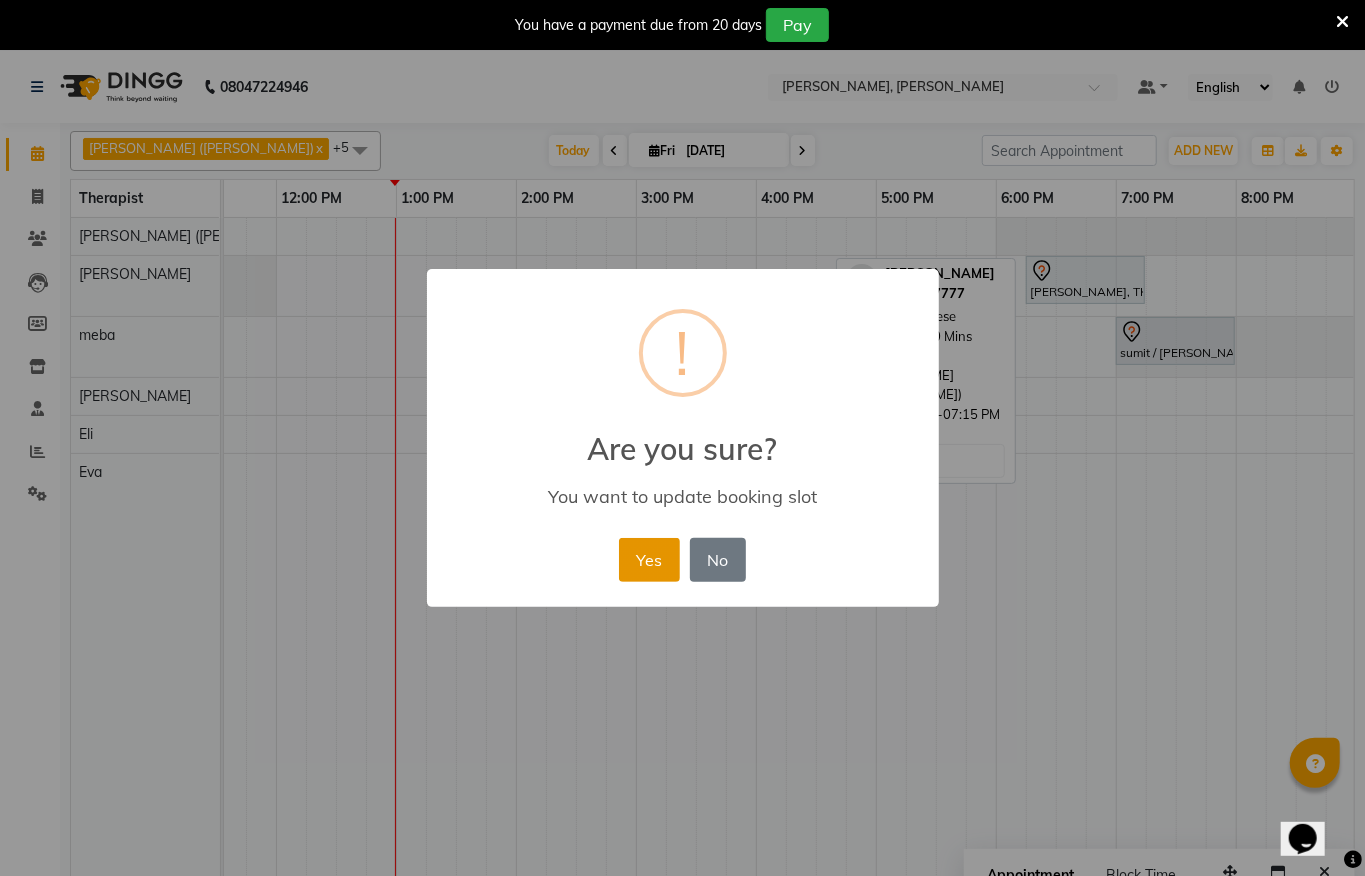 click on "Yes" at bounding box center (649, 560) 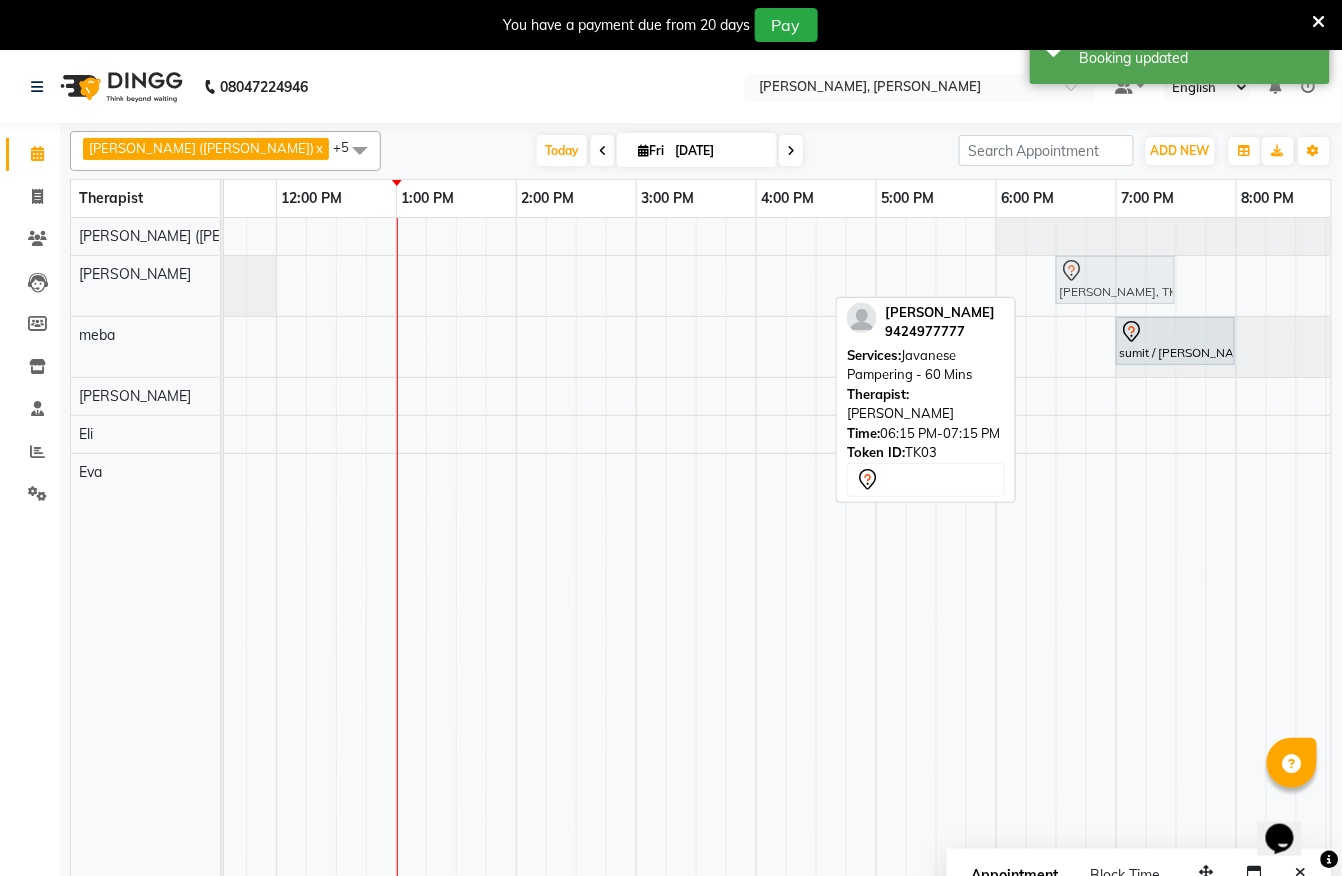 drag, startPoint x: 1070, startPoint y: 284, endPoint x: 1094, endPoint y: 276, distance: 25.298222 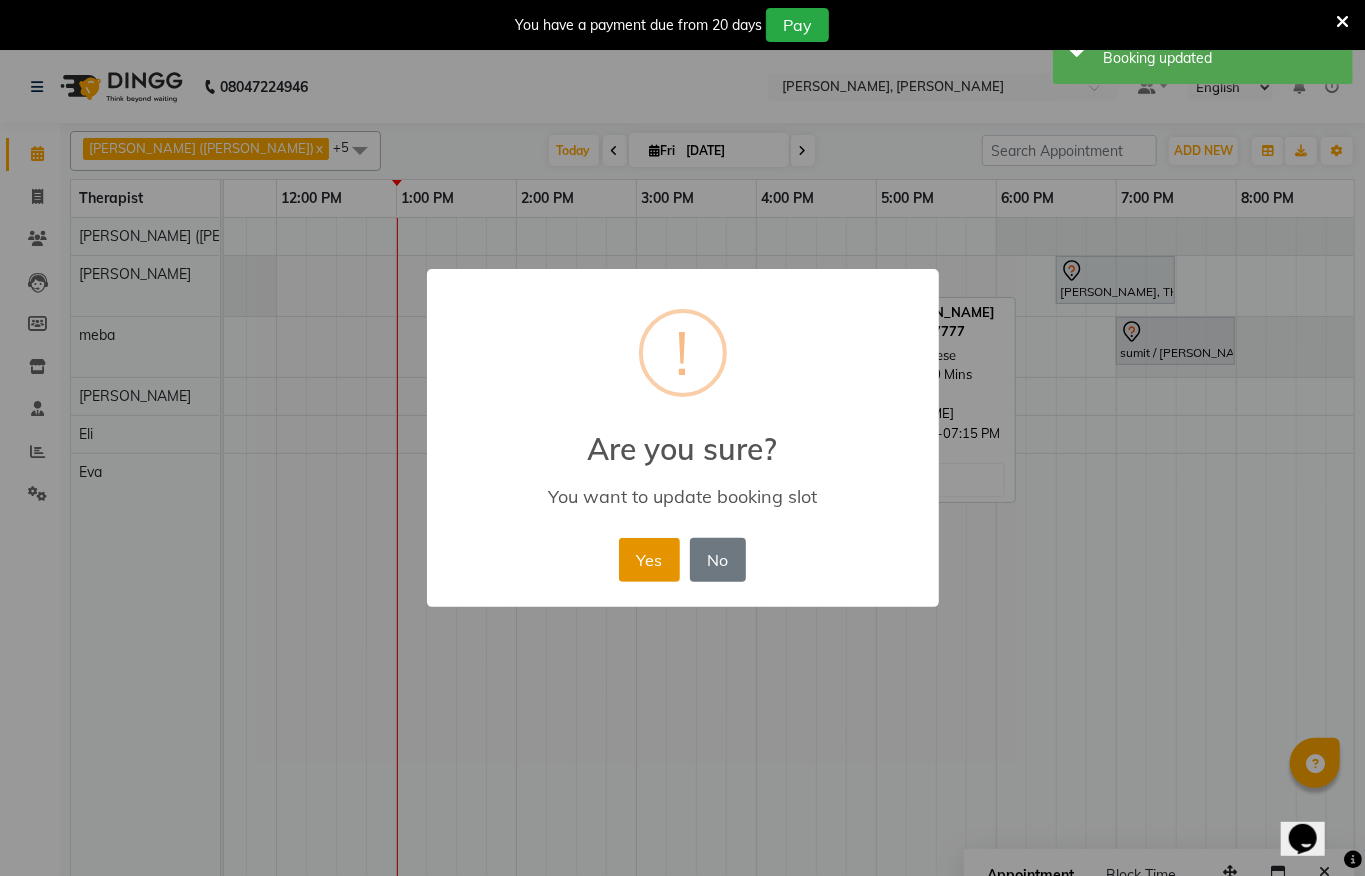 click on "Yes" at bounding box center [649, 560] 